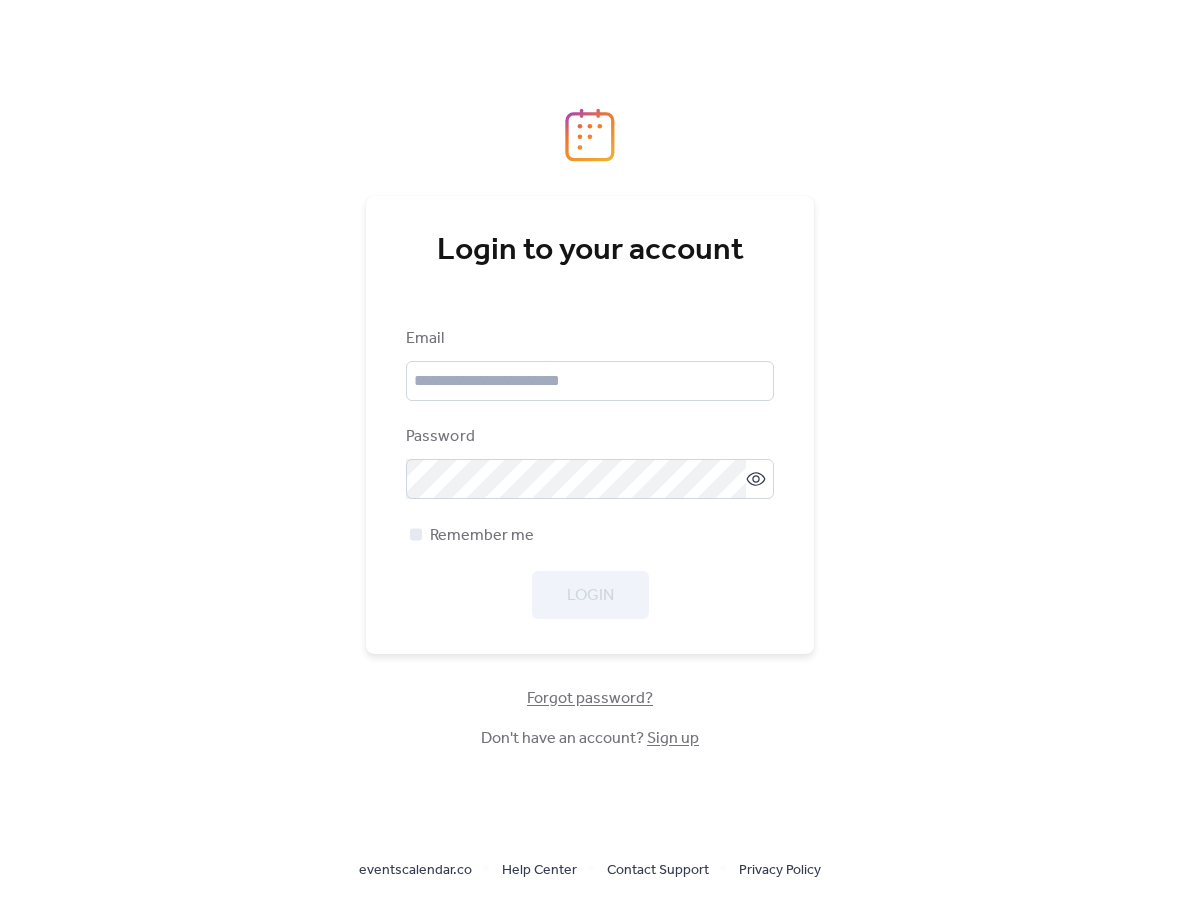 scroll, scrollTop: 0, scrollLeft: 0, axis: both 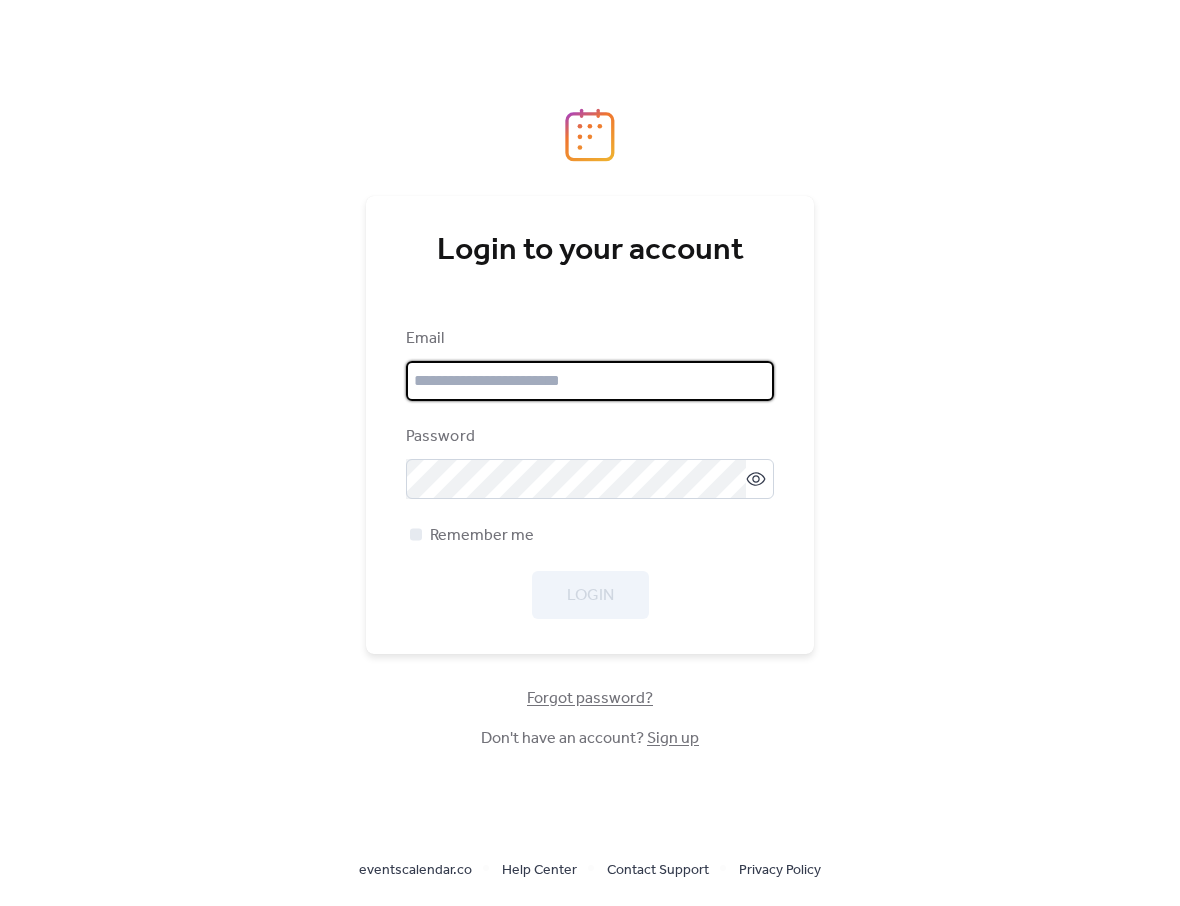 click at bounding box center [590, 381] 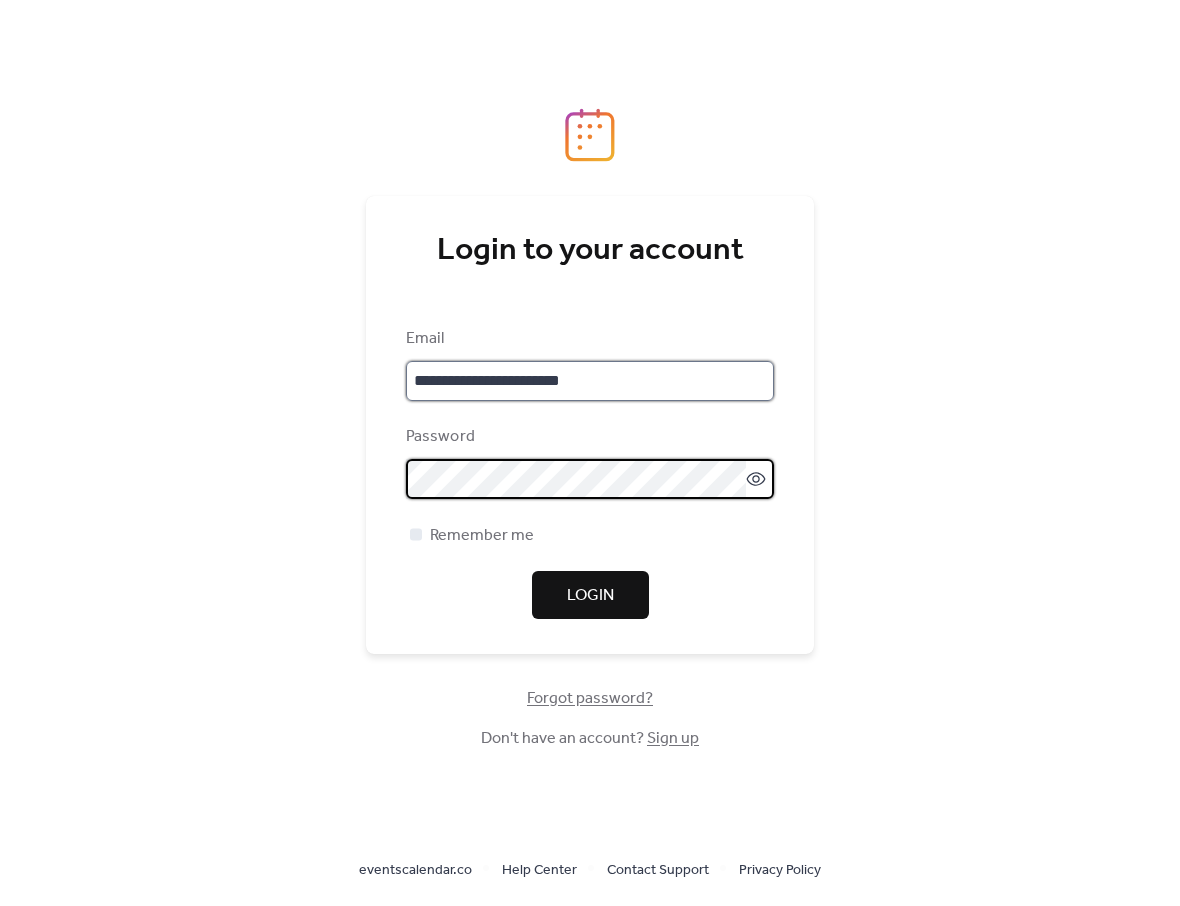 click on "**********" at bounding box center [590, 381] 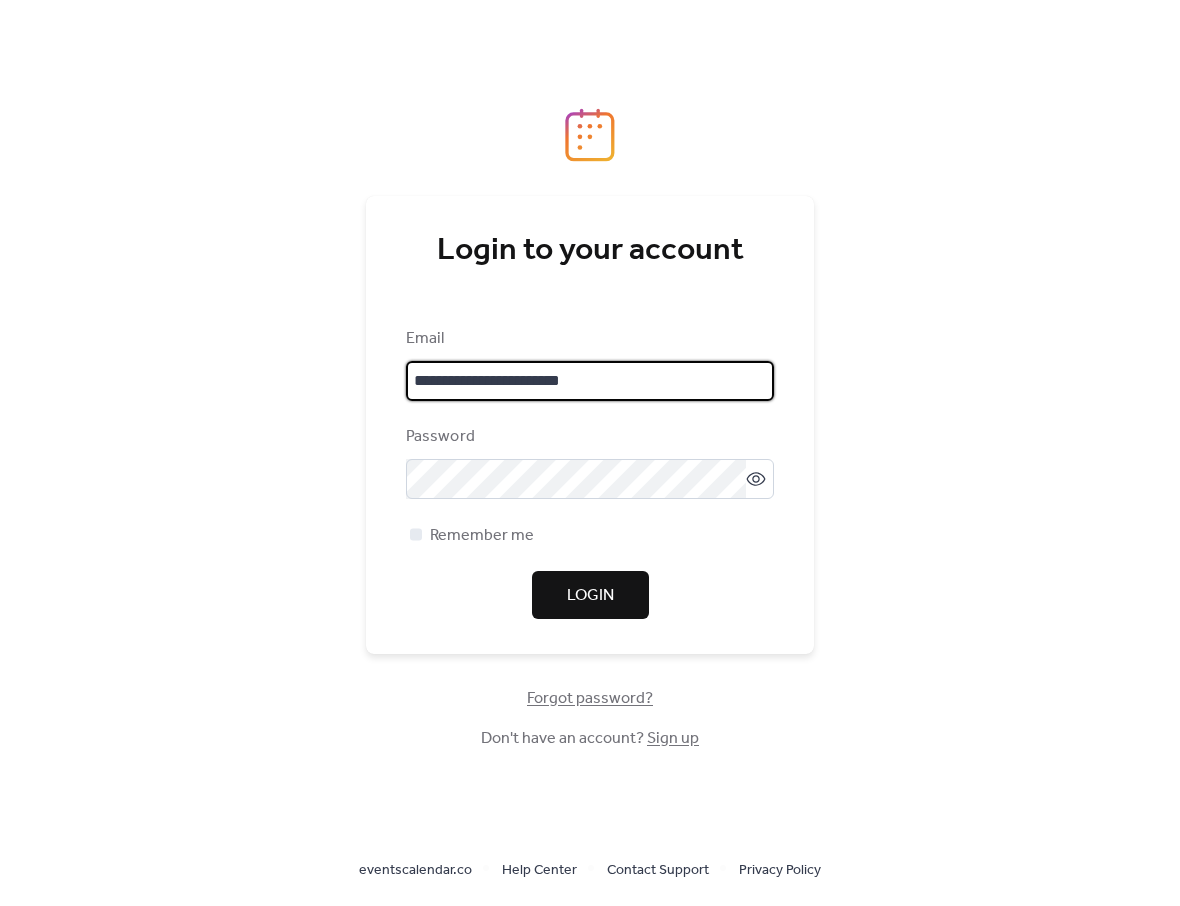 click on "**********" at bounding box center (590, 381) 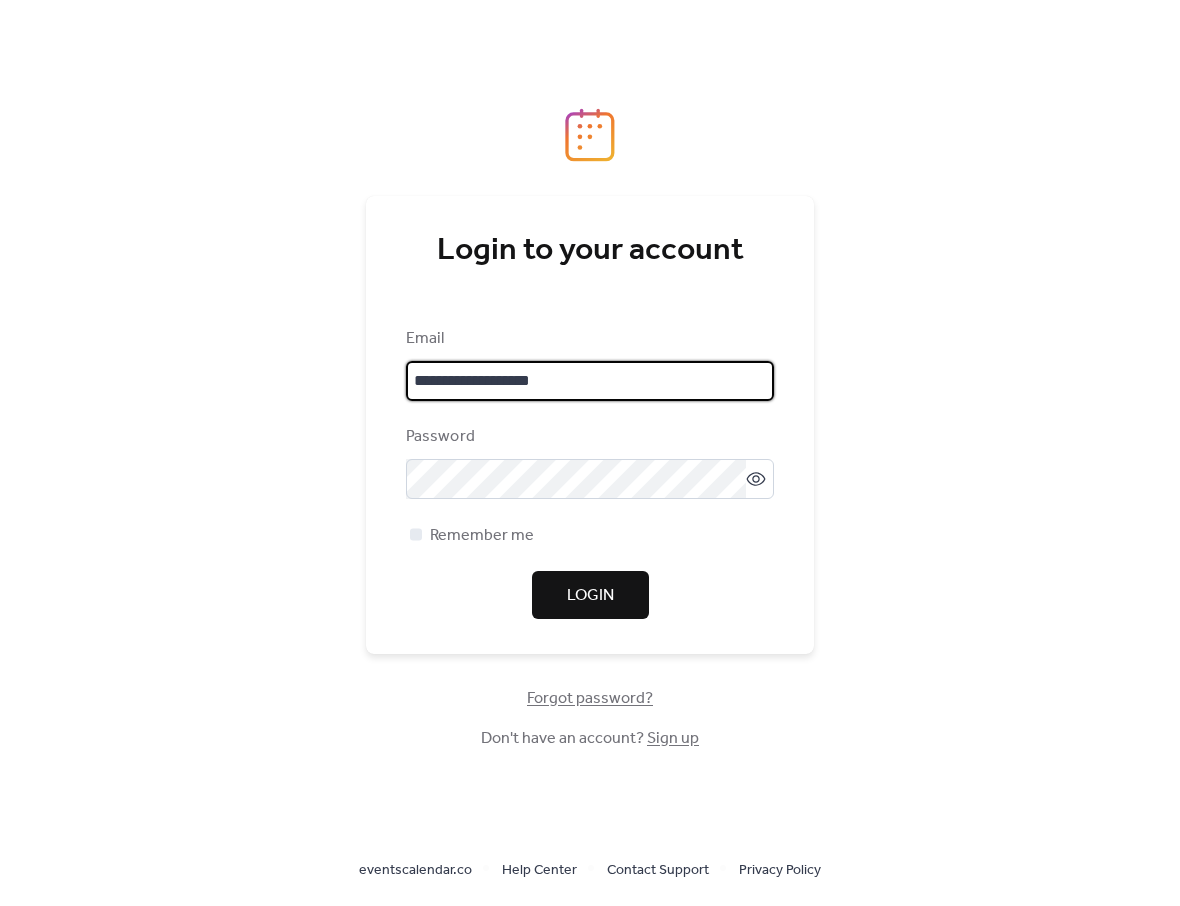 type on "**********" 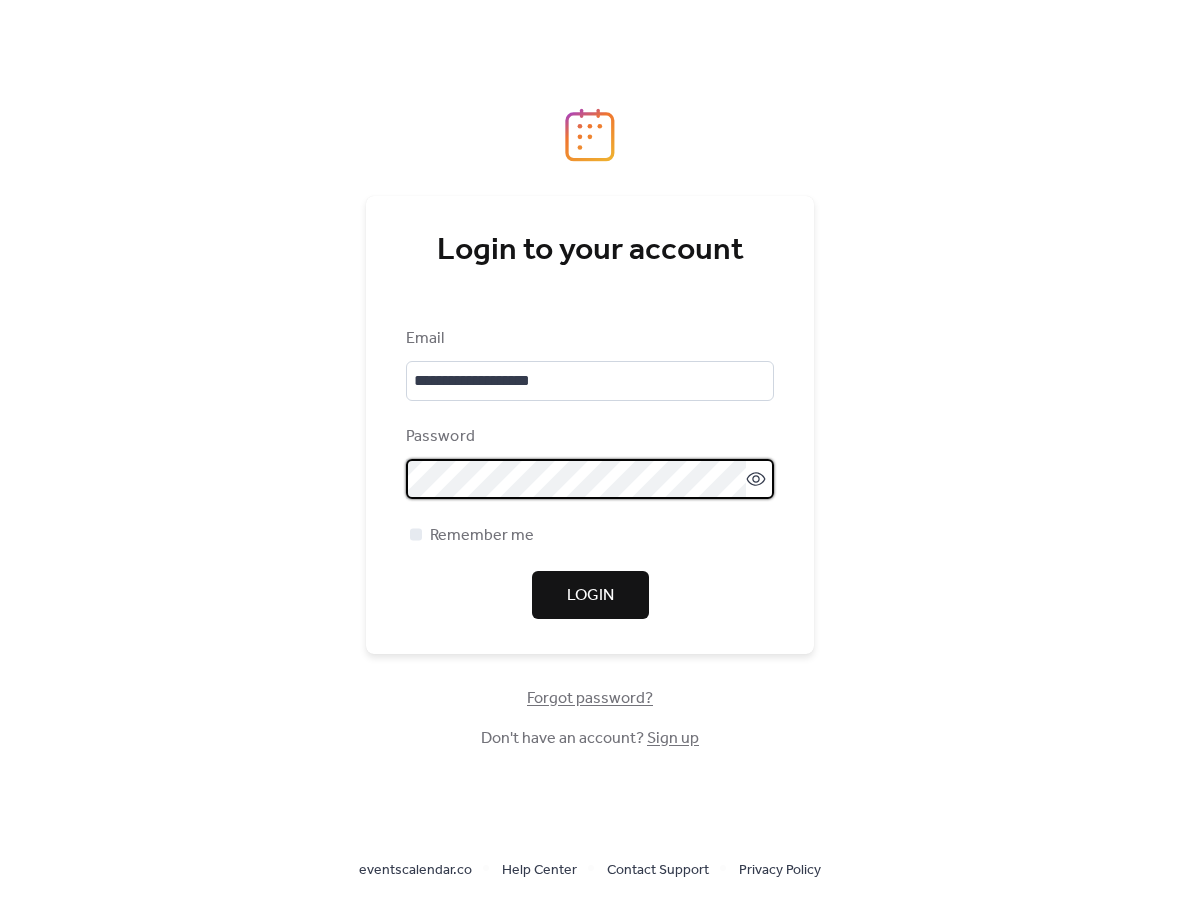 scroll, scrollTop: 0, scrollLeft: 0, axis: both 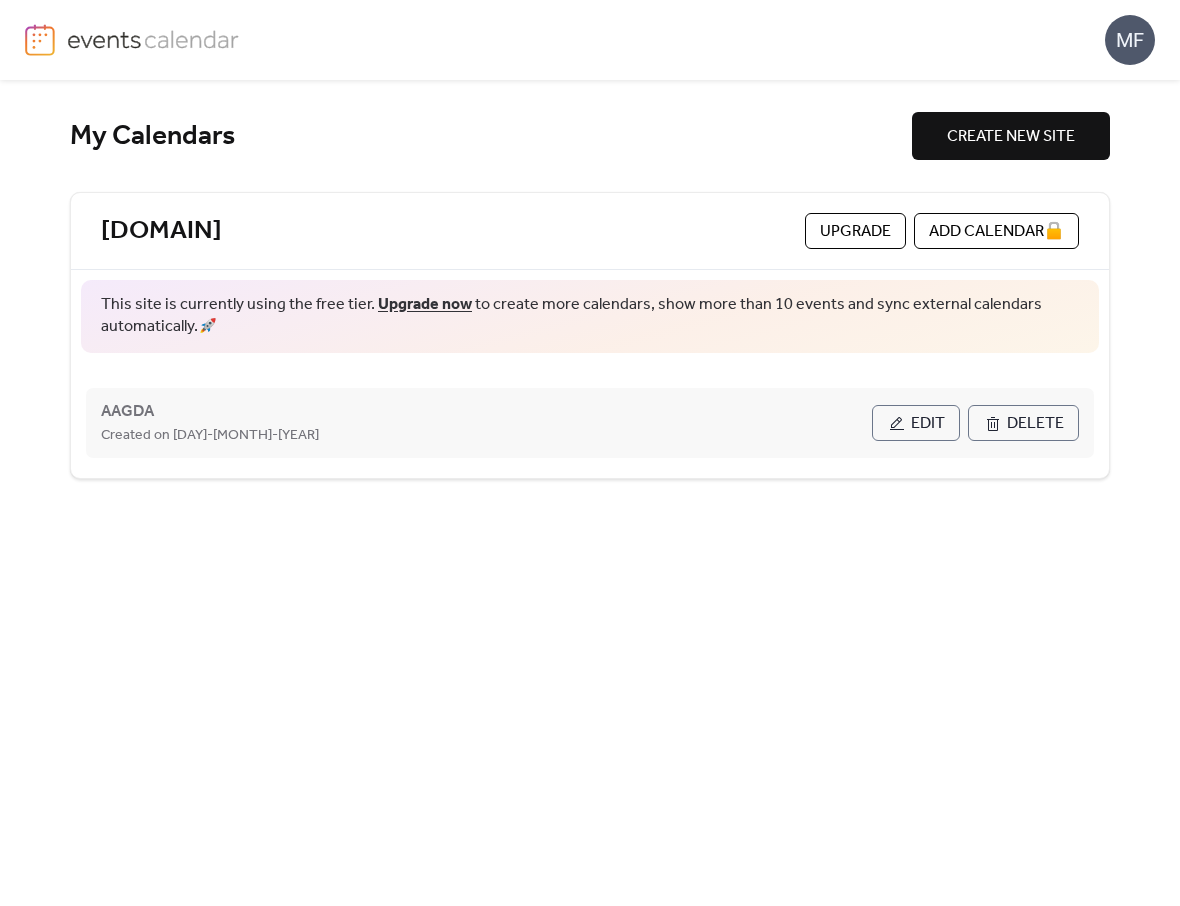 click on "Edit" at bounding box center (928, 424) 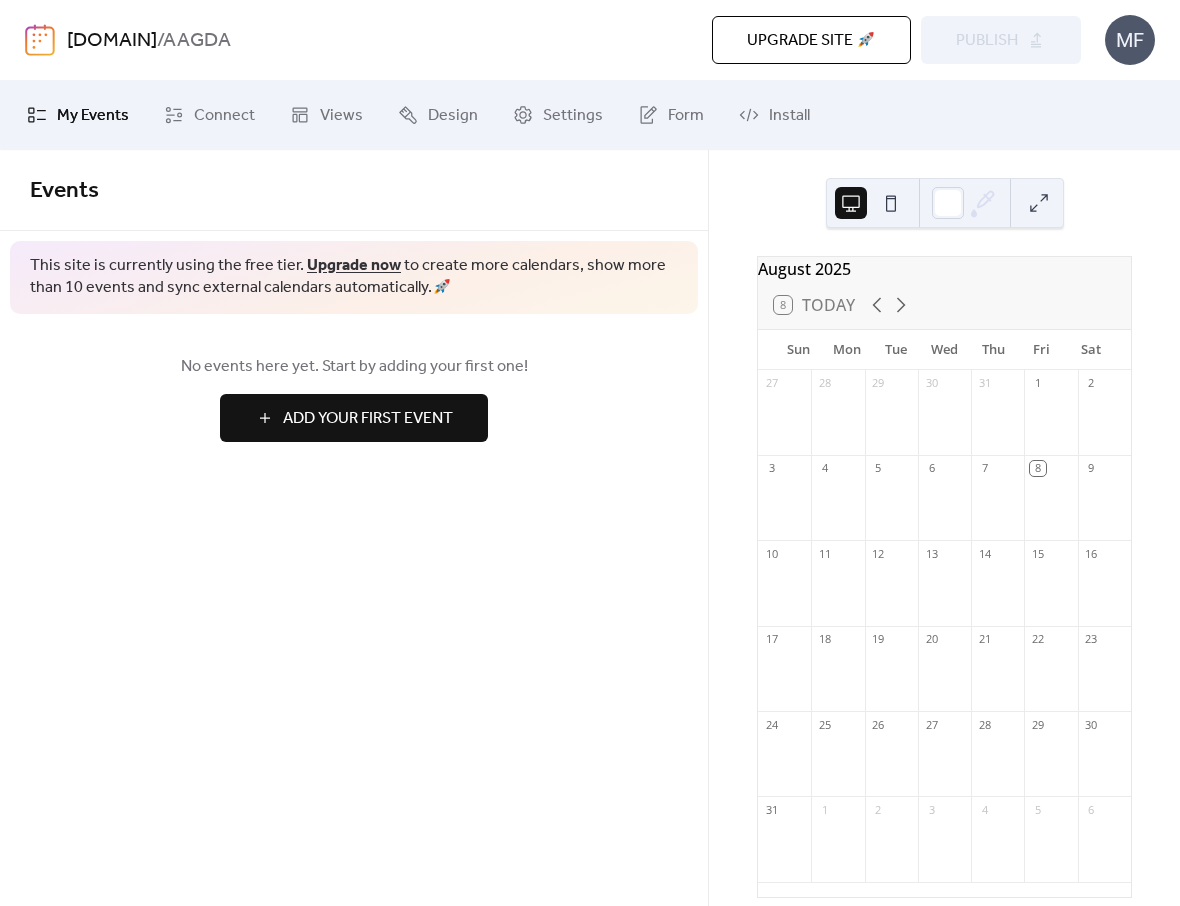 click on "Add Your First Event" at bounding box center (354, 418) 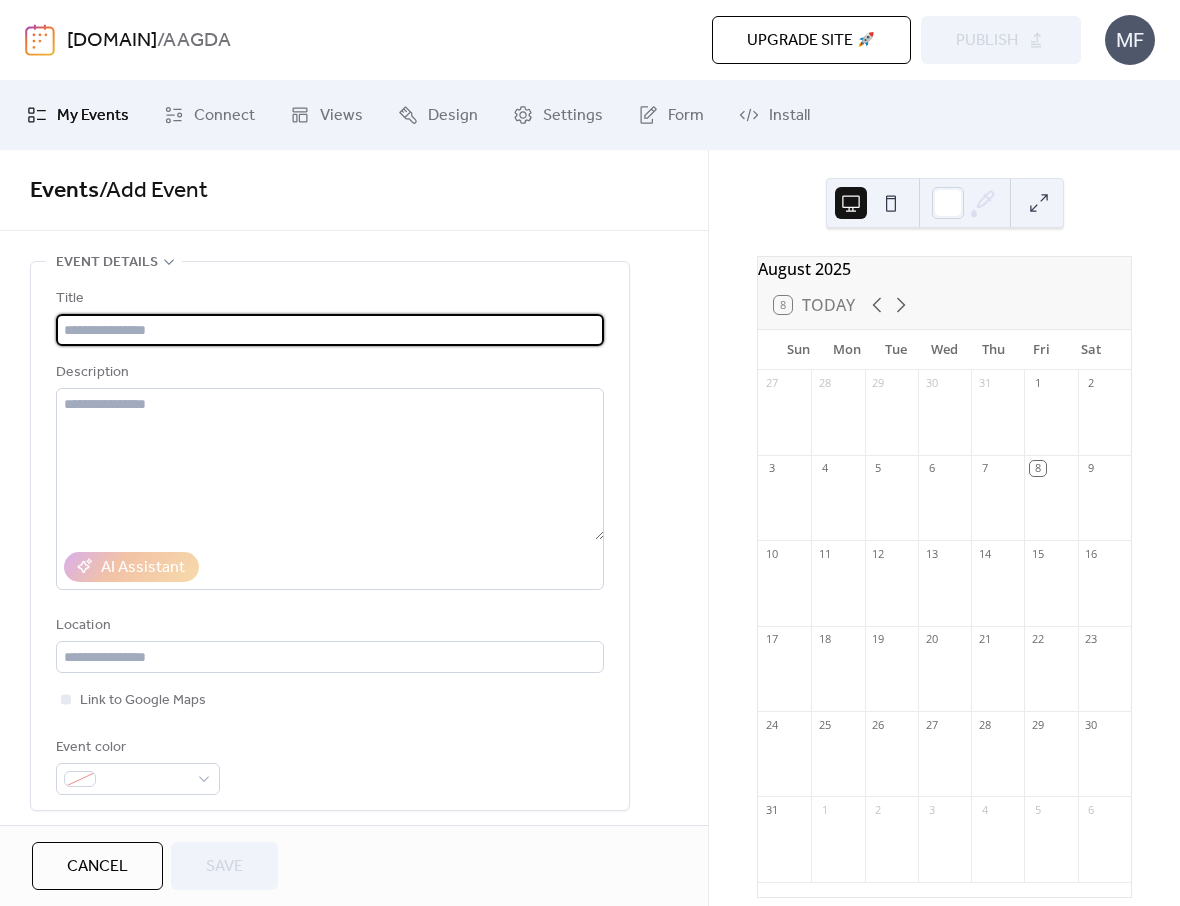 scroll, scrollTop: 55, scrollLeft: 0, axis: vertical 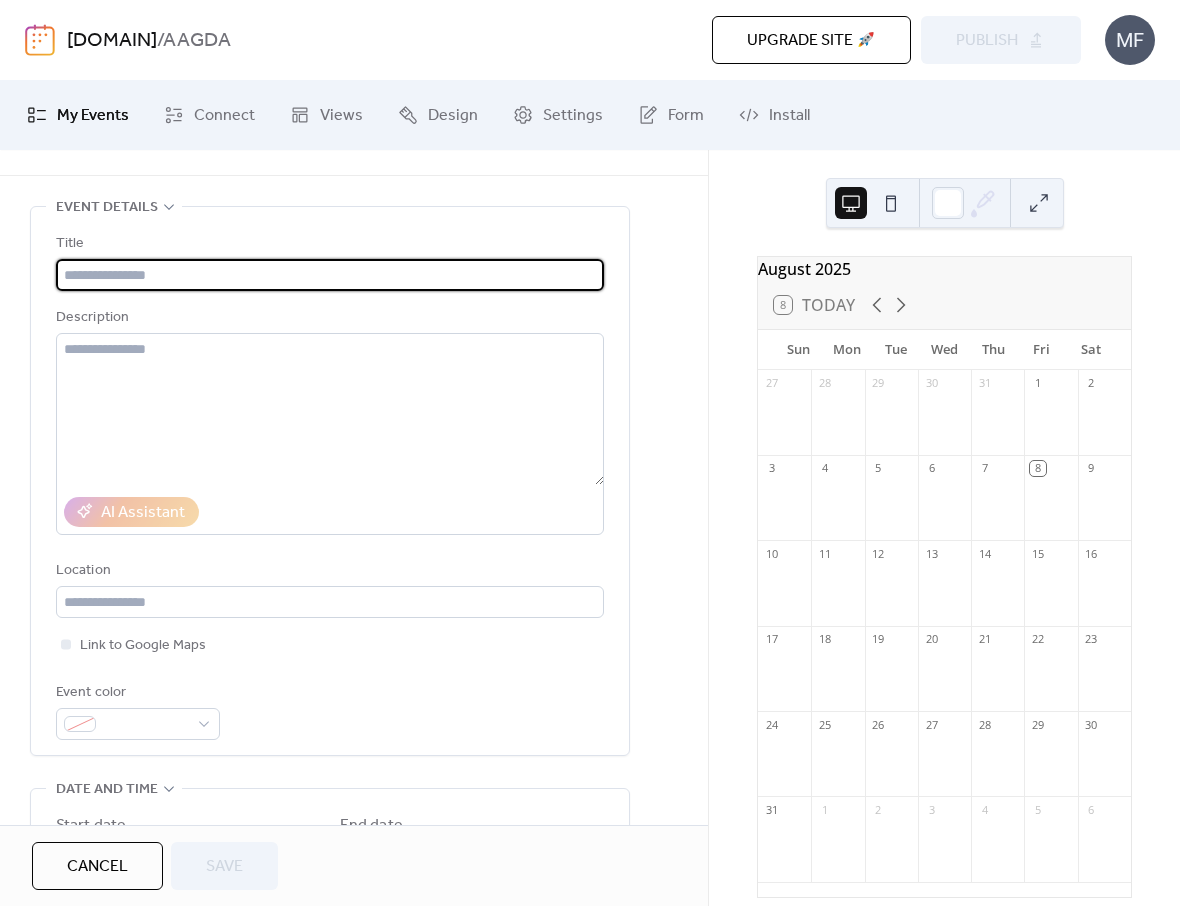 click on "Title" at bounding box center (328, 244) 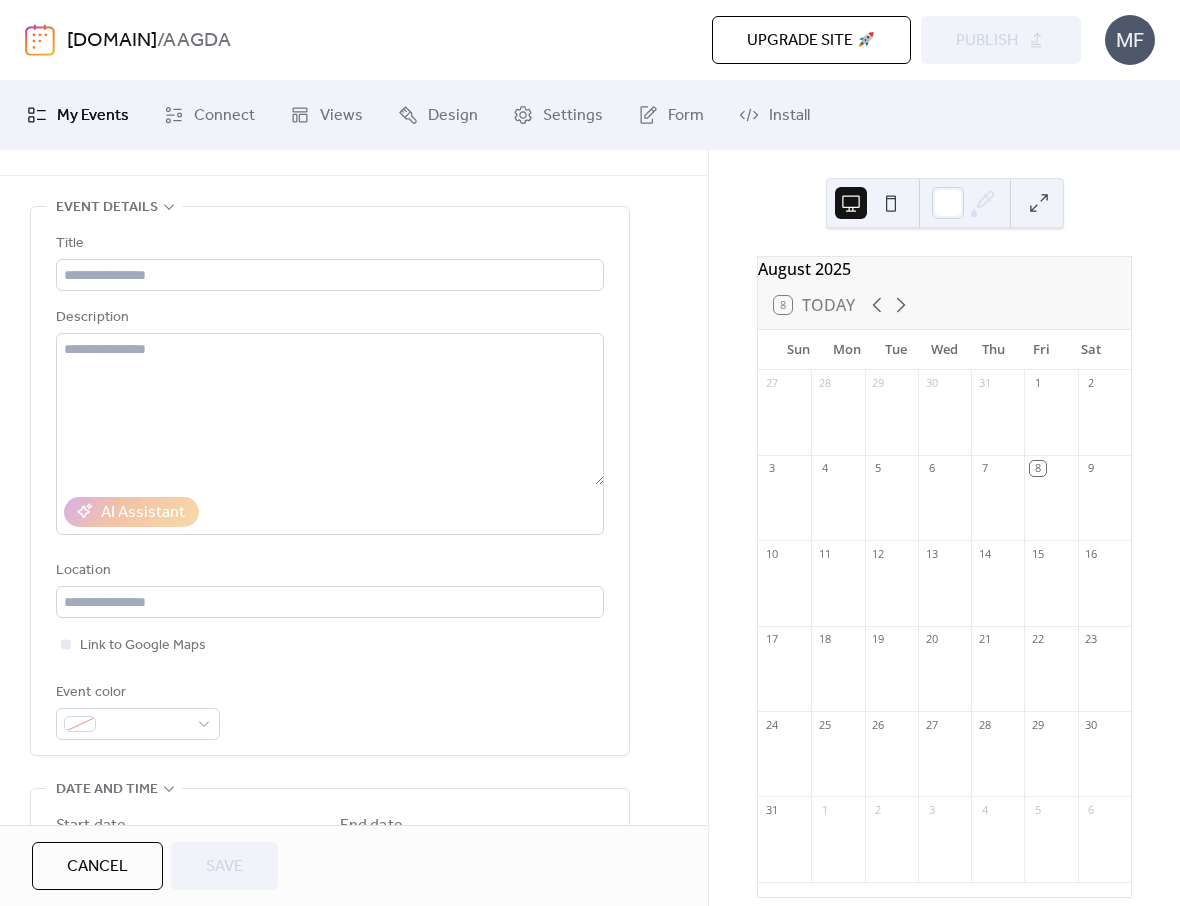 click on "My Events" at bounding box center (78, 115) 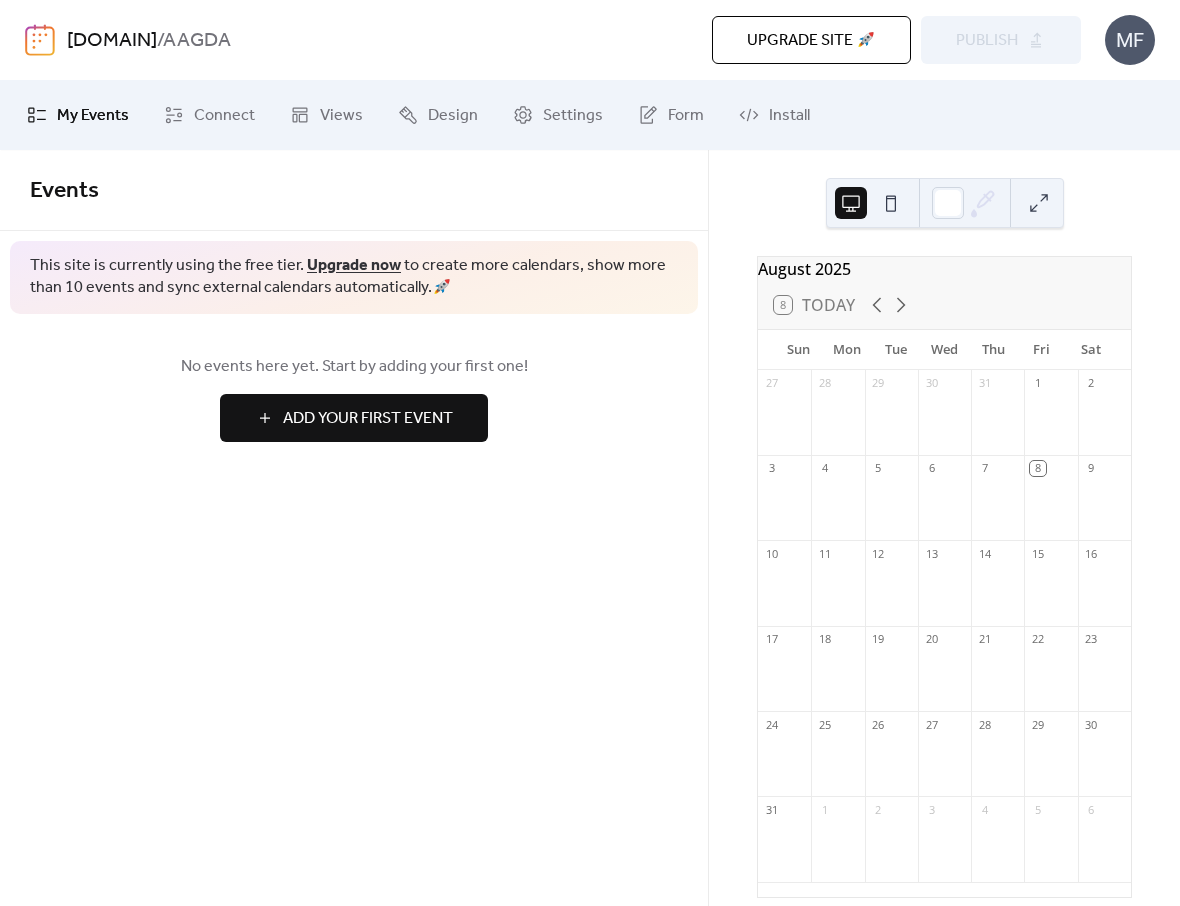 click on "8" at bounding box center (1037, 468) 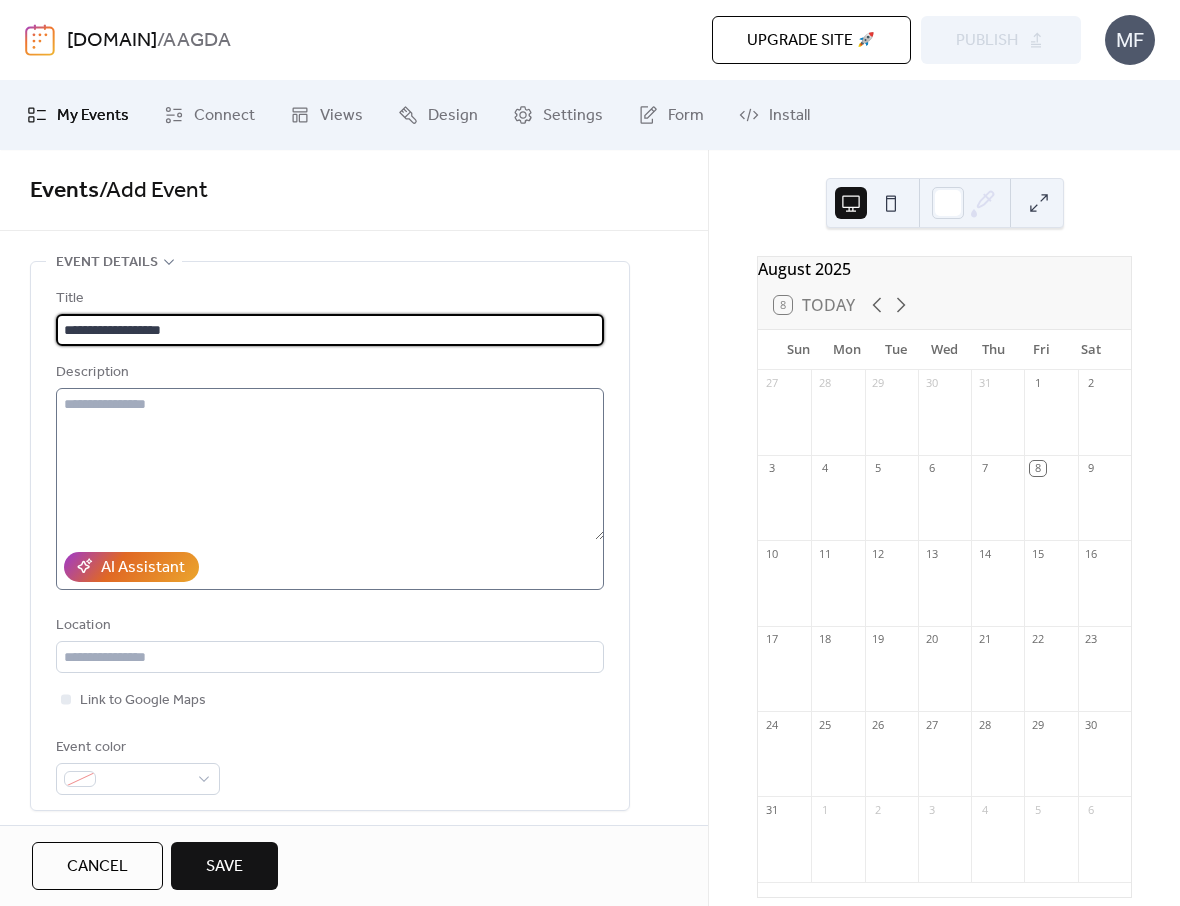 type on "**********" 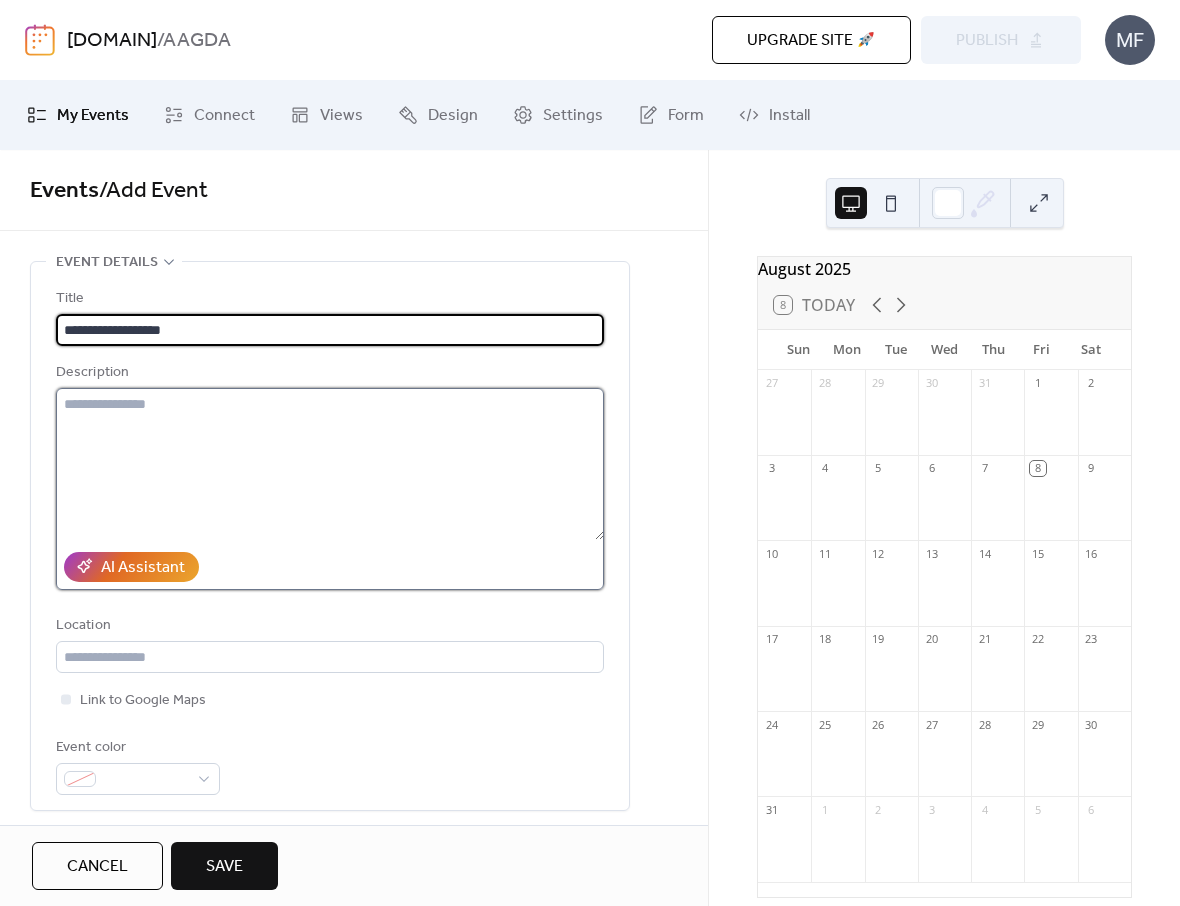 click at bounding box center [330, 464] 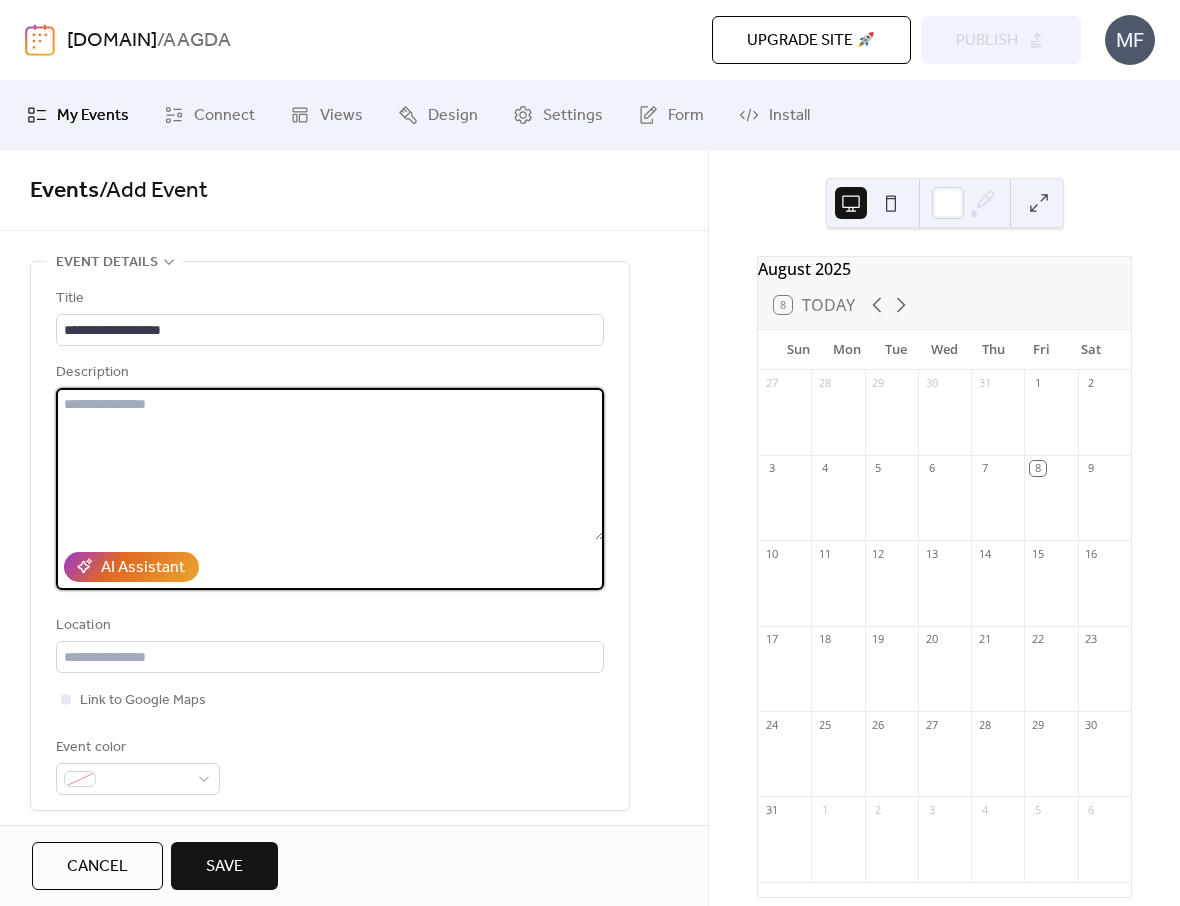 click at bounding box center (330, 464) 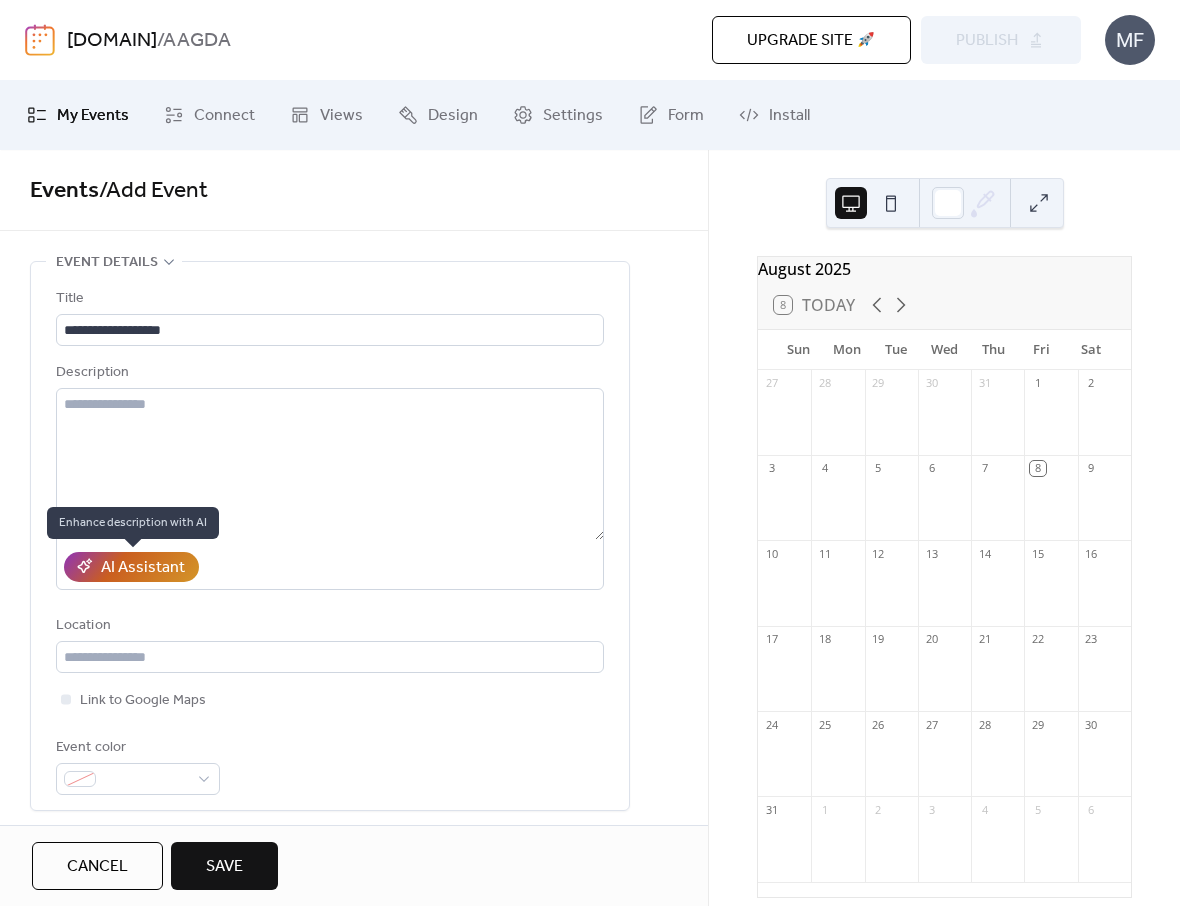 click on "AI Assistant" at bounding box center [143, 568] 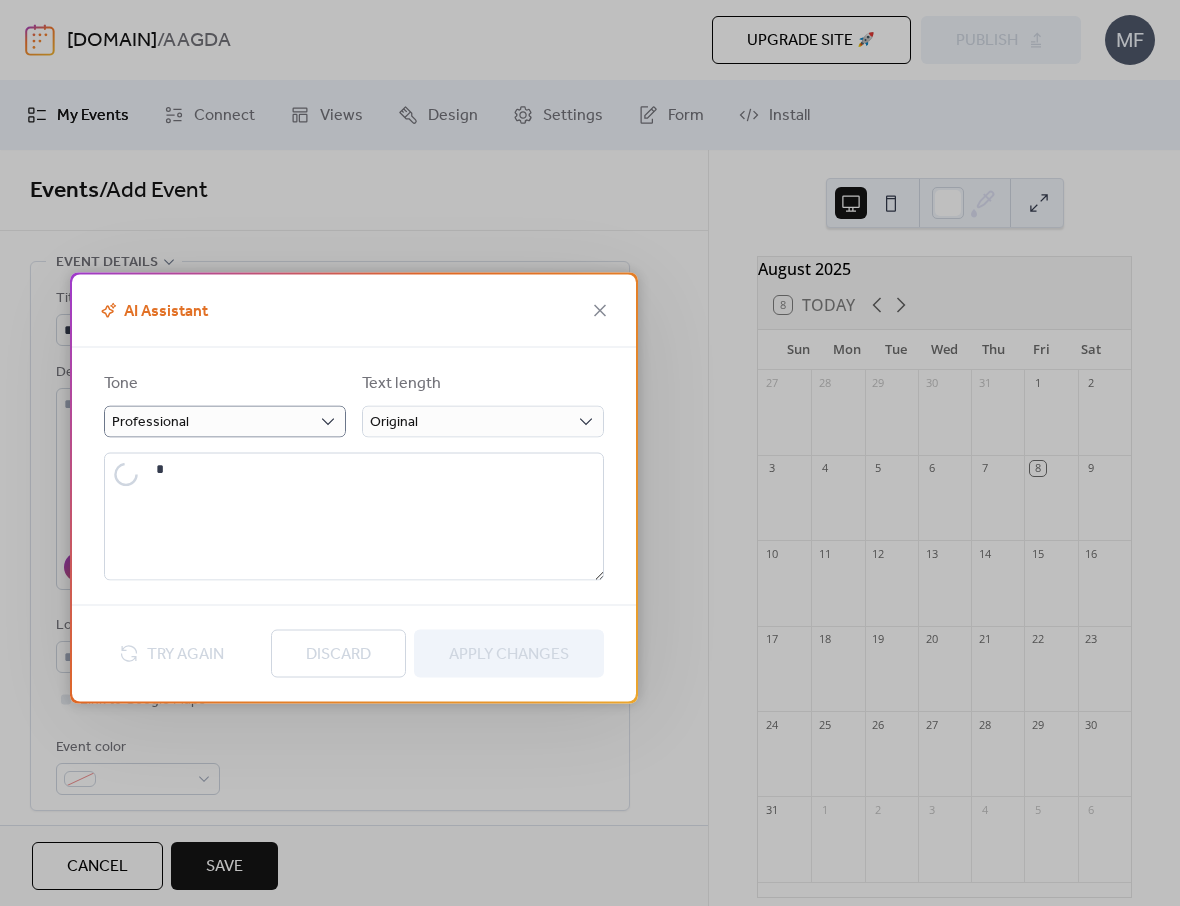 type on "**********" 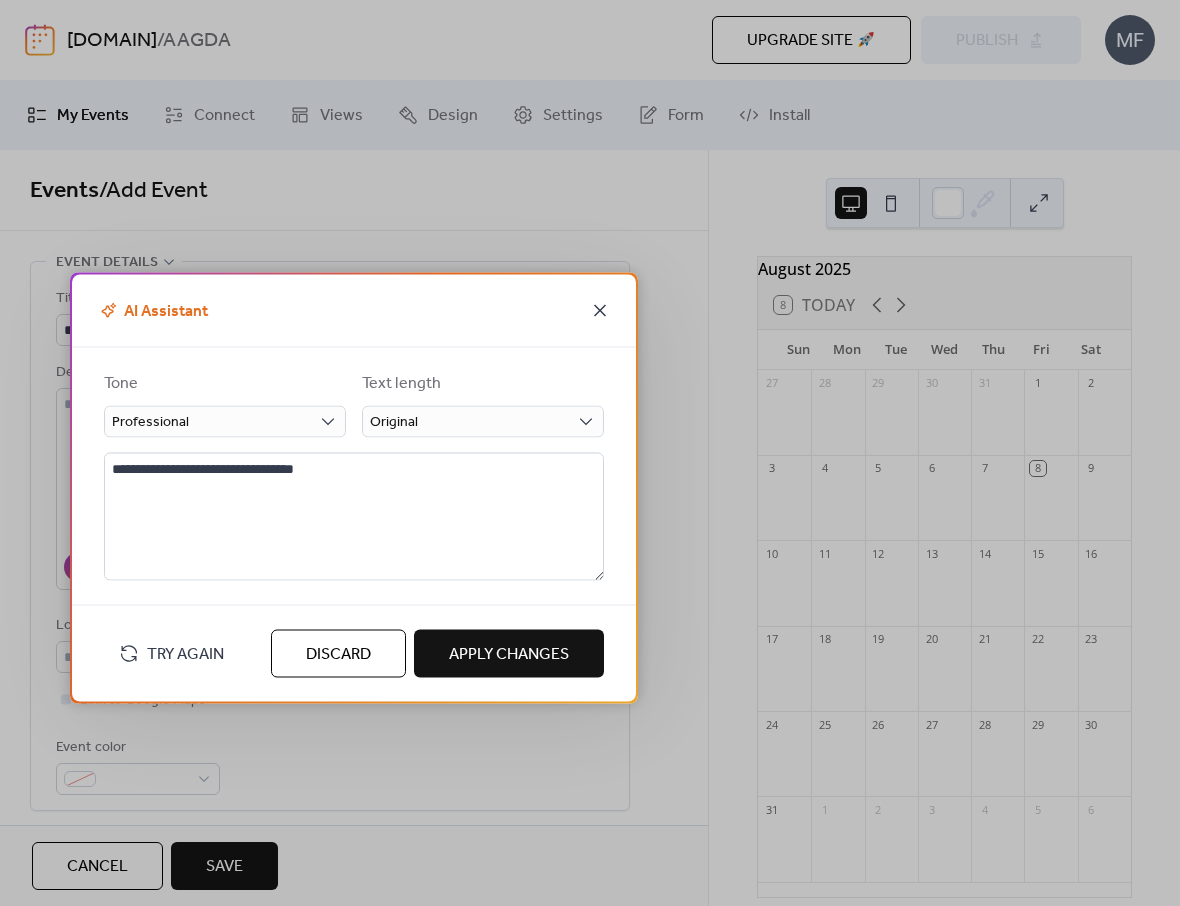 click 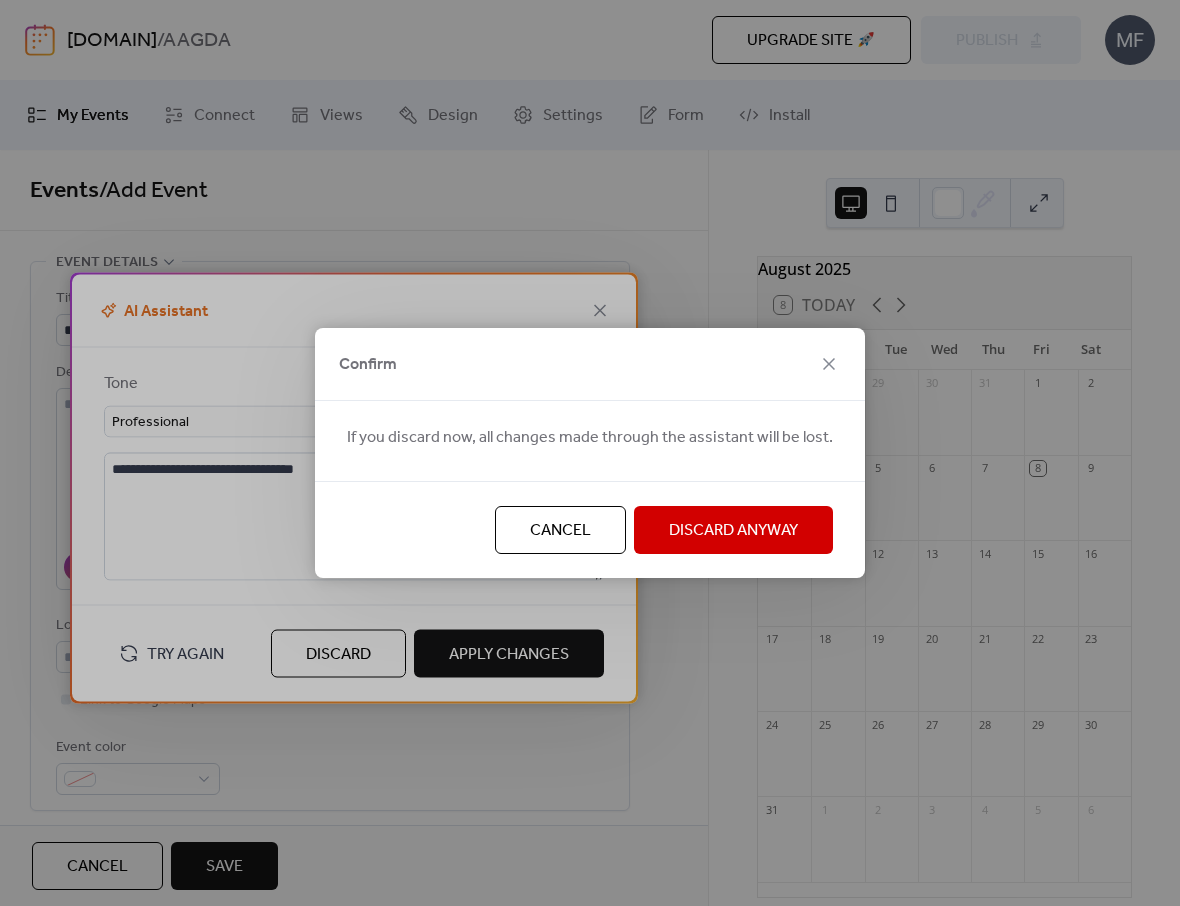 click on "Discard Anyway" at bounding box center (733, 531) 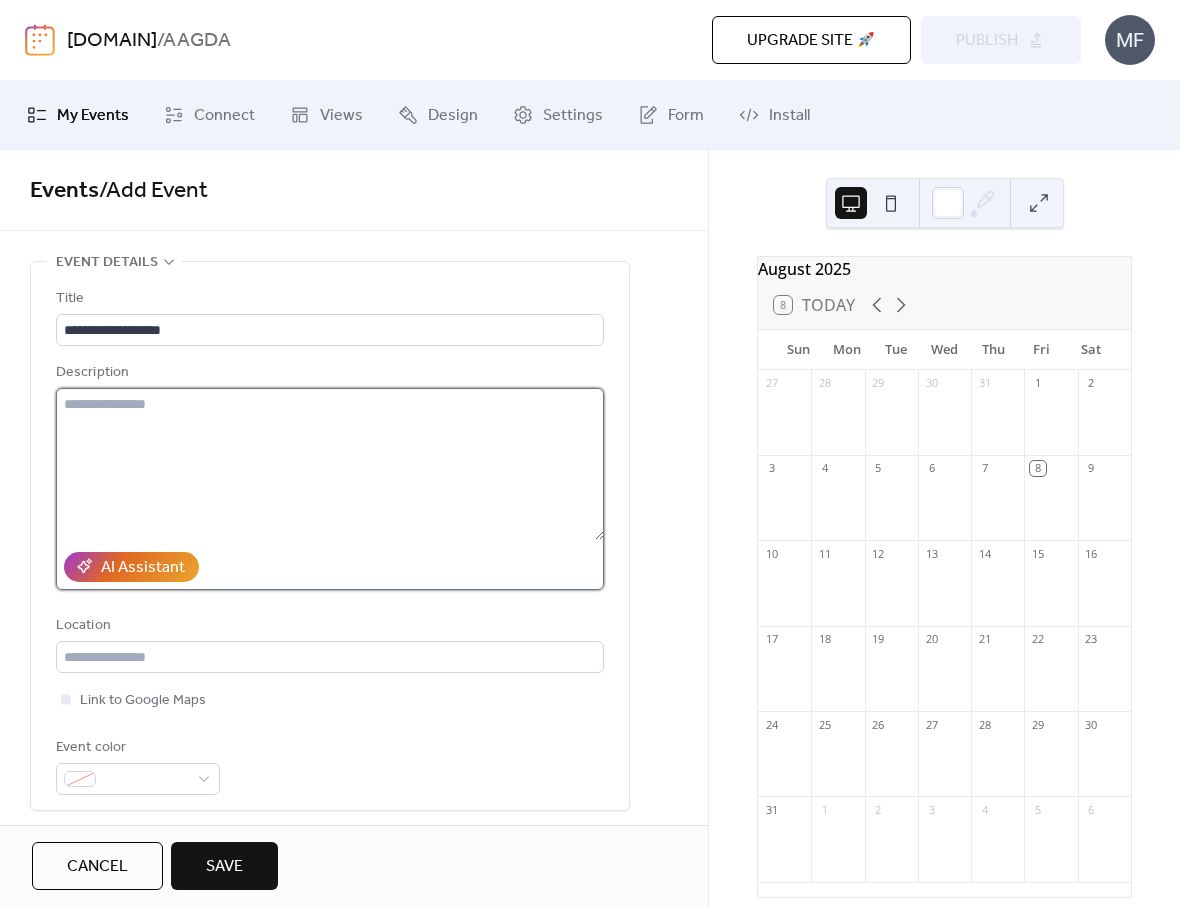 click at bounding box center [330, 464] 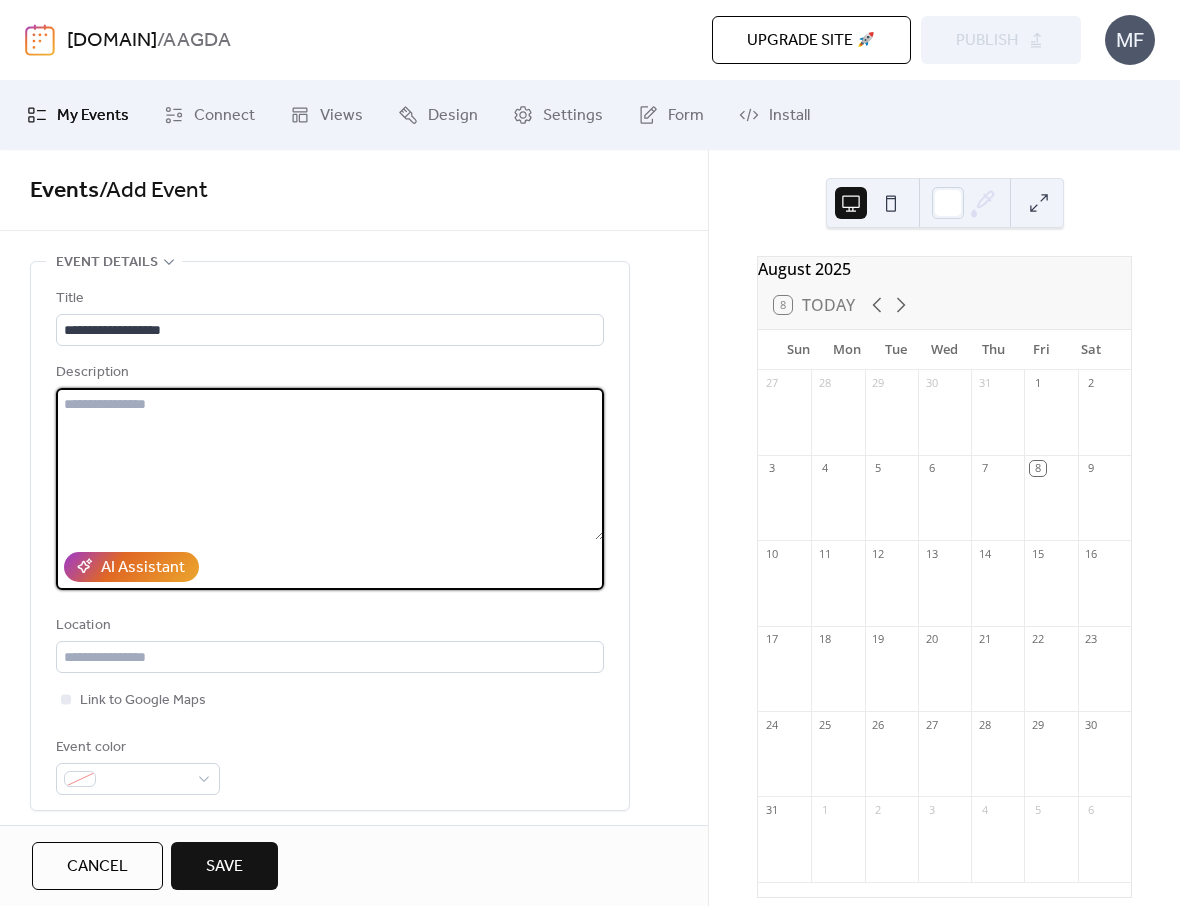 paste on "**********" 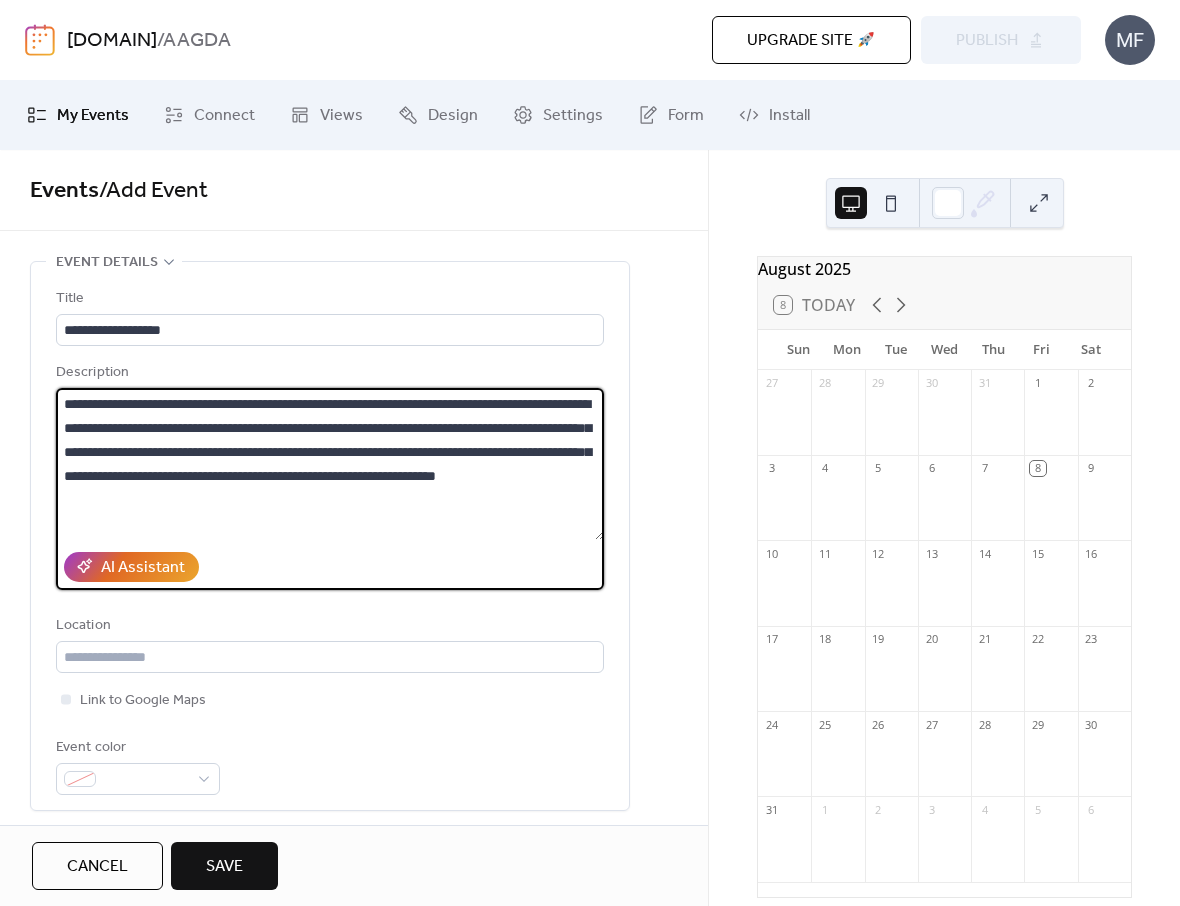 scroll, scrollTop: 32, scrollLeft: 0, axis: vertical 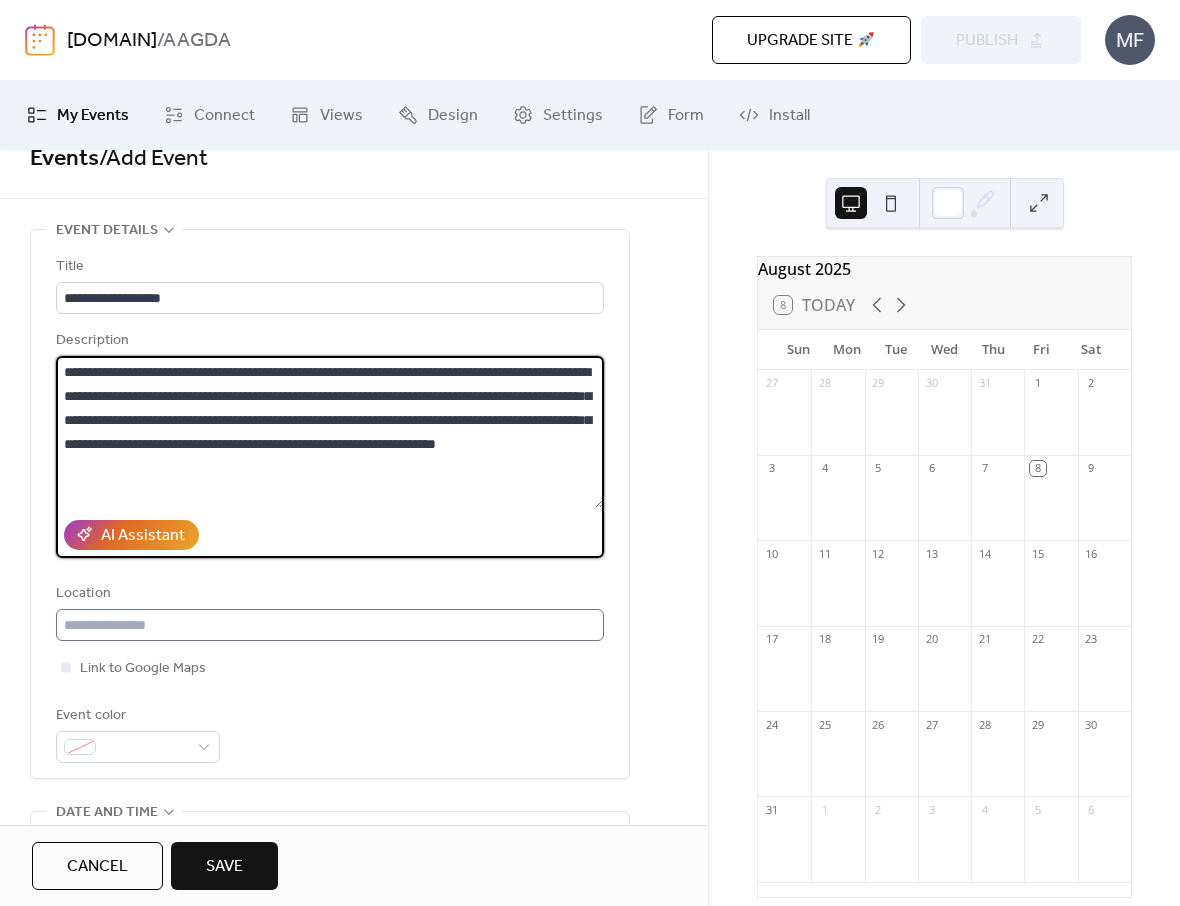 type on "**********" 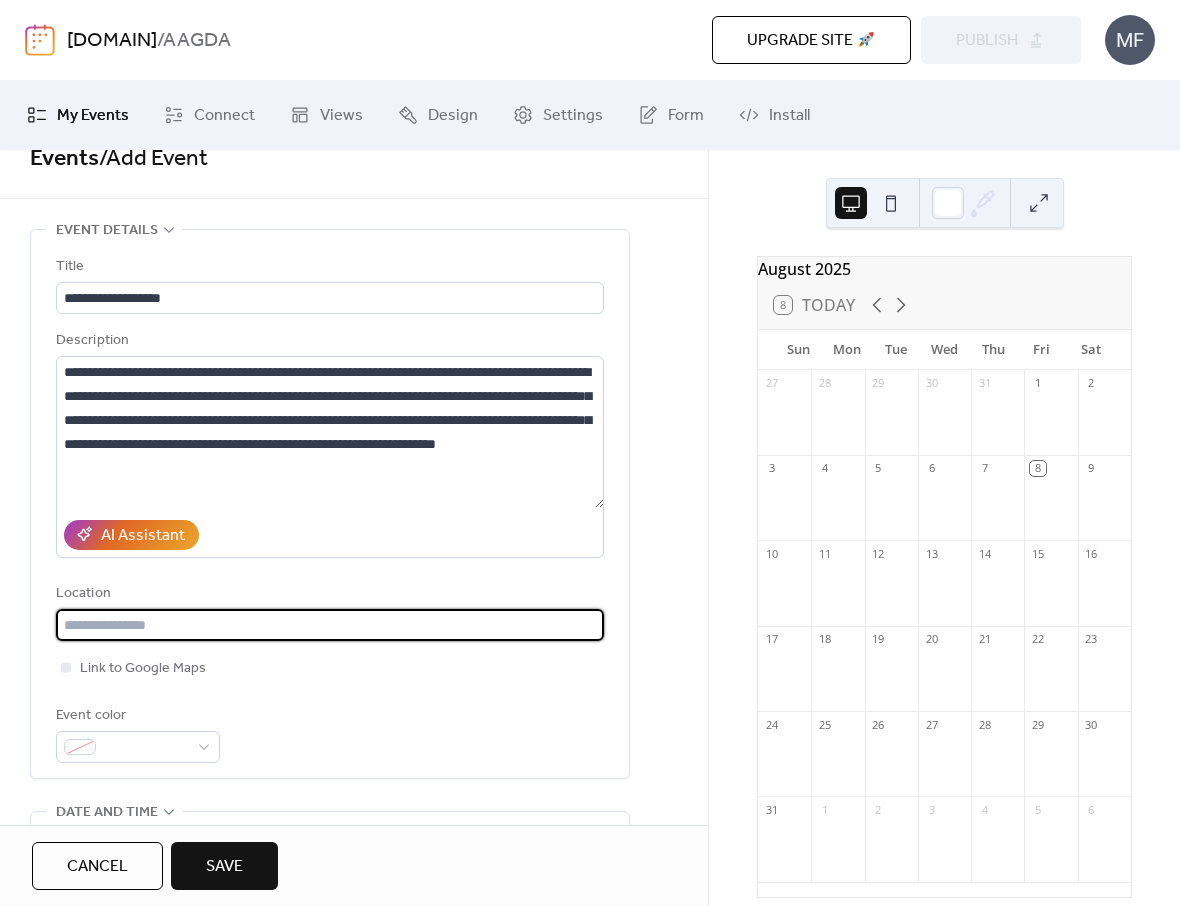 click at bounding box center (330, 625) 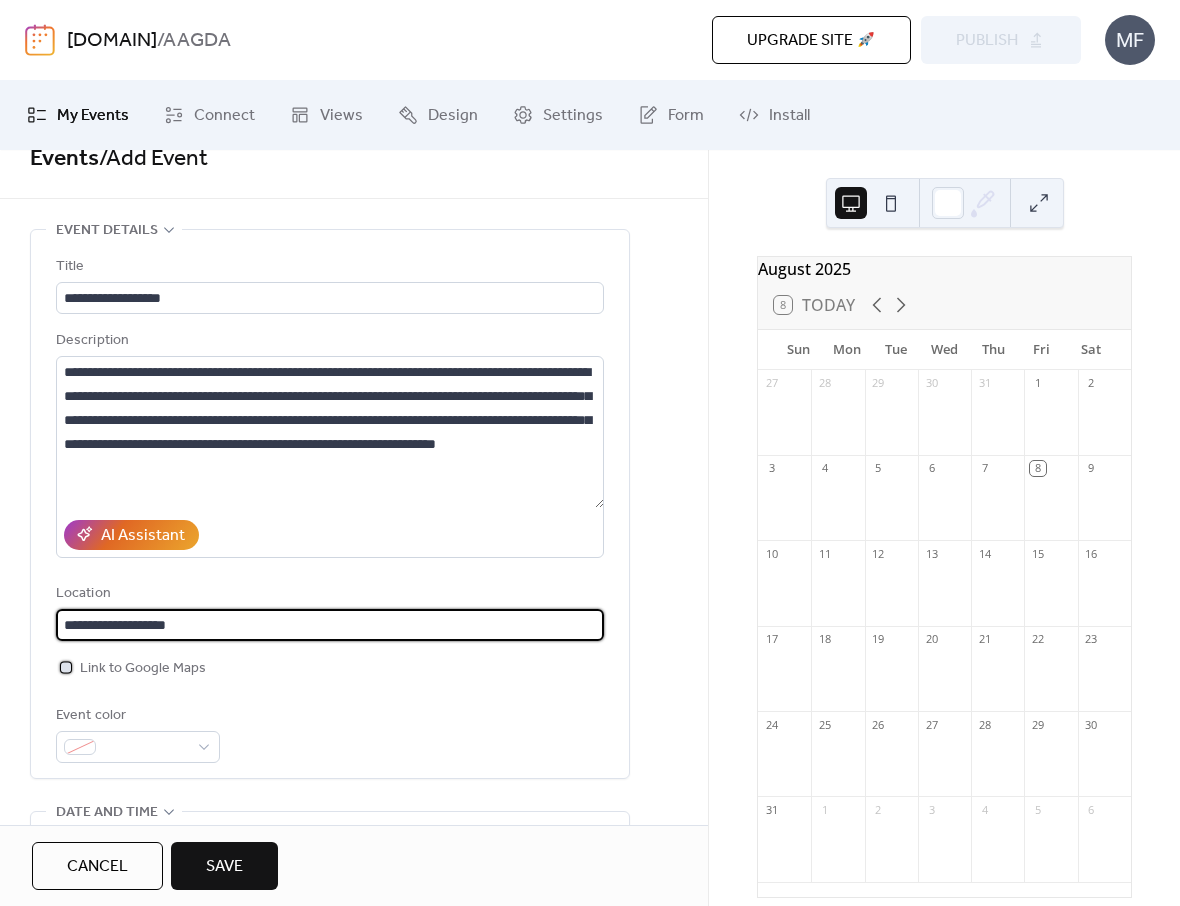 click on "Link to Google Maps" at bounding box center (143, 669) 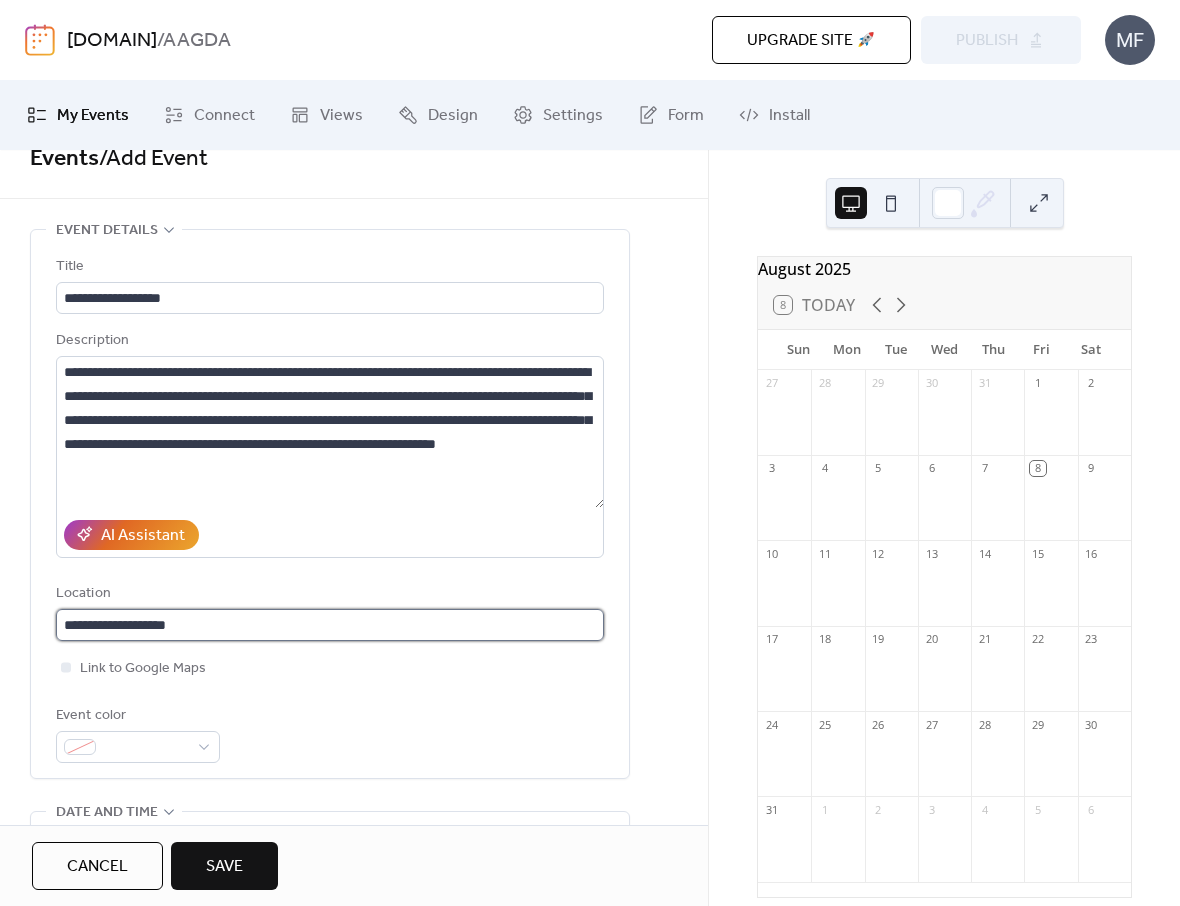 click on "**********" at bounding box center (330, 625) 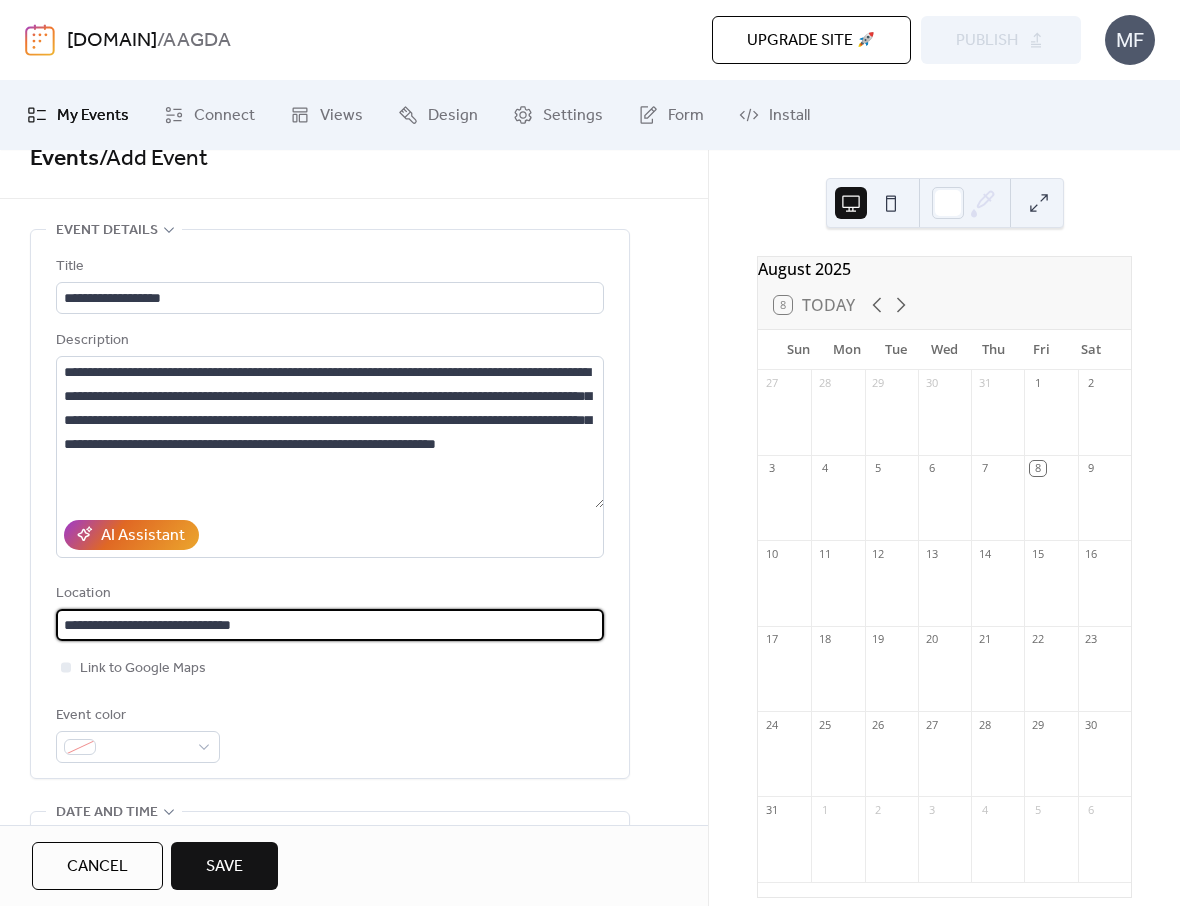 type on "**********" 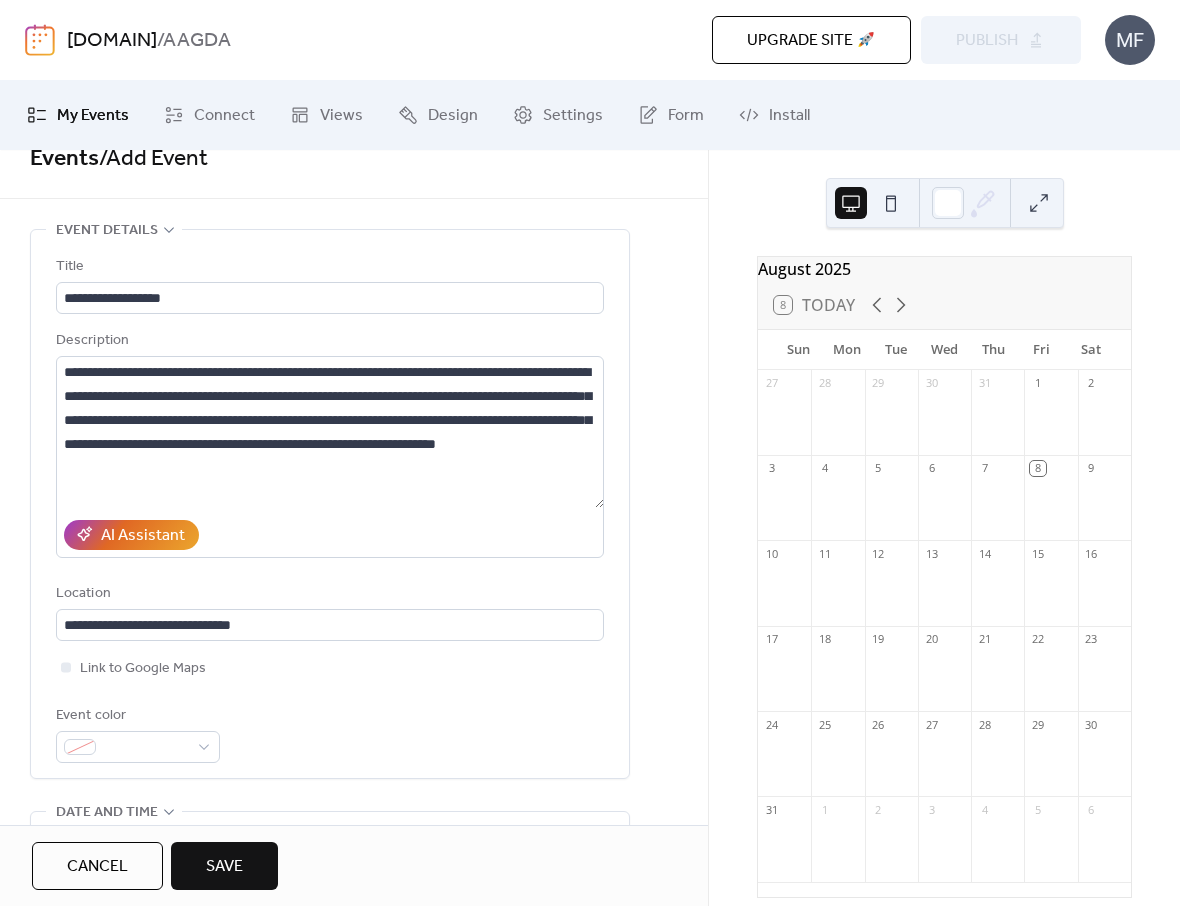 click on "Link to Google Maps" at bounding box center [330, 668] 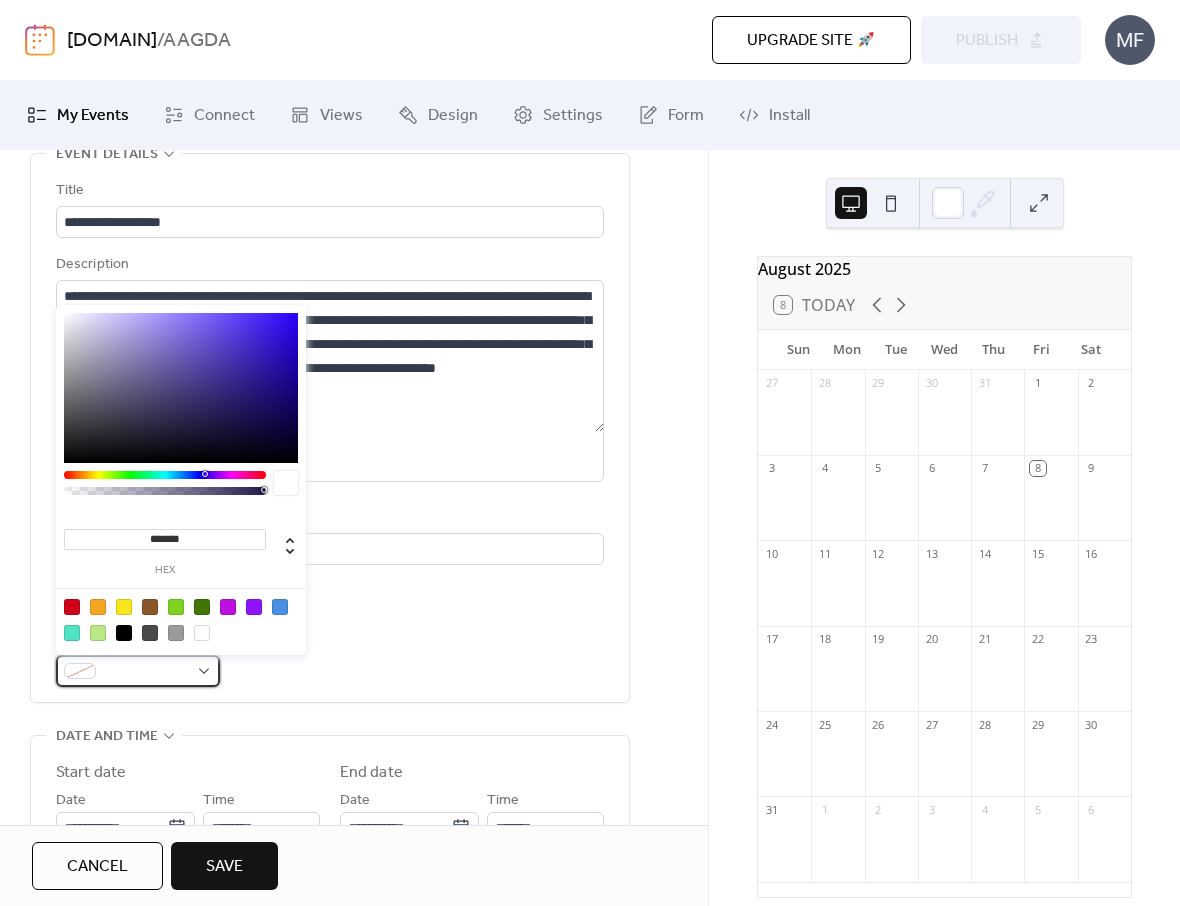 click at bounding box center [146, 672] 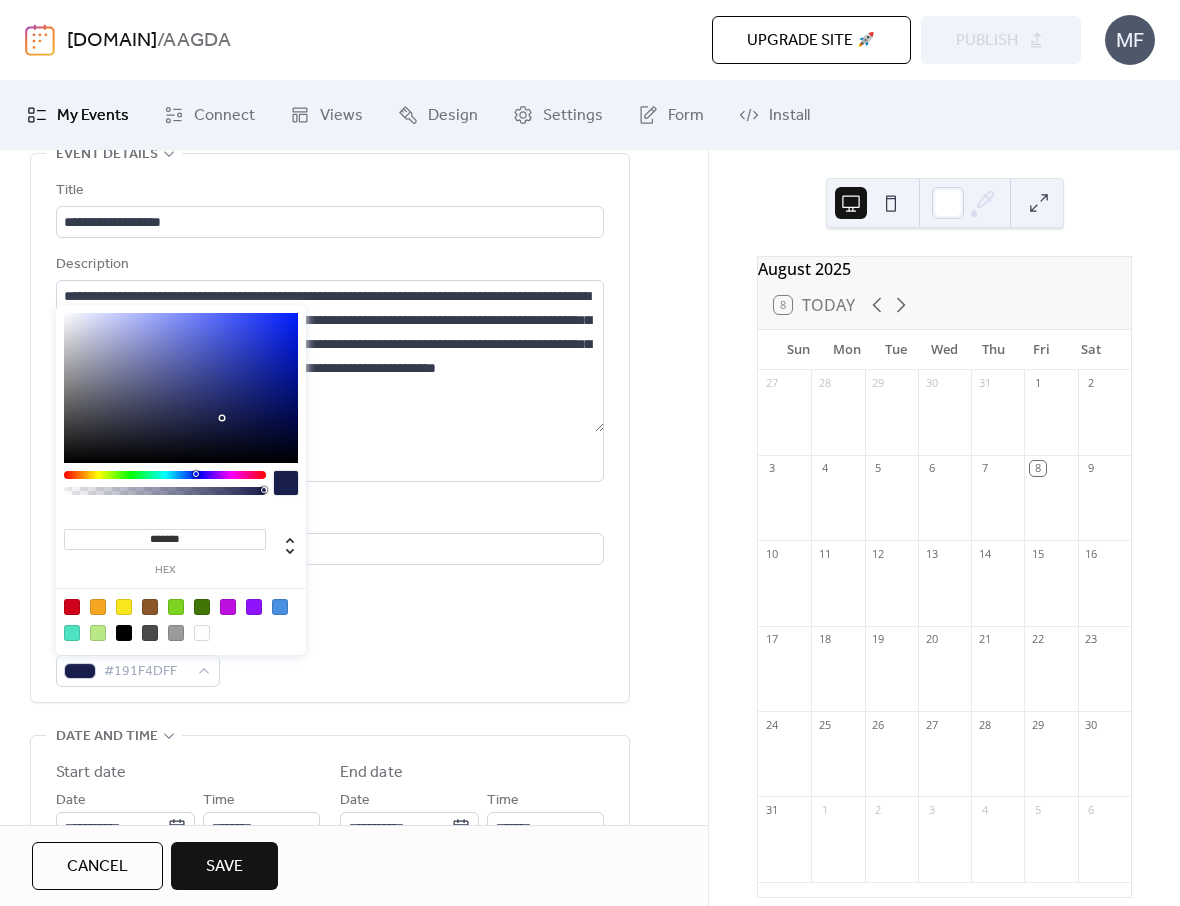 click at bounding box center [196, 474] 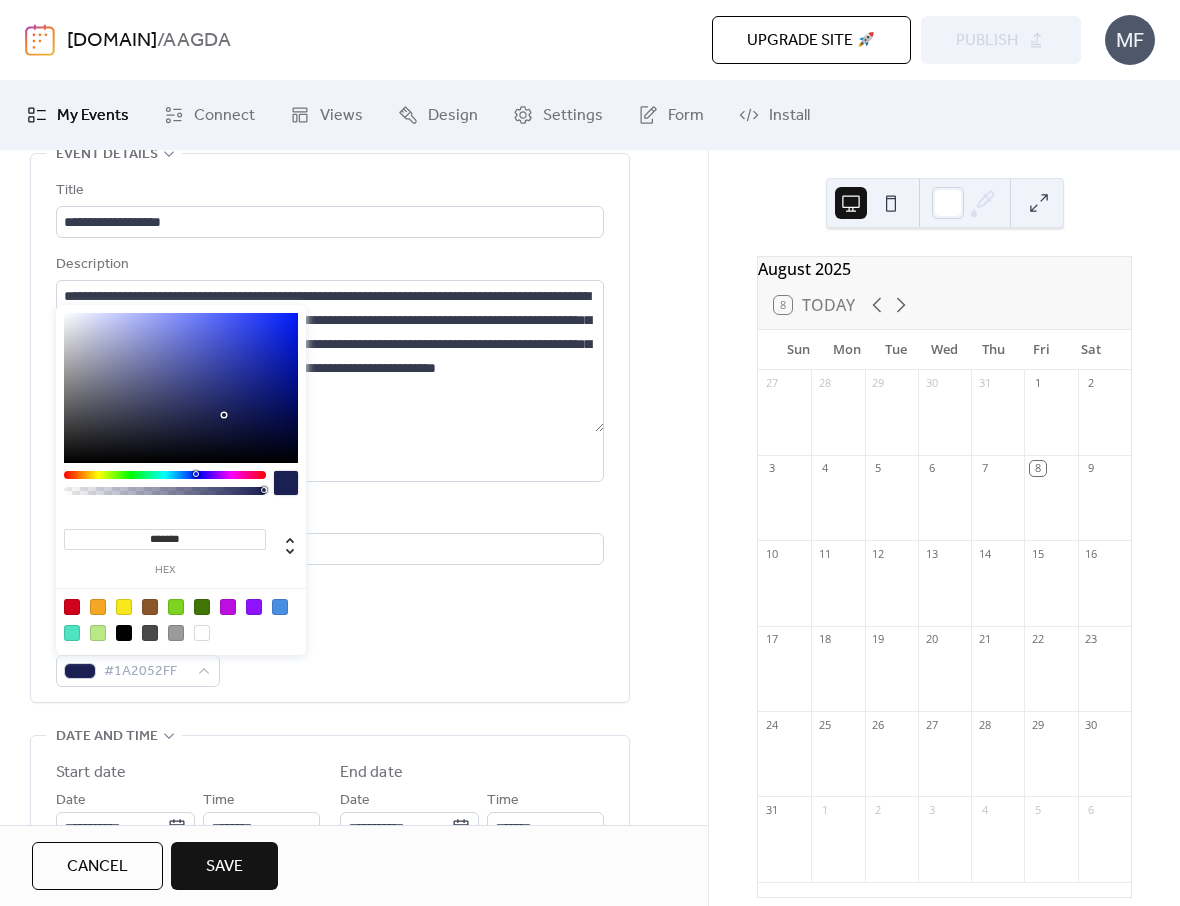 type on "*******" 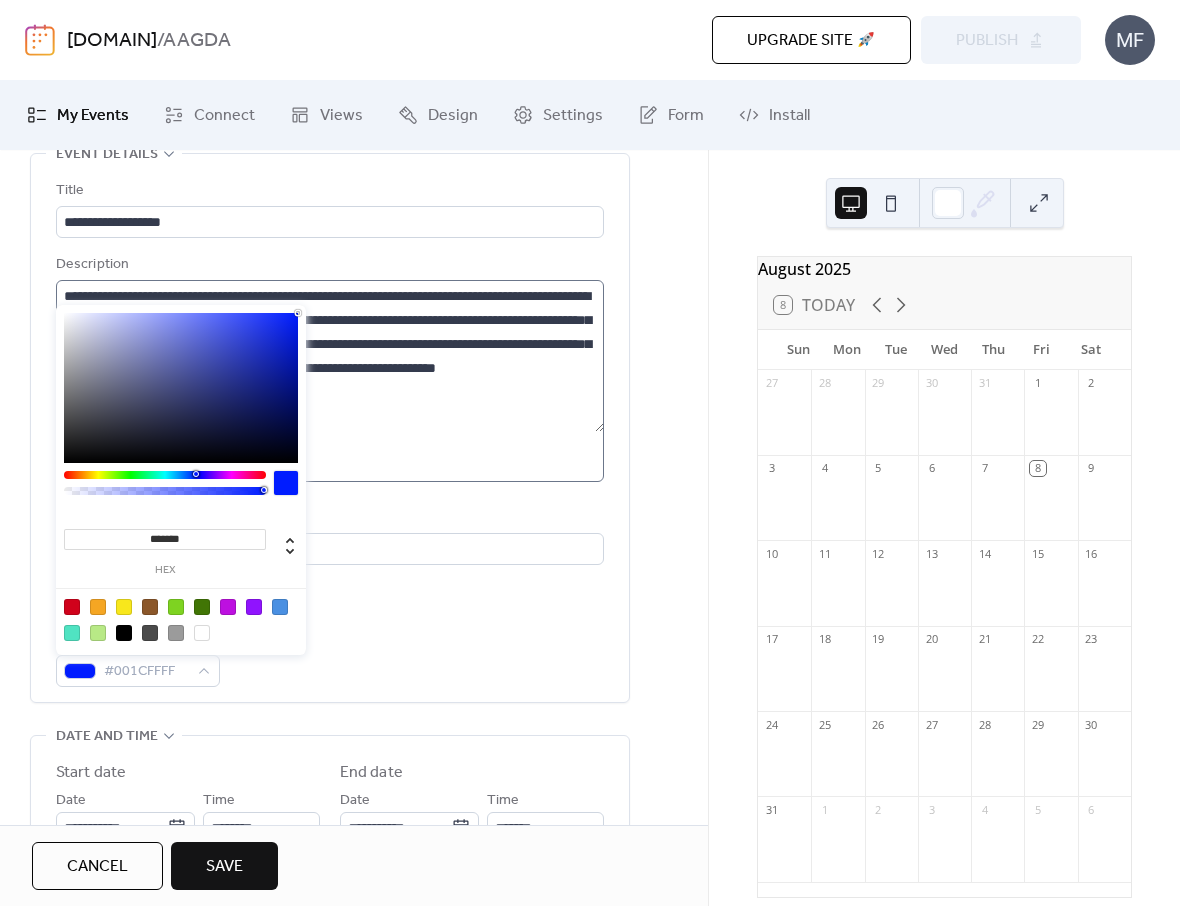 drag, startPoint x: 225, startPoint y: 410, endPoint x: 307, endPoint y: 298, distance: 138.80922 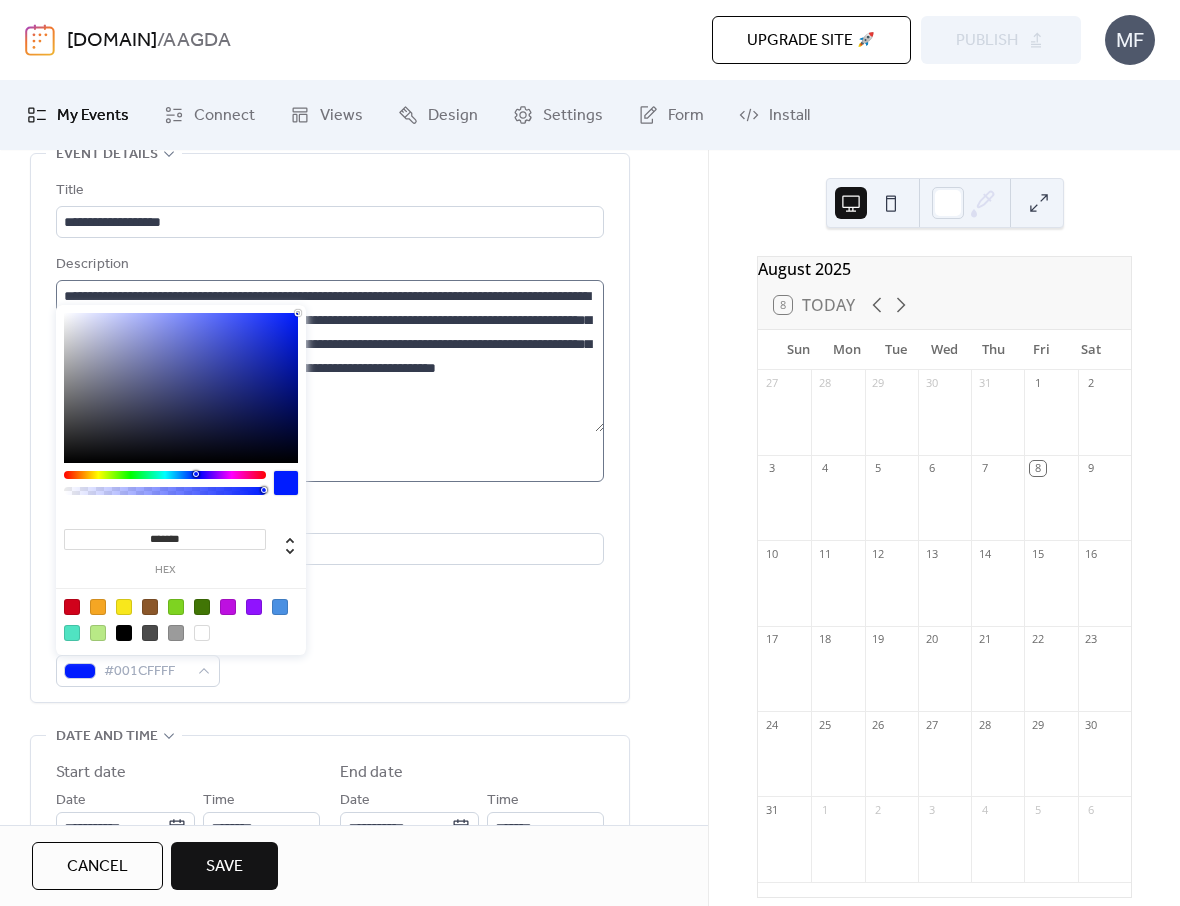 click on "**********" at bounding box center [590, 453] 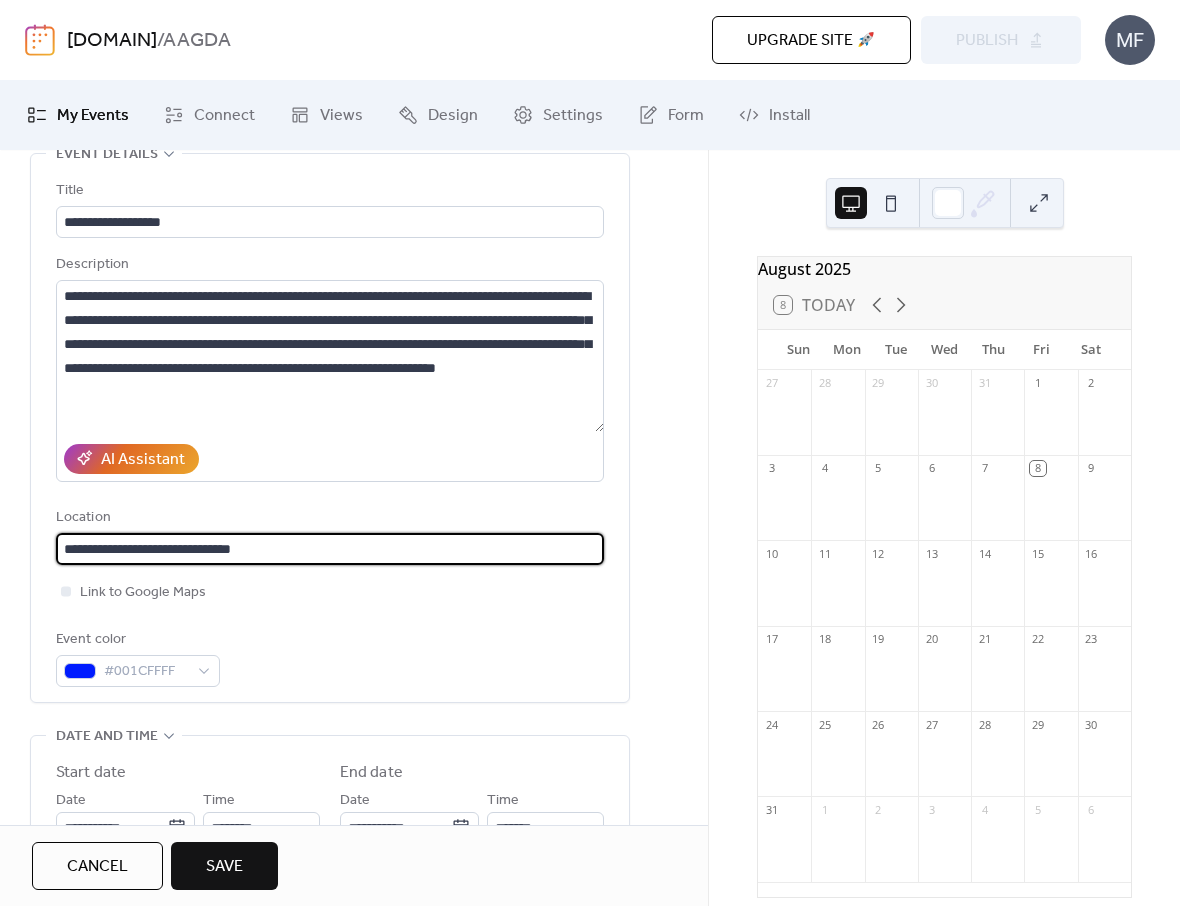 click on "**********" at bounding box center [330, 549] 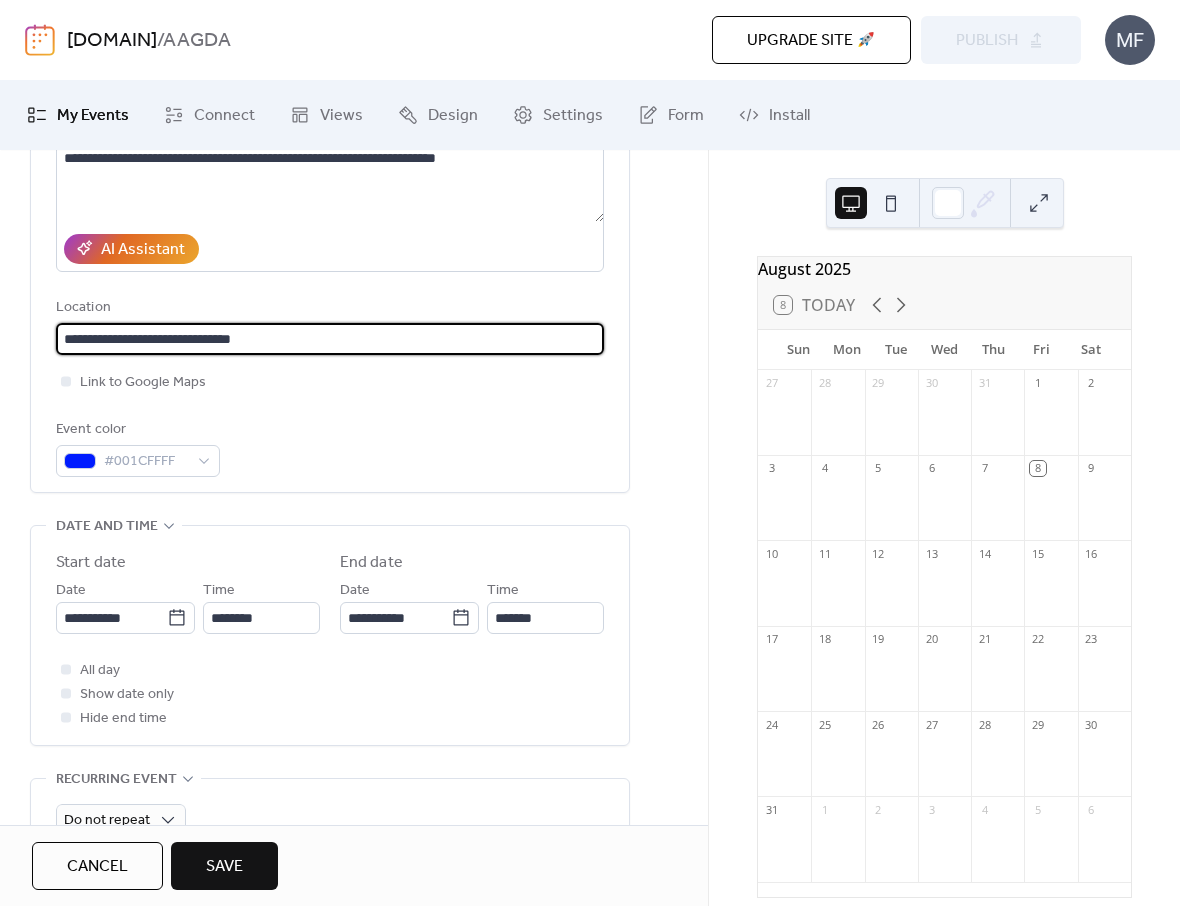 scroll, scrollTop: 341, scrollLeft: 0, axis: vertical 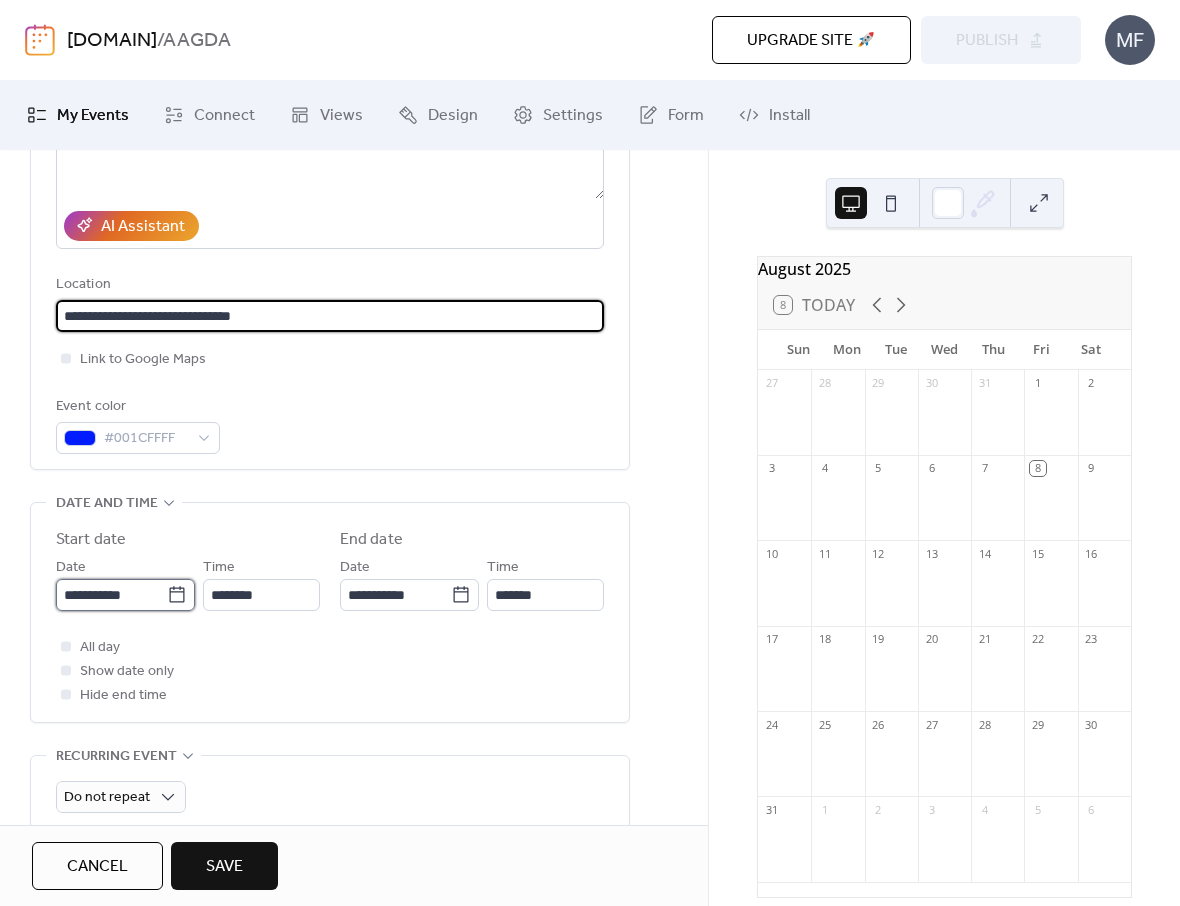type 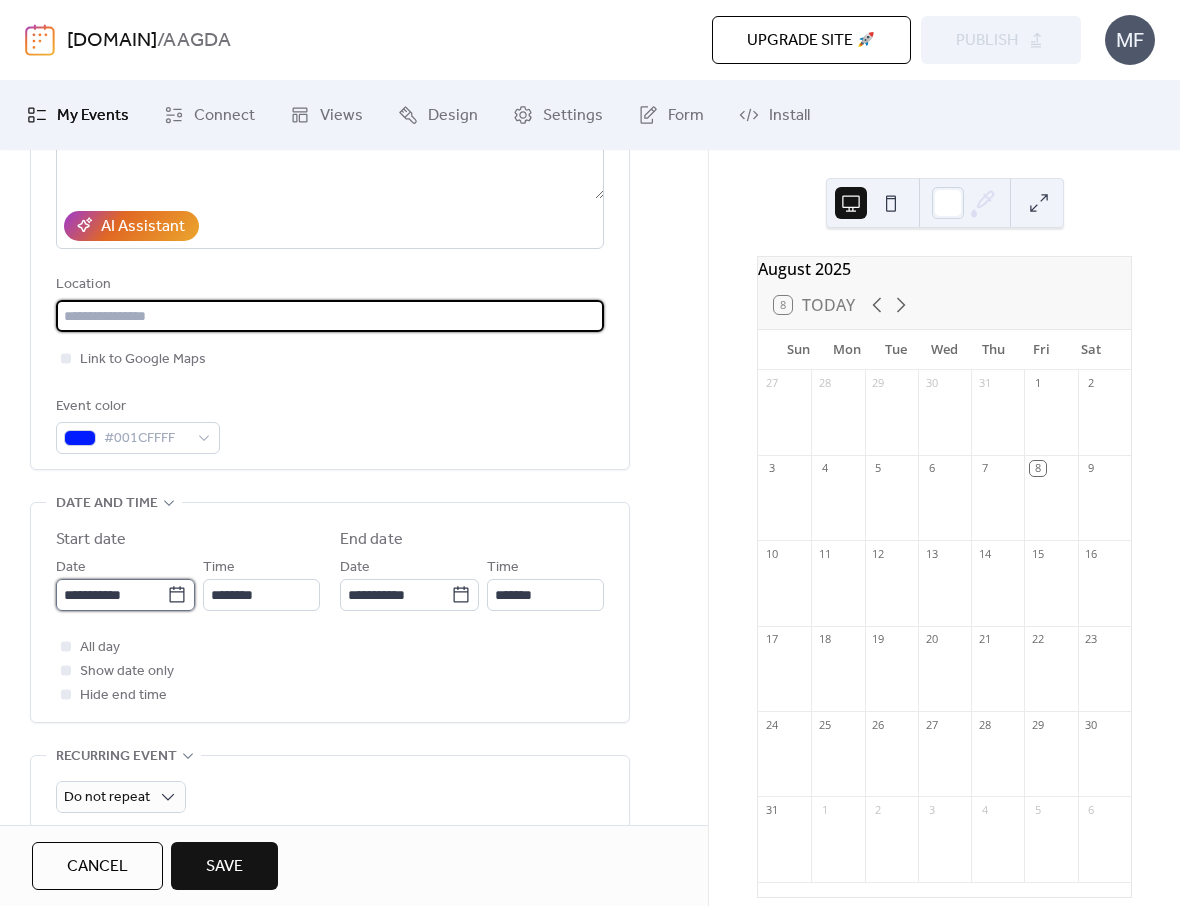 click on "**********" at bounding box center (111, 595) 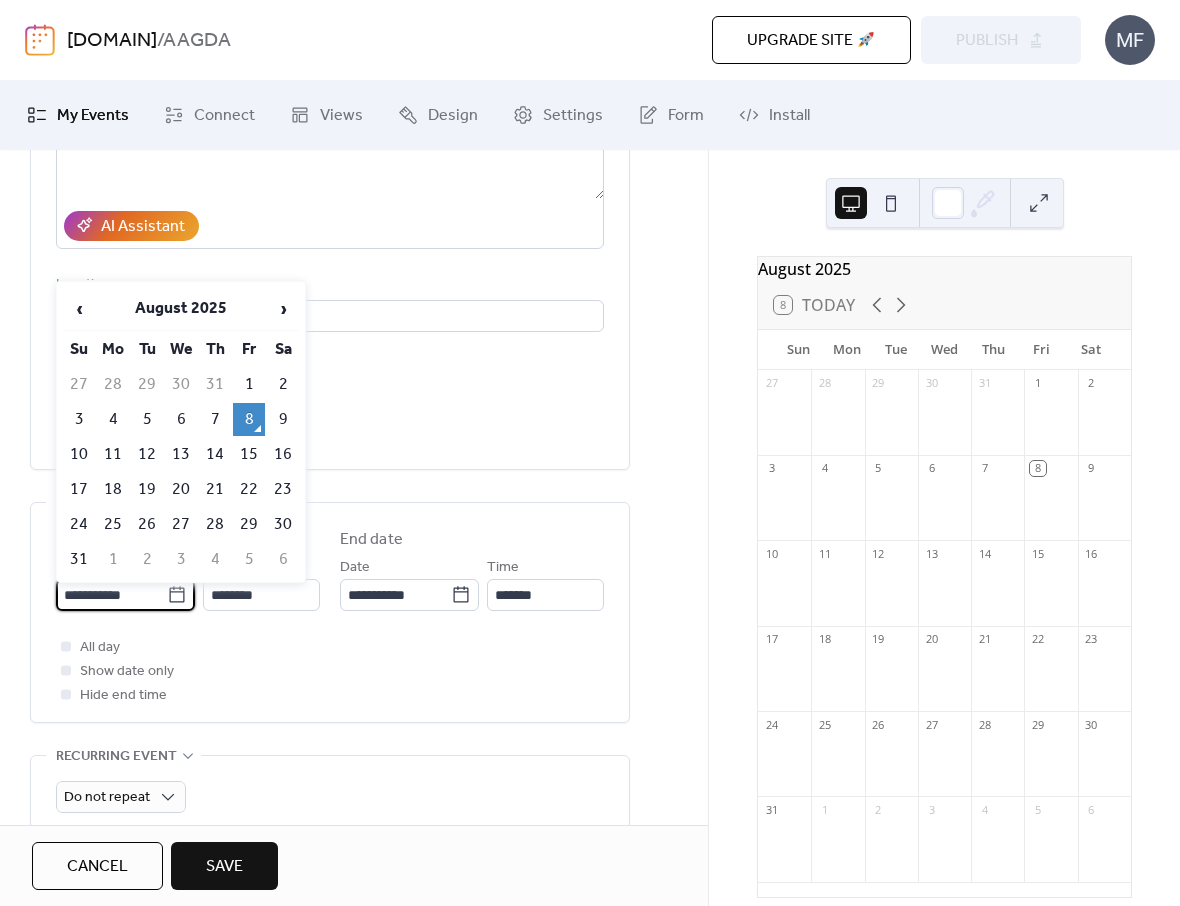 click on "All day Show date only Hide end time" at bounding box center (330, 671) 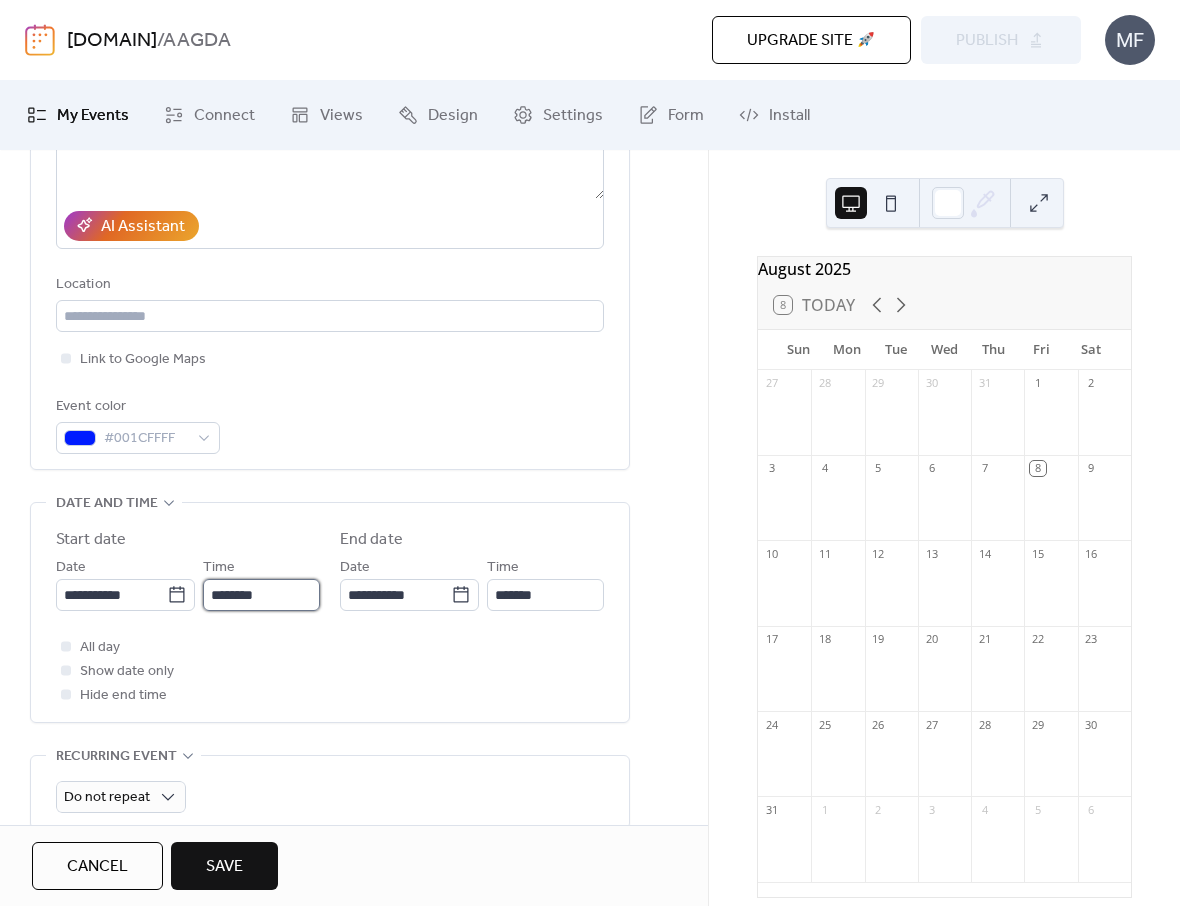 click on "********" at bounding box center [261, 595] 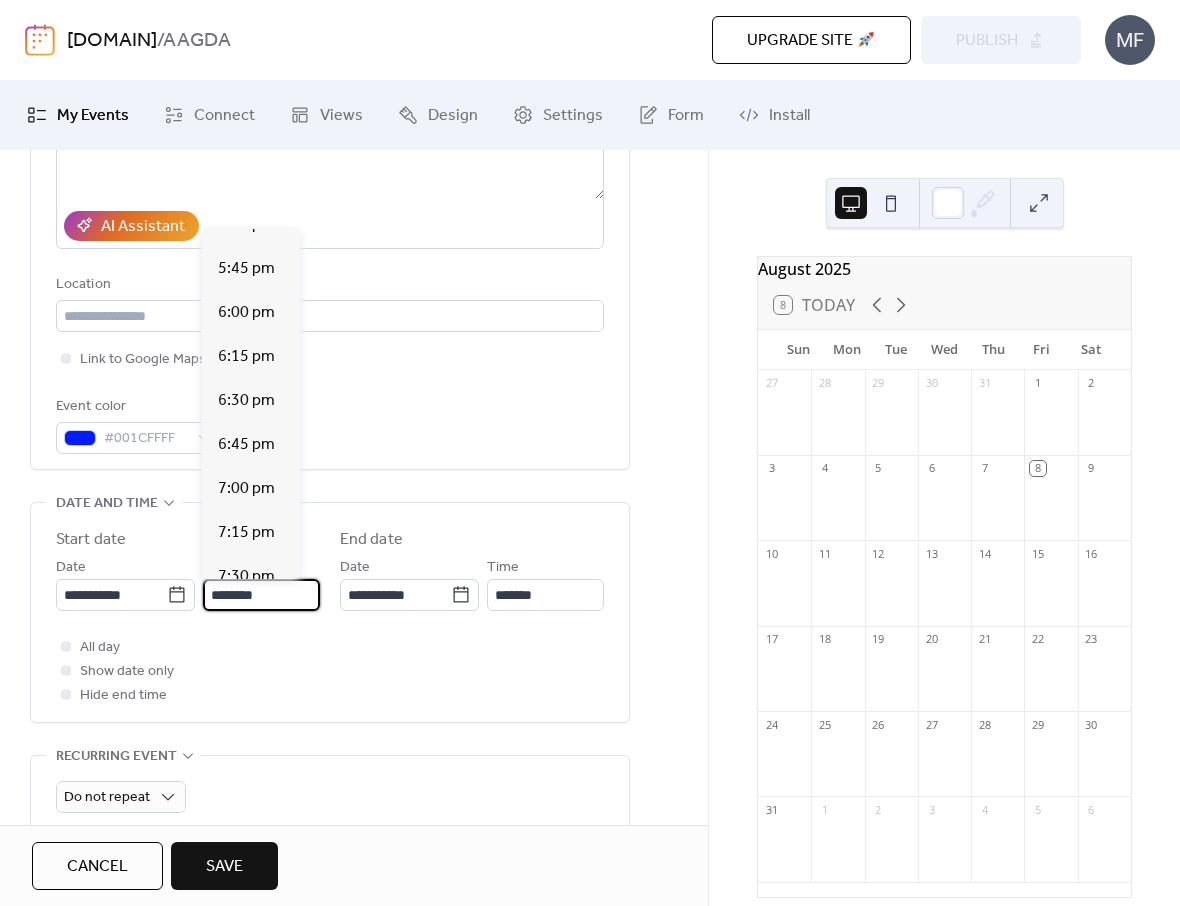 scroll, scrollTop: 3199, scrollLeft: 0, axis: vertical 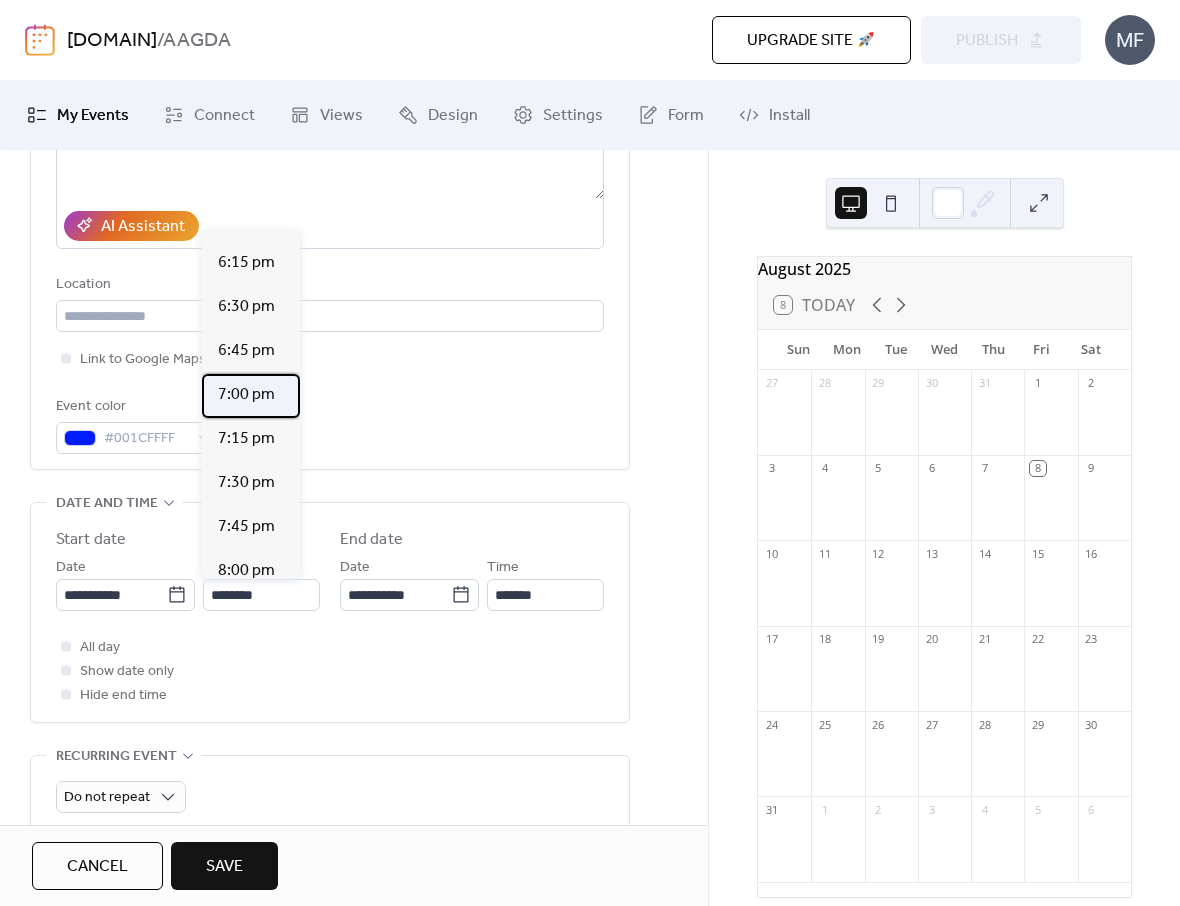 click on "7:00 pm" at bounding box center (246, 395) 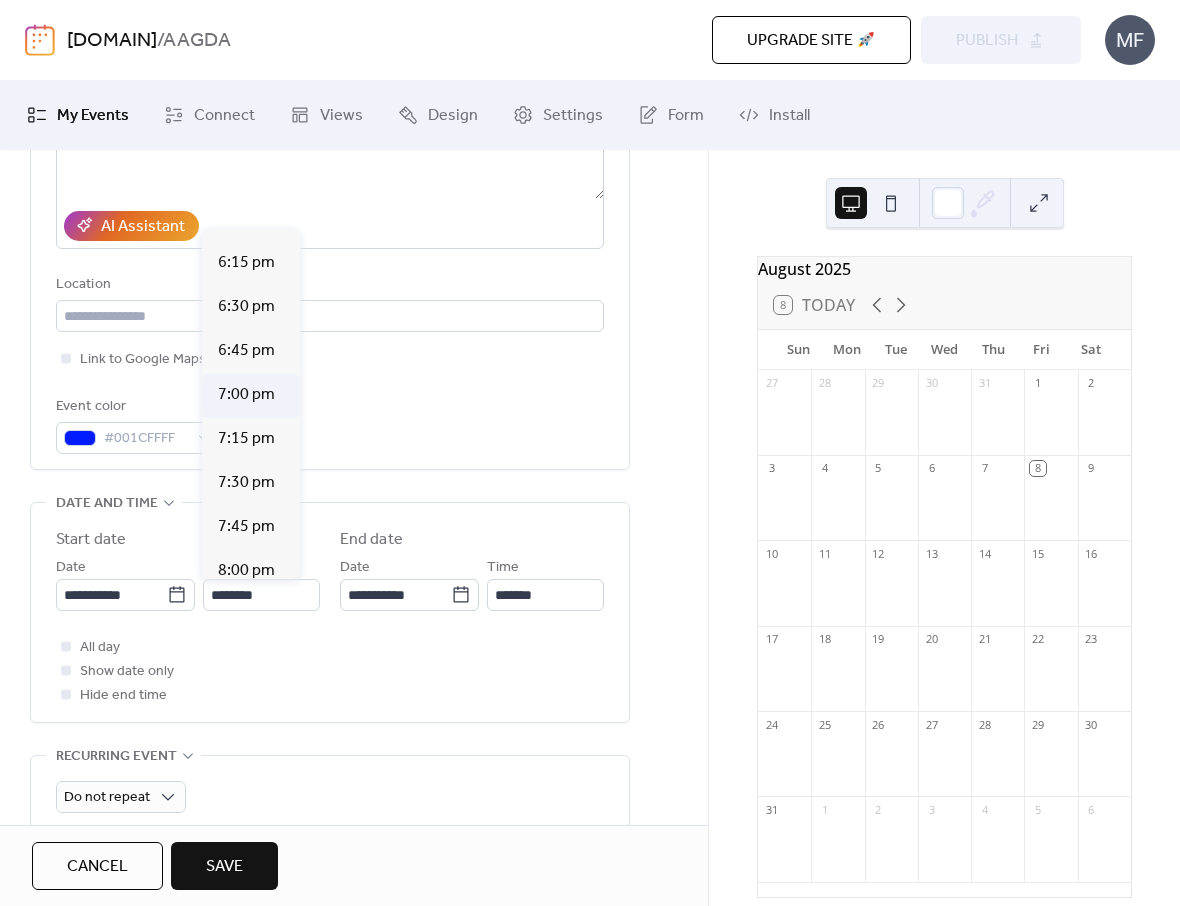 type on "*******" 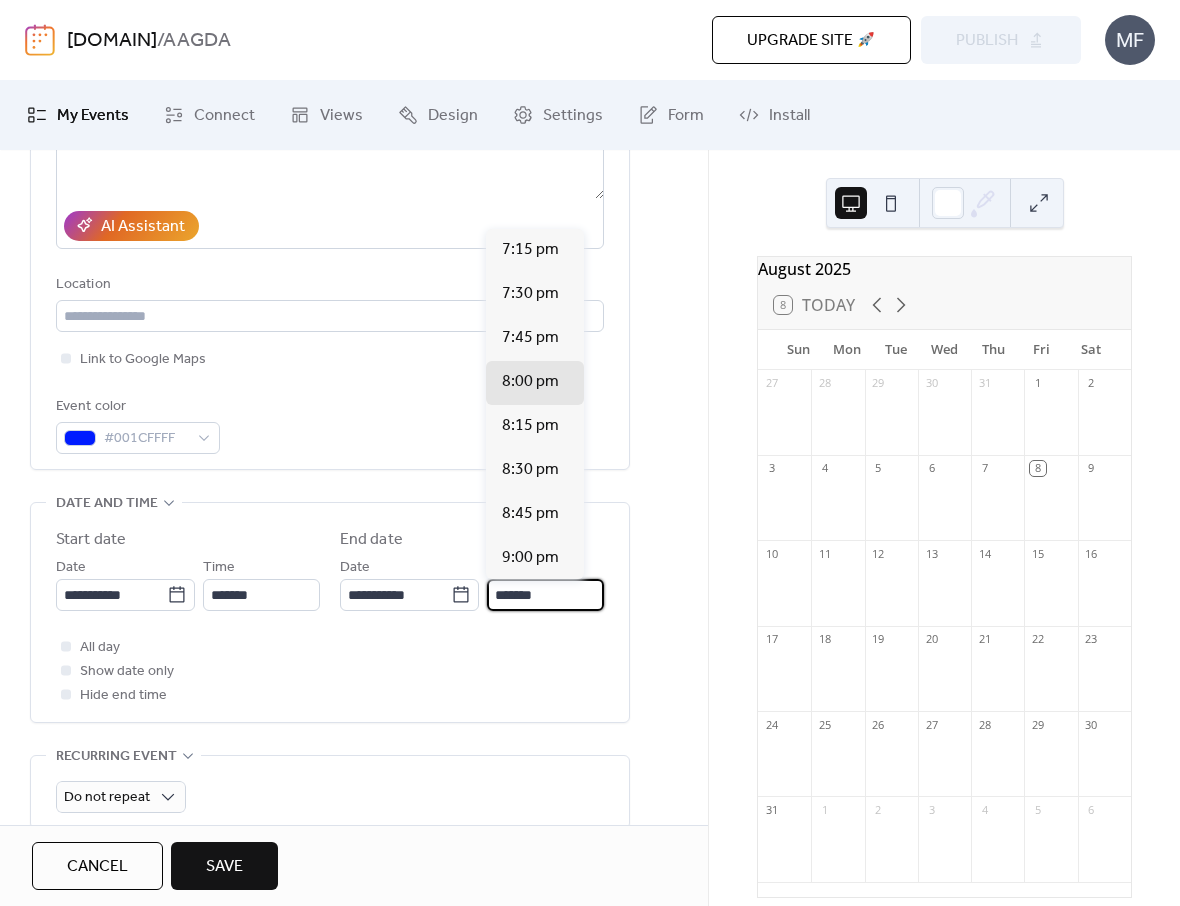 click on "*******" at bounding box center (545, 595) 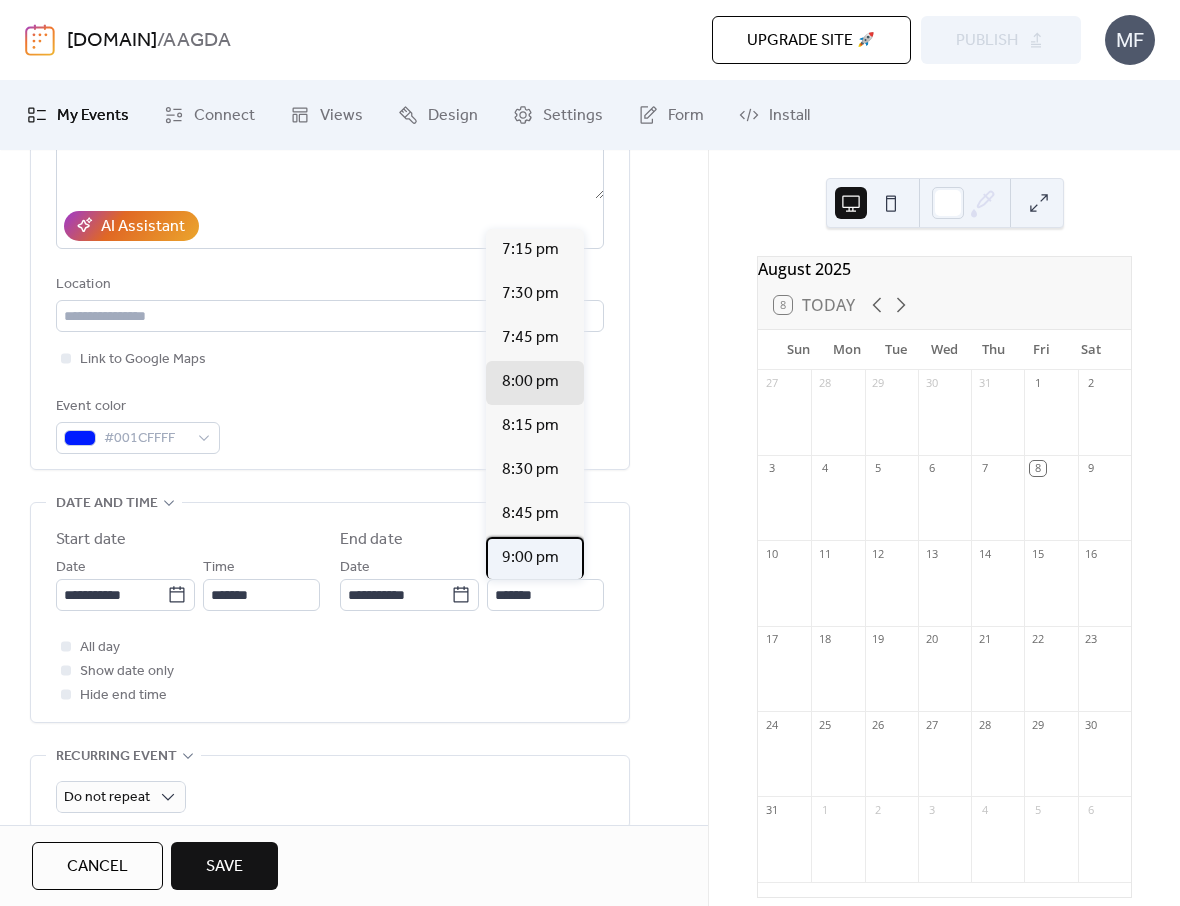 click on "9:00 pm" at bounding box center [530, 558] 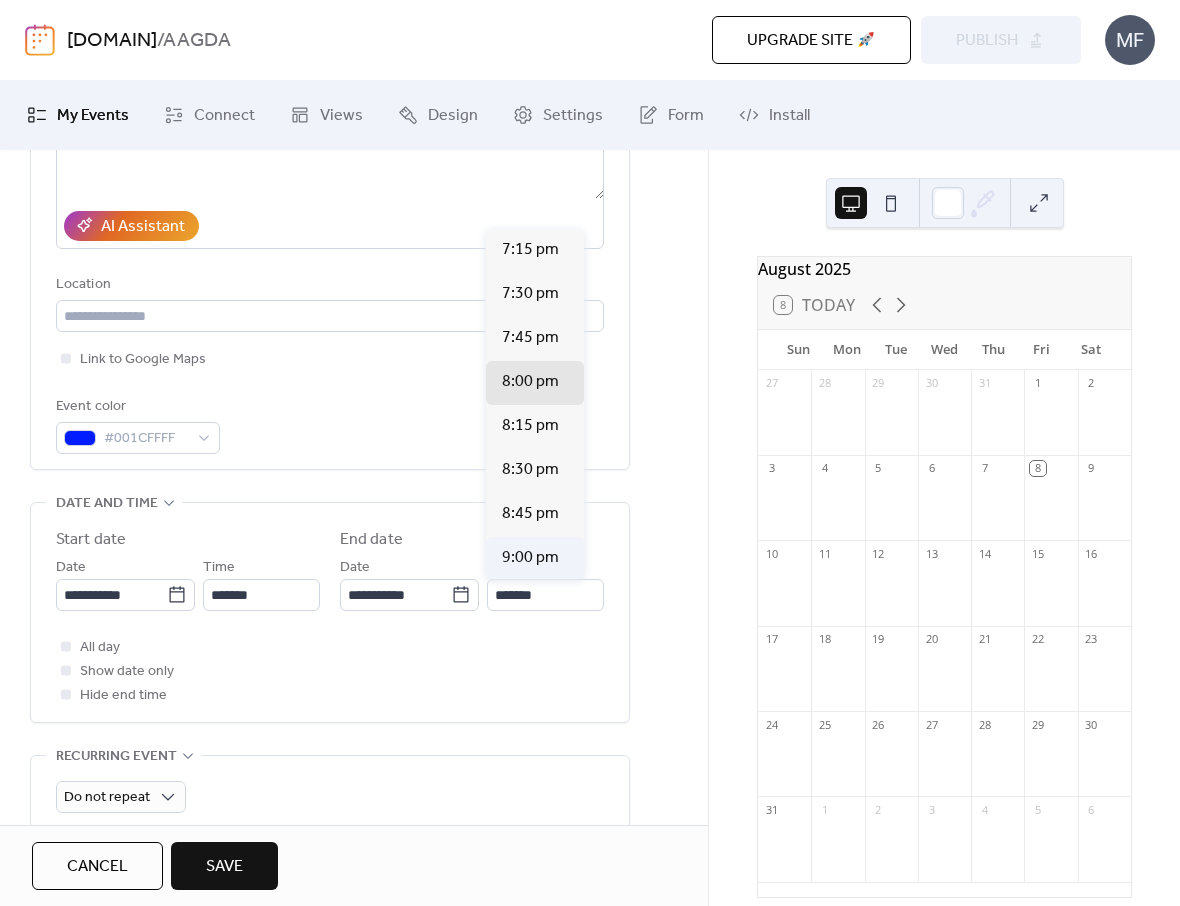 type on "*******" 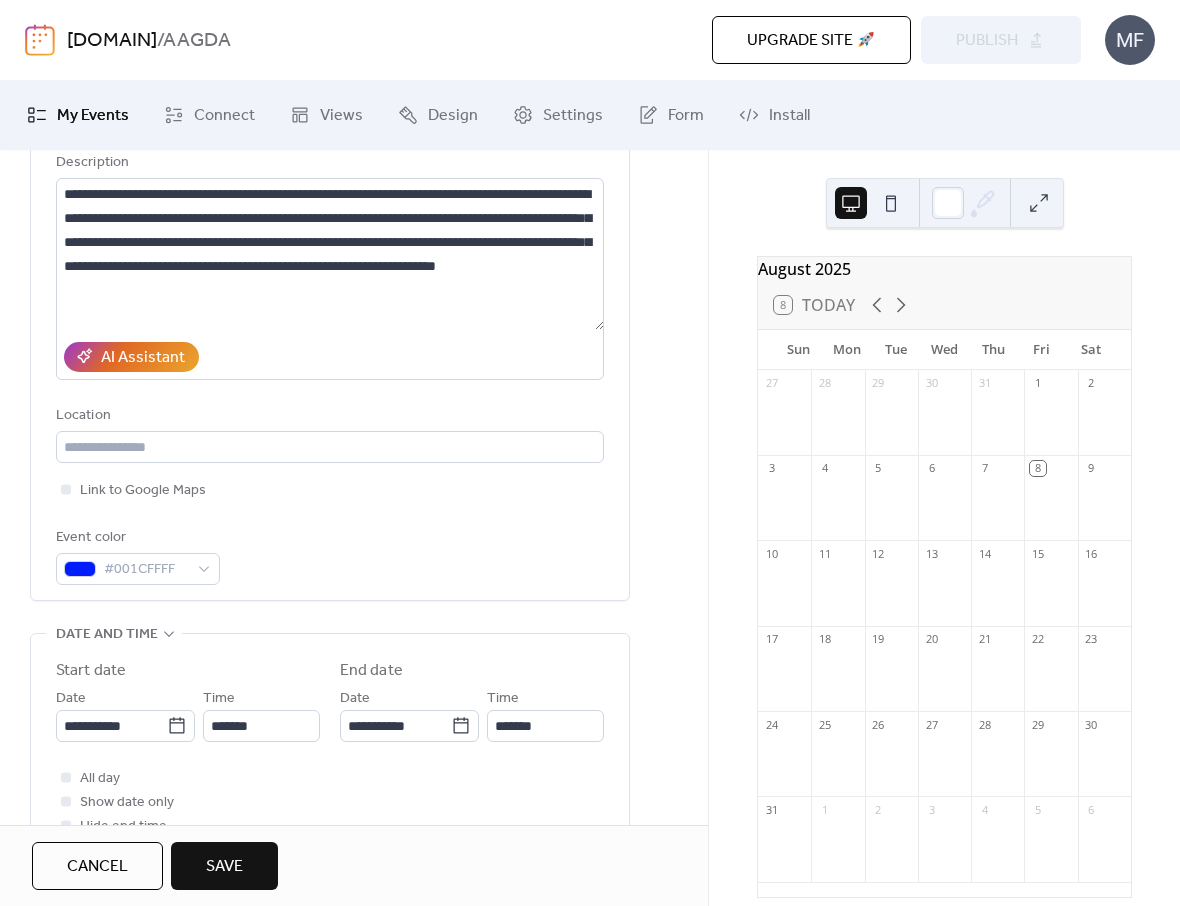 scroll, scrollTop: 79, scrollLeft: 0, axis: vertical 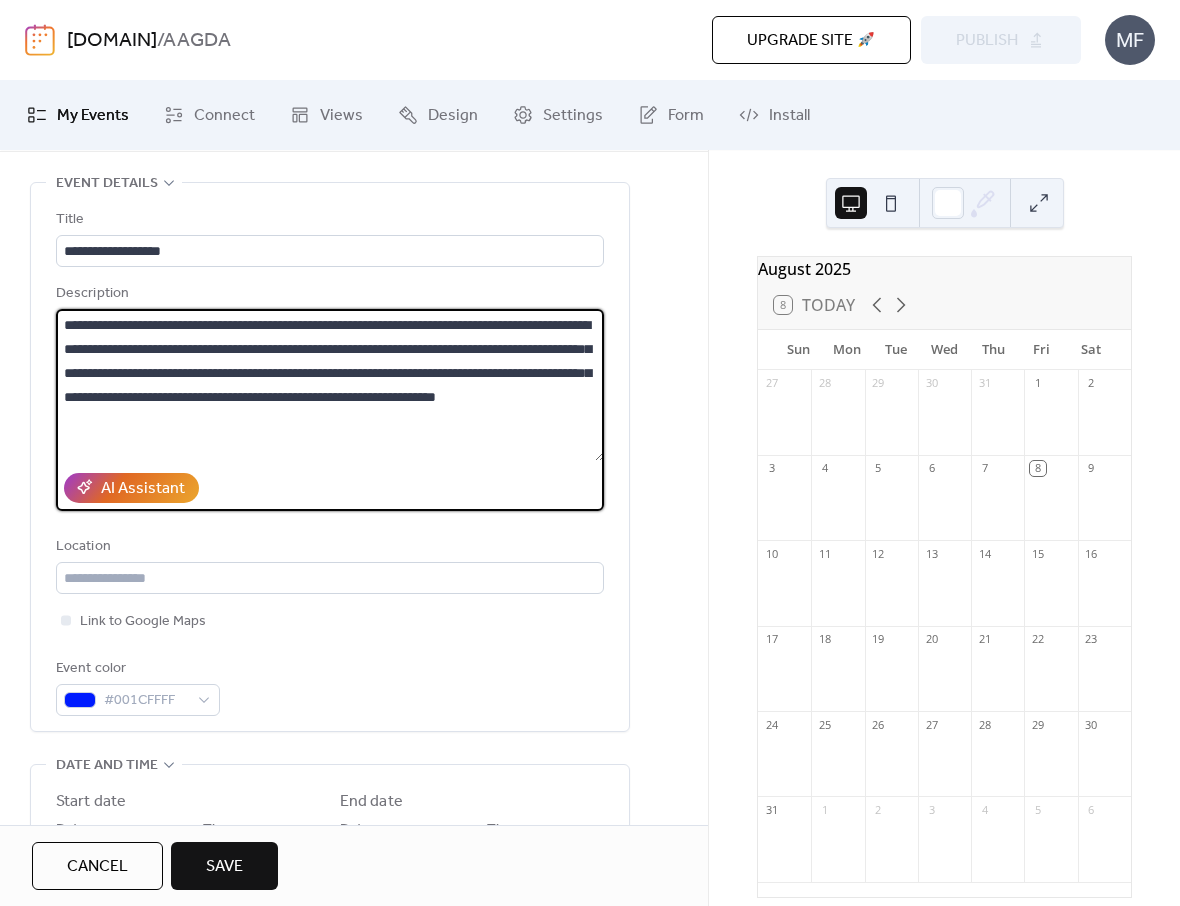 click on "**********" at bounding box center (330, 385) 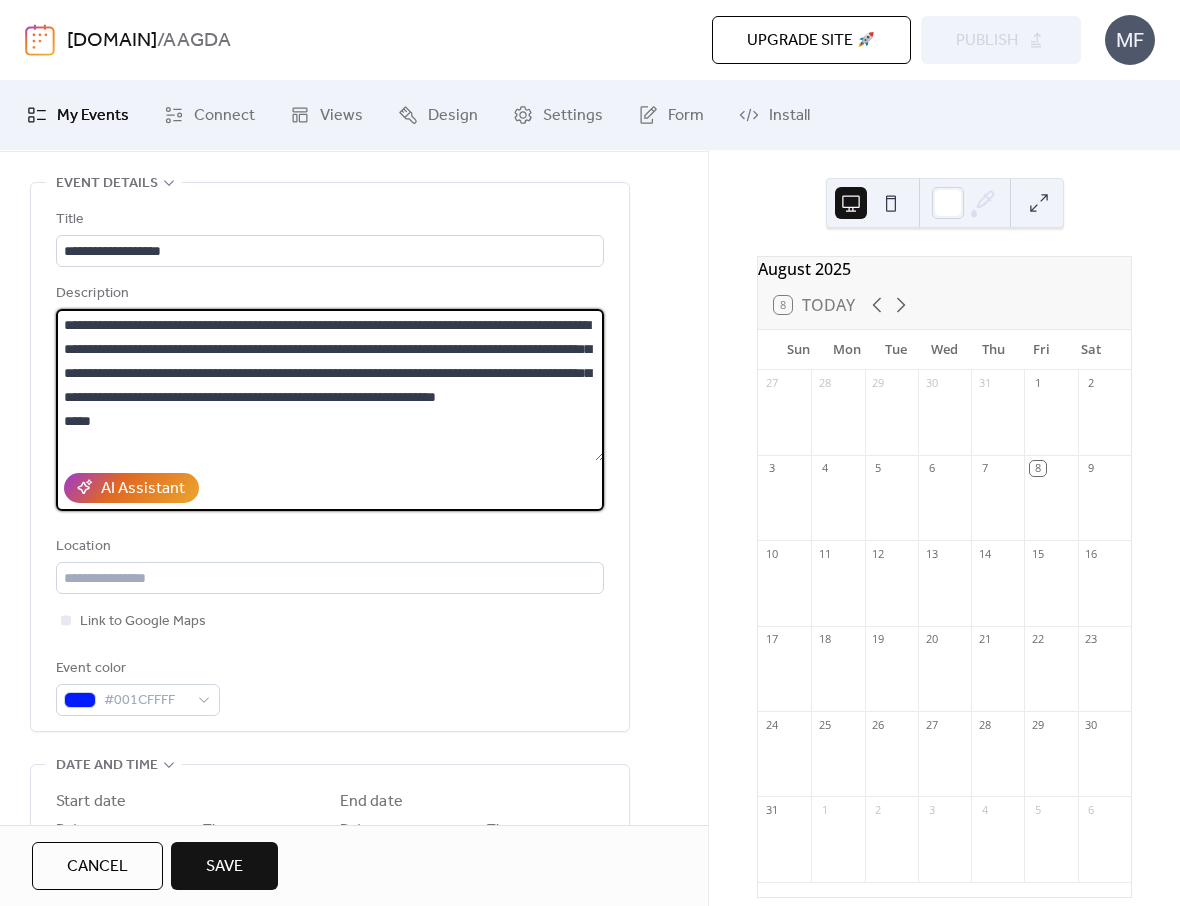 drag, startPoint x: 232, startPoint y: 443, endPoint x: 47, endPoint y: 300, distance: 233.82472 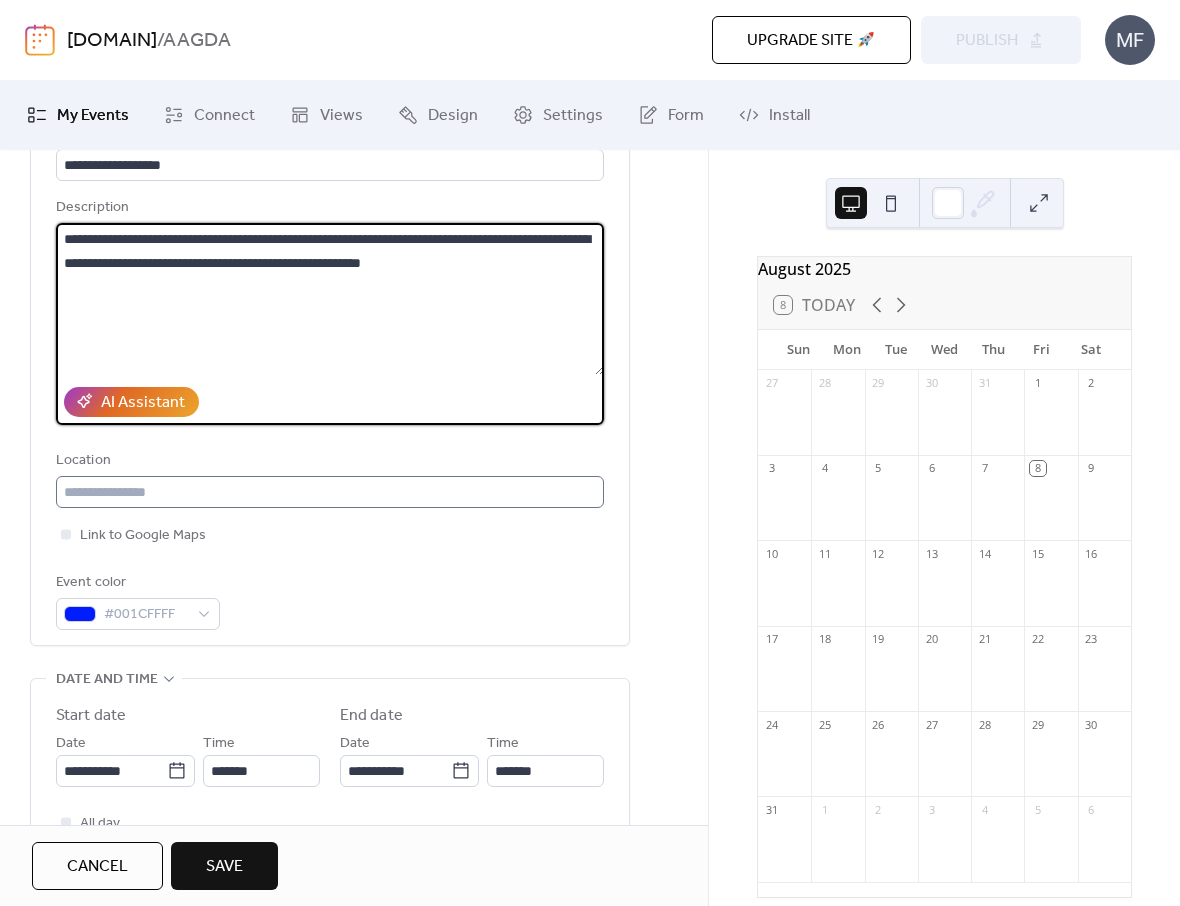 scroll, scrollTop: 208, scrollLeft: 0, axis: vertical 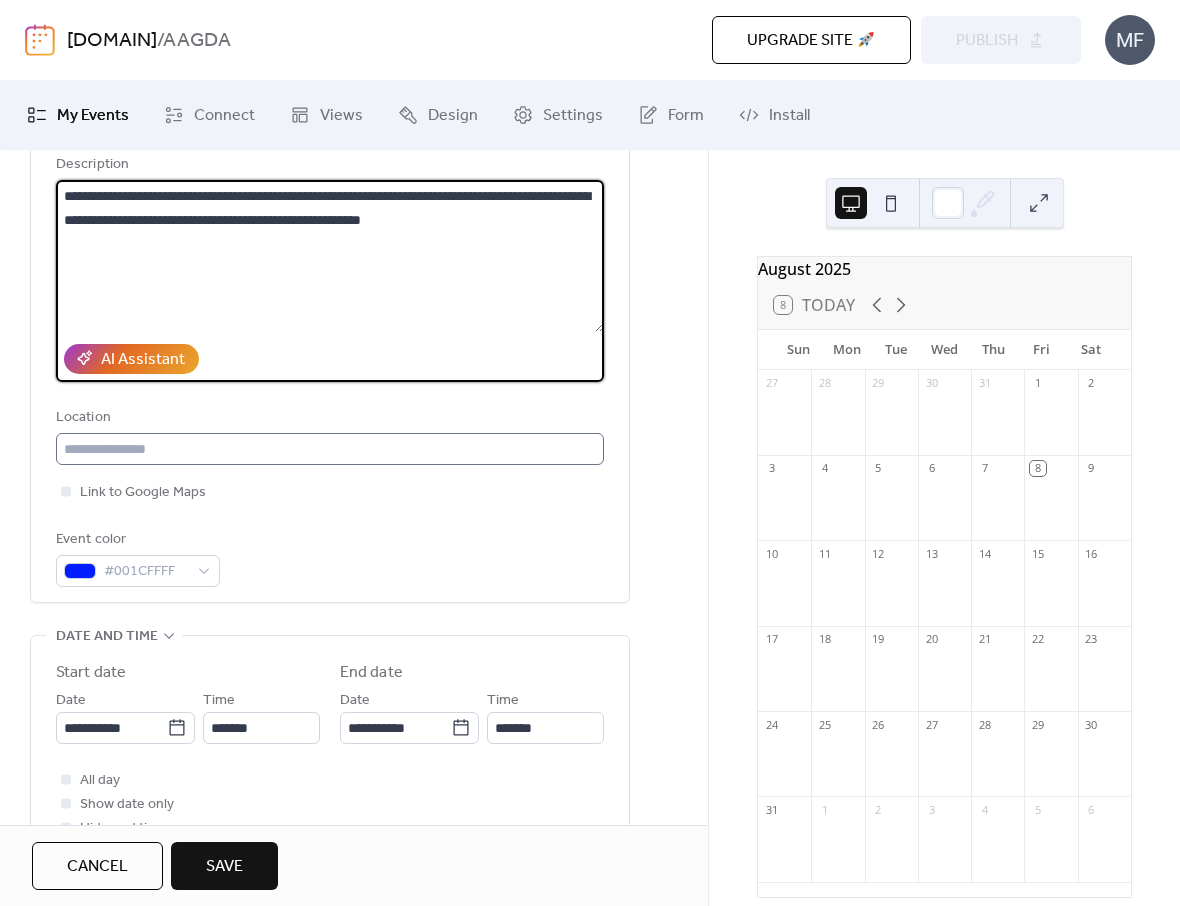type on "**********" 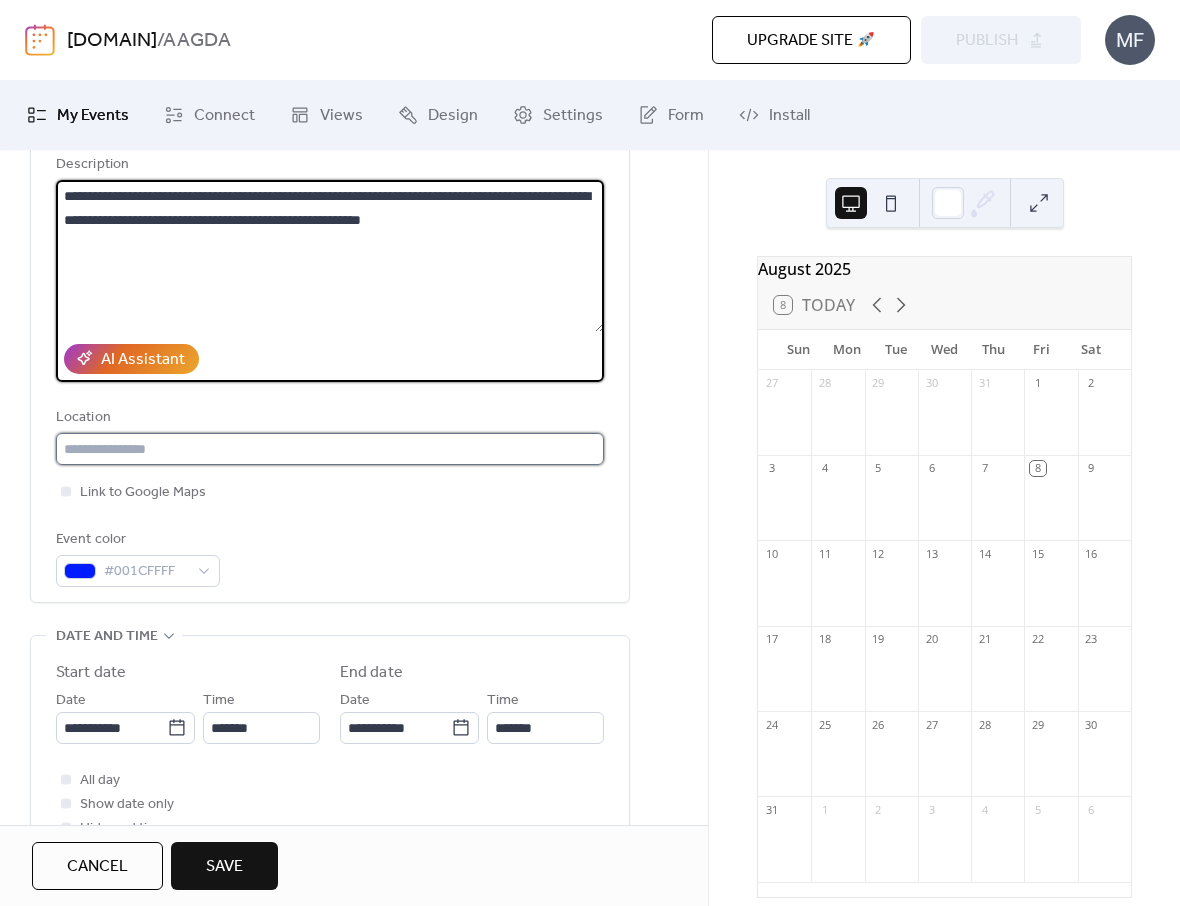 click at bounding box center (330, 449) 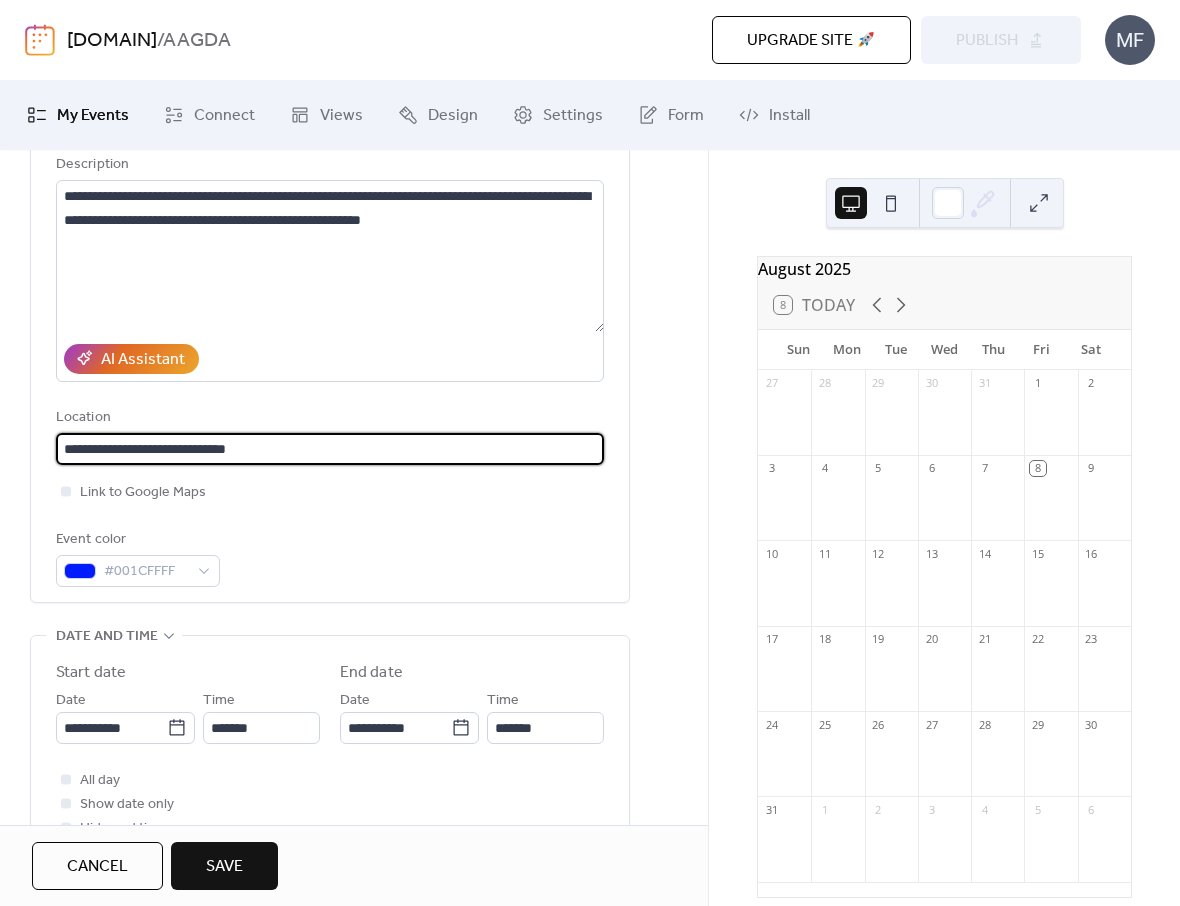 type on "**********" 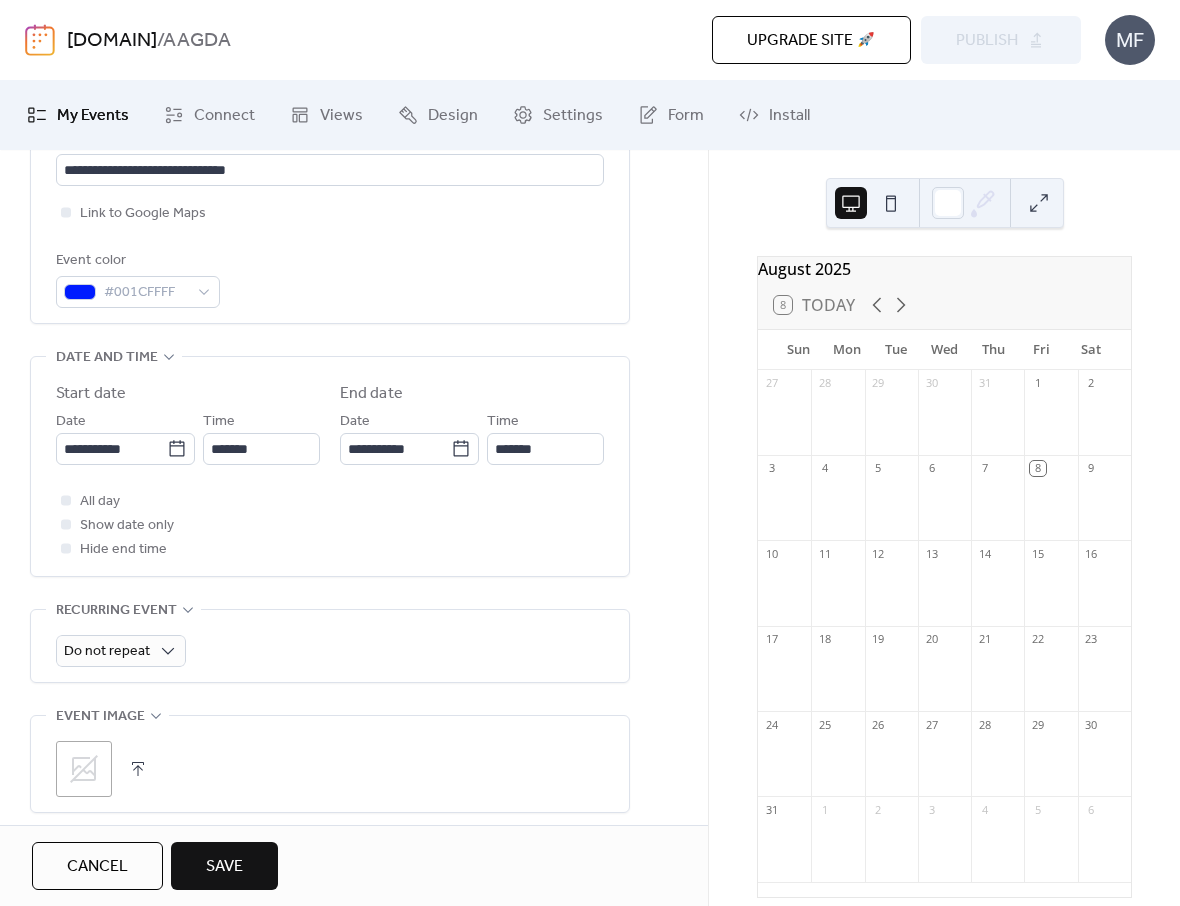scroll, scrollTop: 585, scrollLeft: 0, axis: vertical 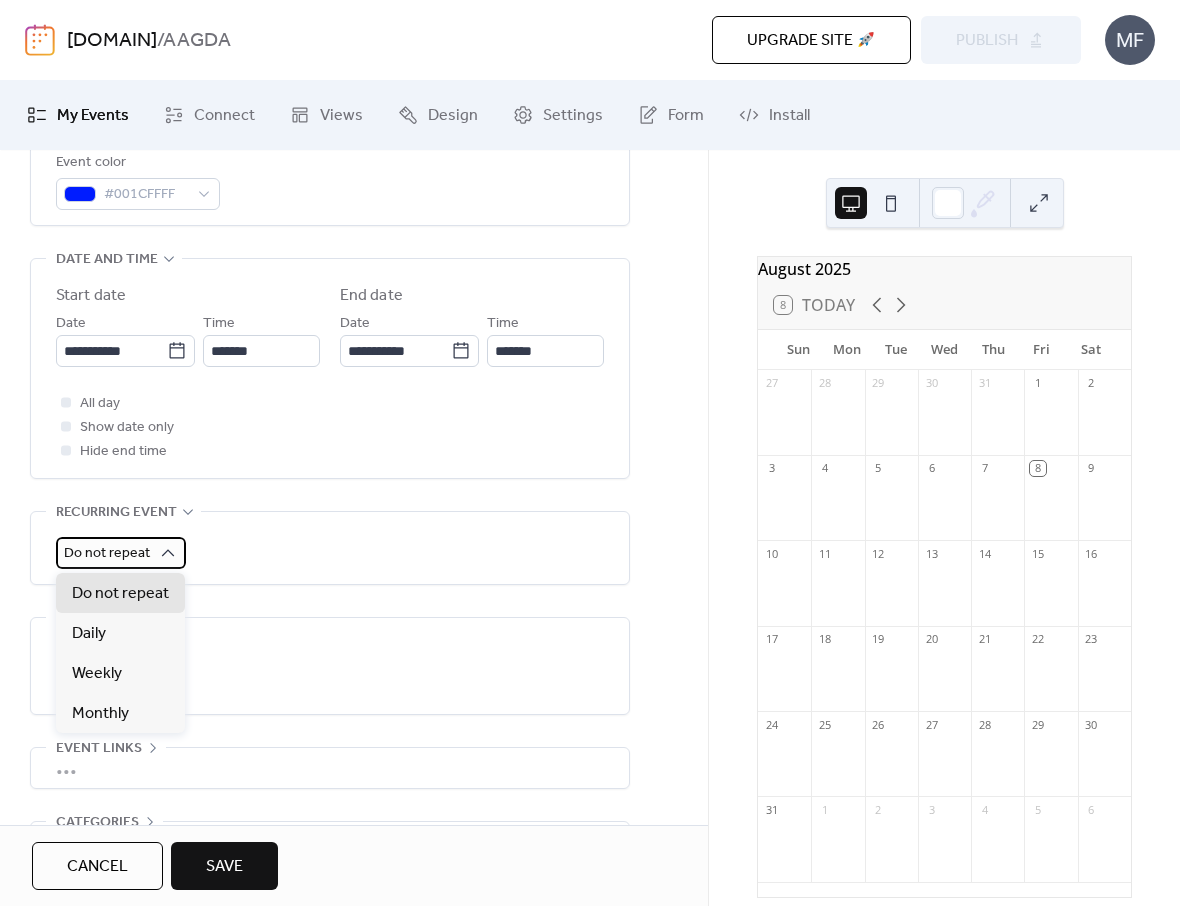 click on "Do not repeat" at bounding box center (121, 553) 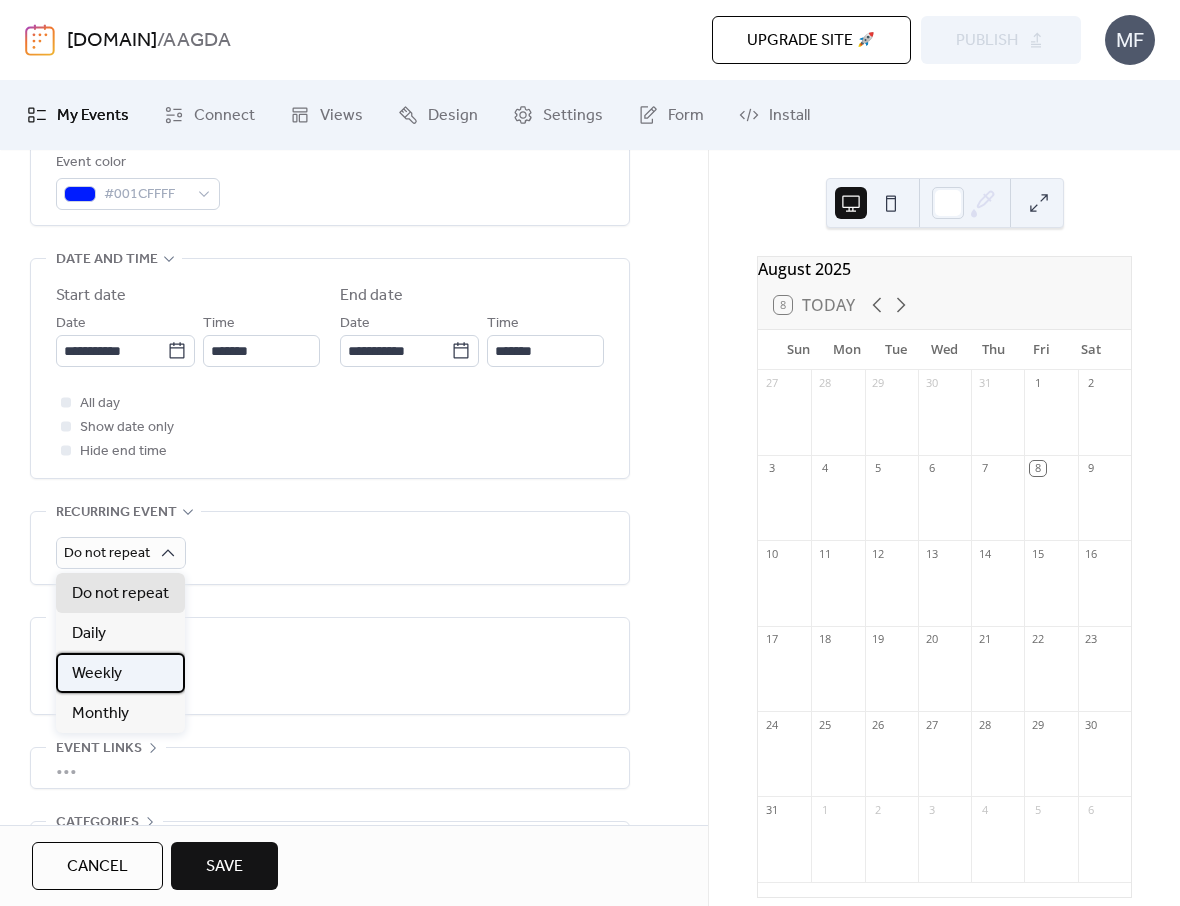 click on "Weekly" at bounding box center [120, 673] 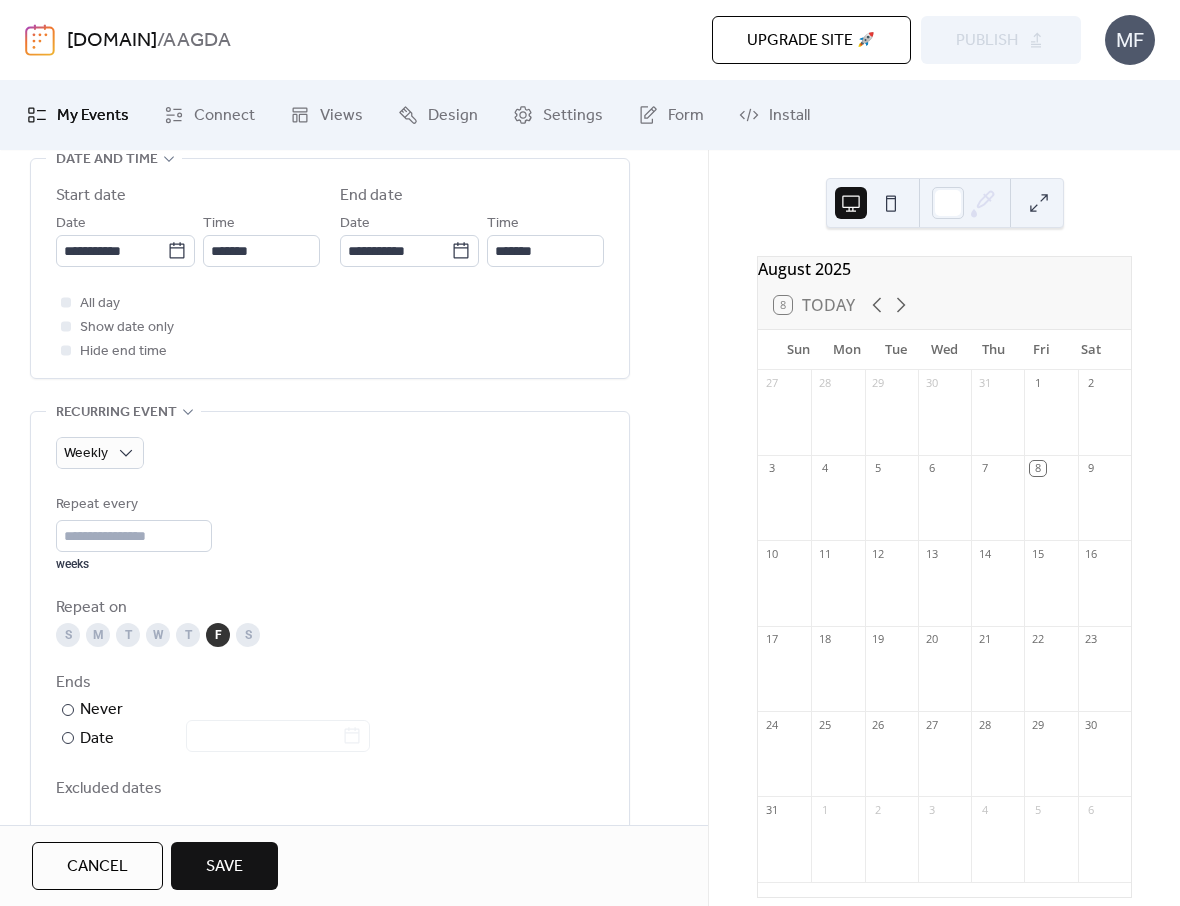 scroll, scrollTop: 763, scrollLeft: 0, axis: vertical 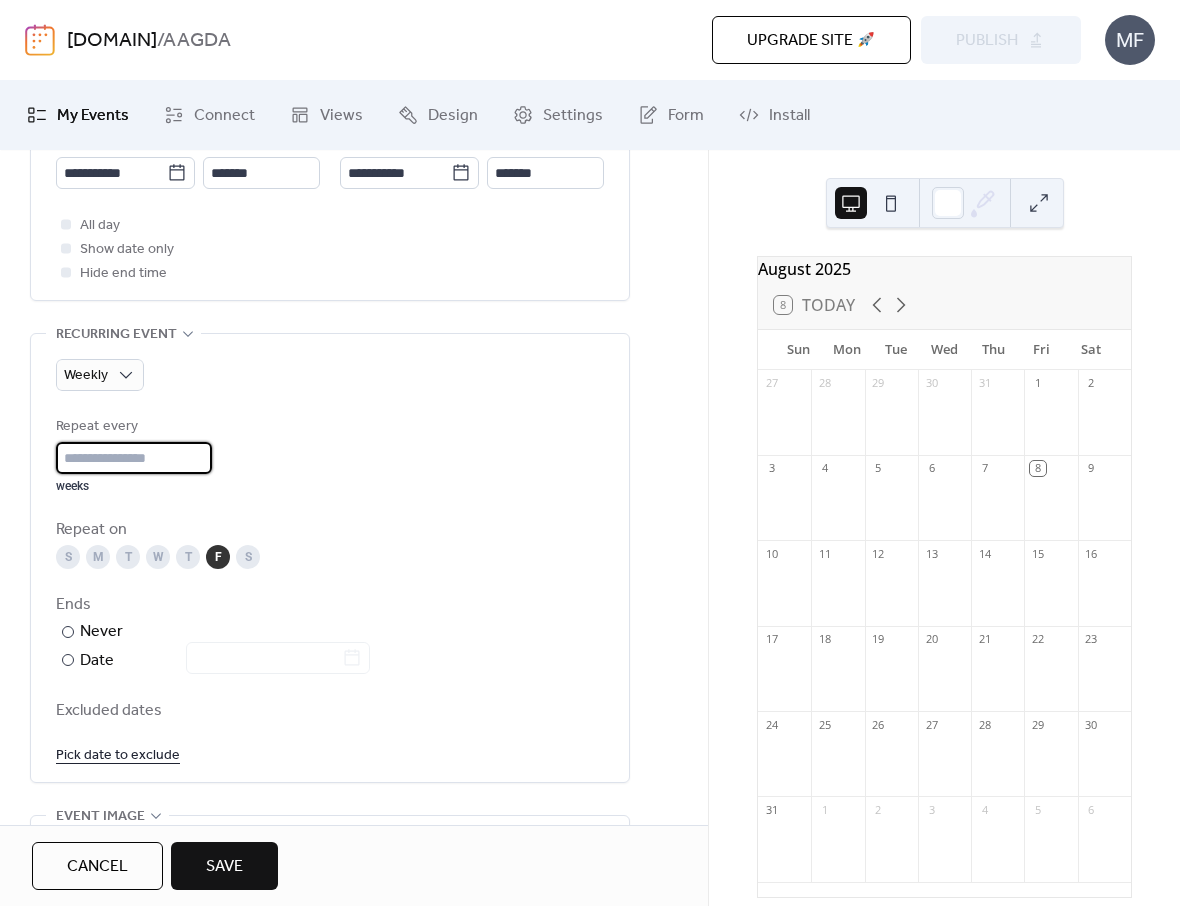 click on "*" at bounding box center (134, 458) 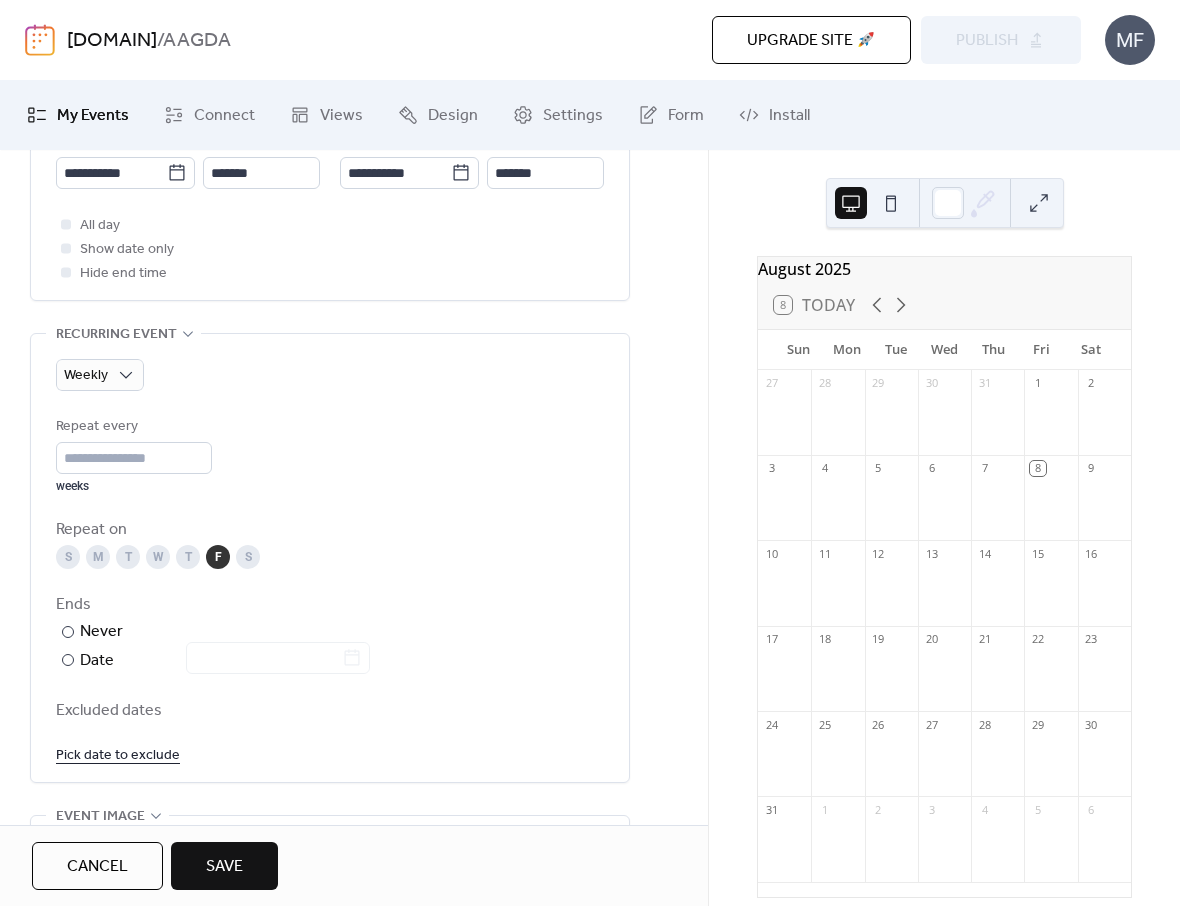 click on "Repeat every * weeks" at bounding box center [330, 454] 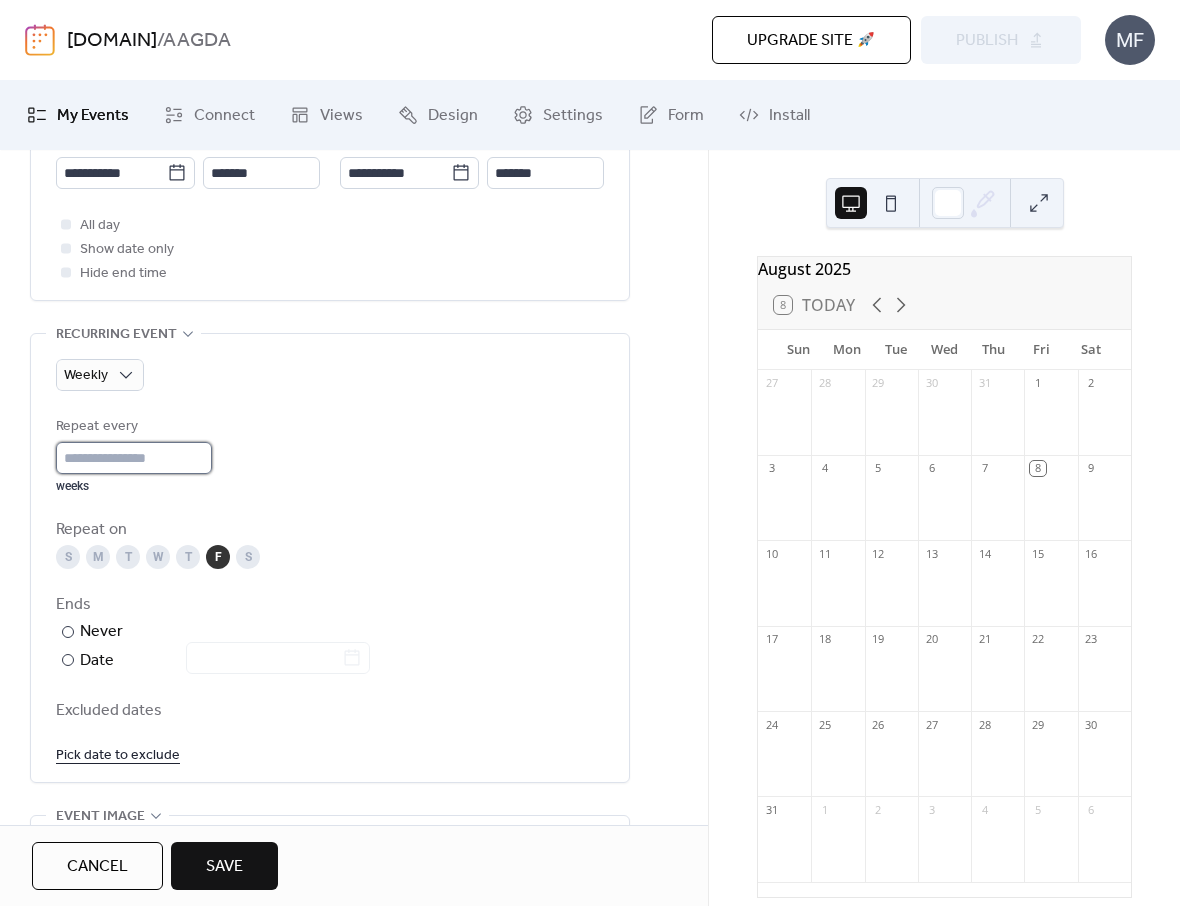 click on "*" at bounding box center (134, 458) 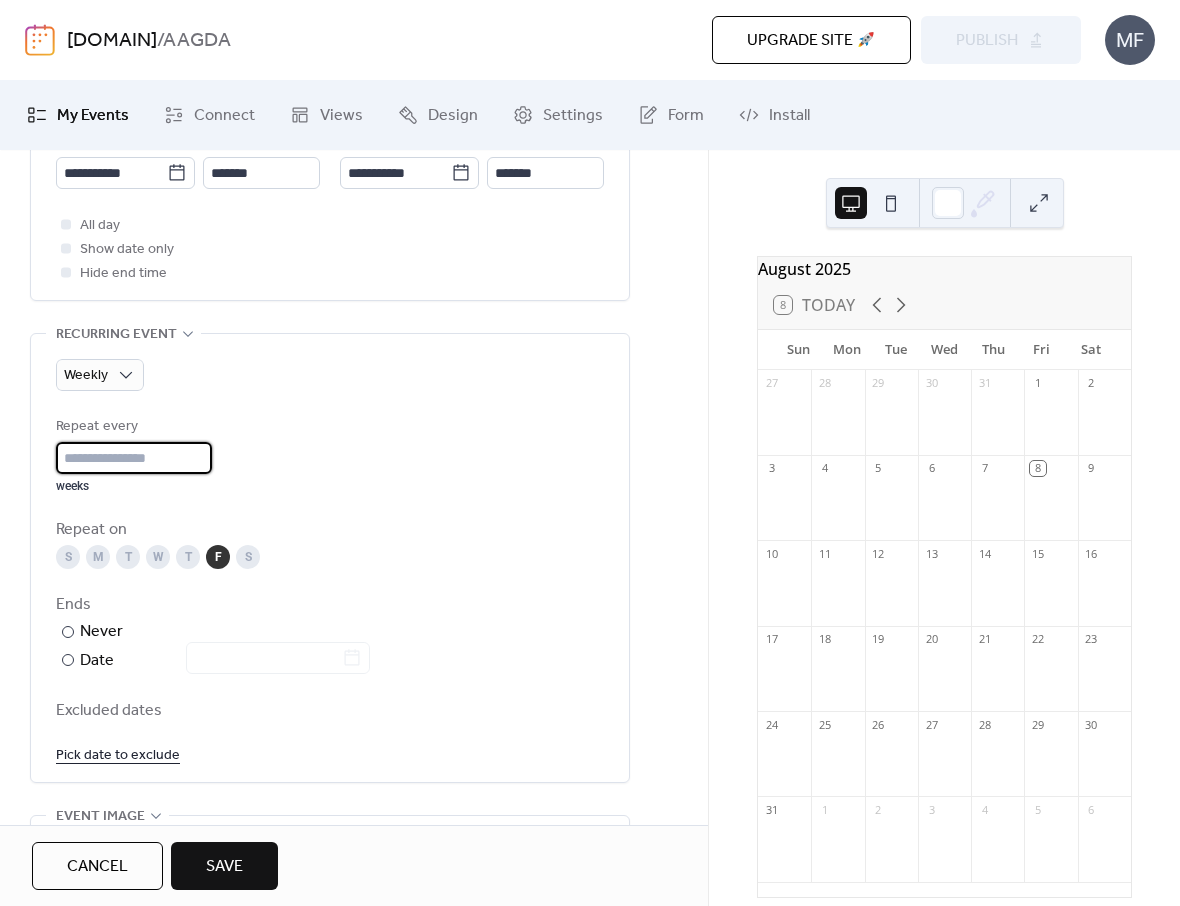 click on "*" at bounding box center [134, 458] 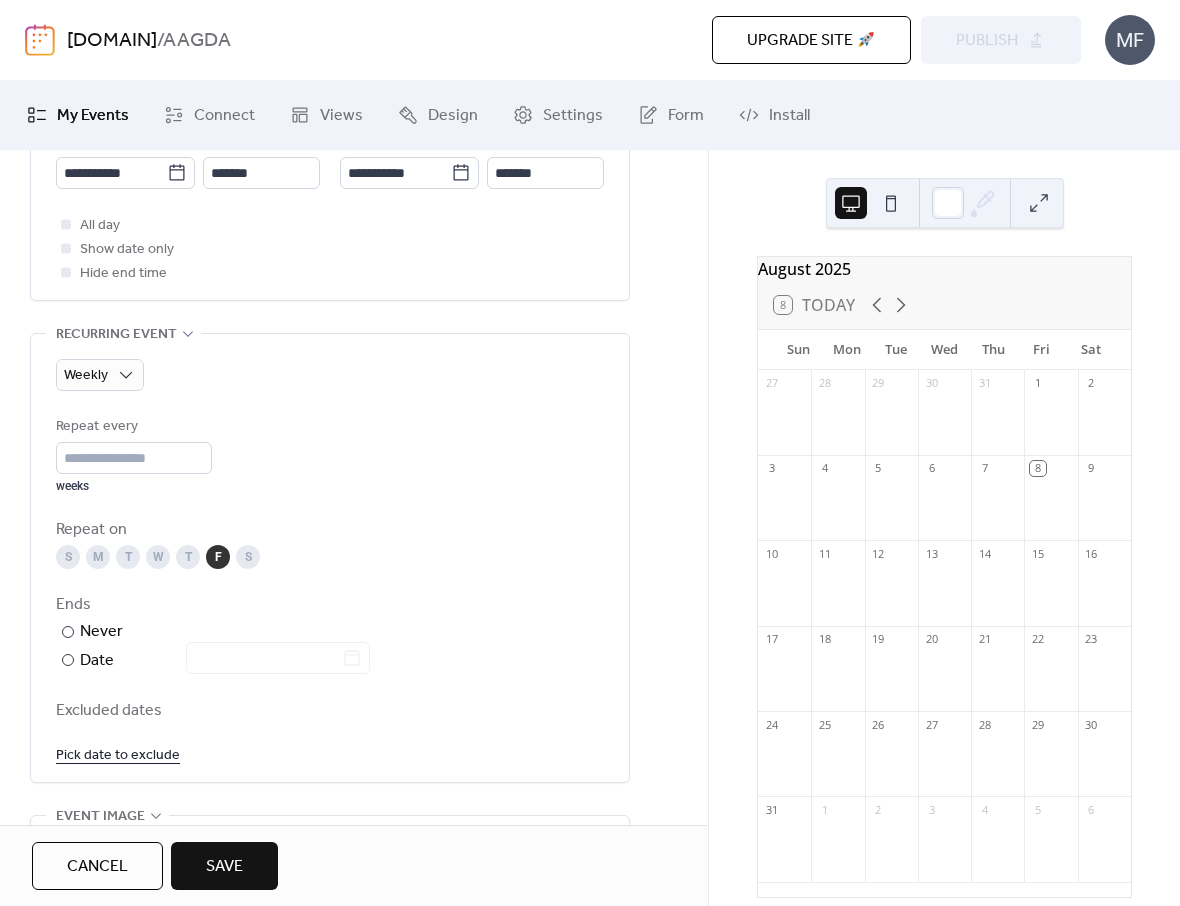click on "Repeat every * weeks Repeat on S M T W T F S Ends ​ Never ​ Date Excluded dates   Pick date to exclude" at bounding box center (330, 591) 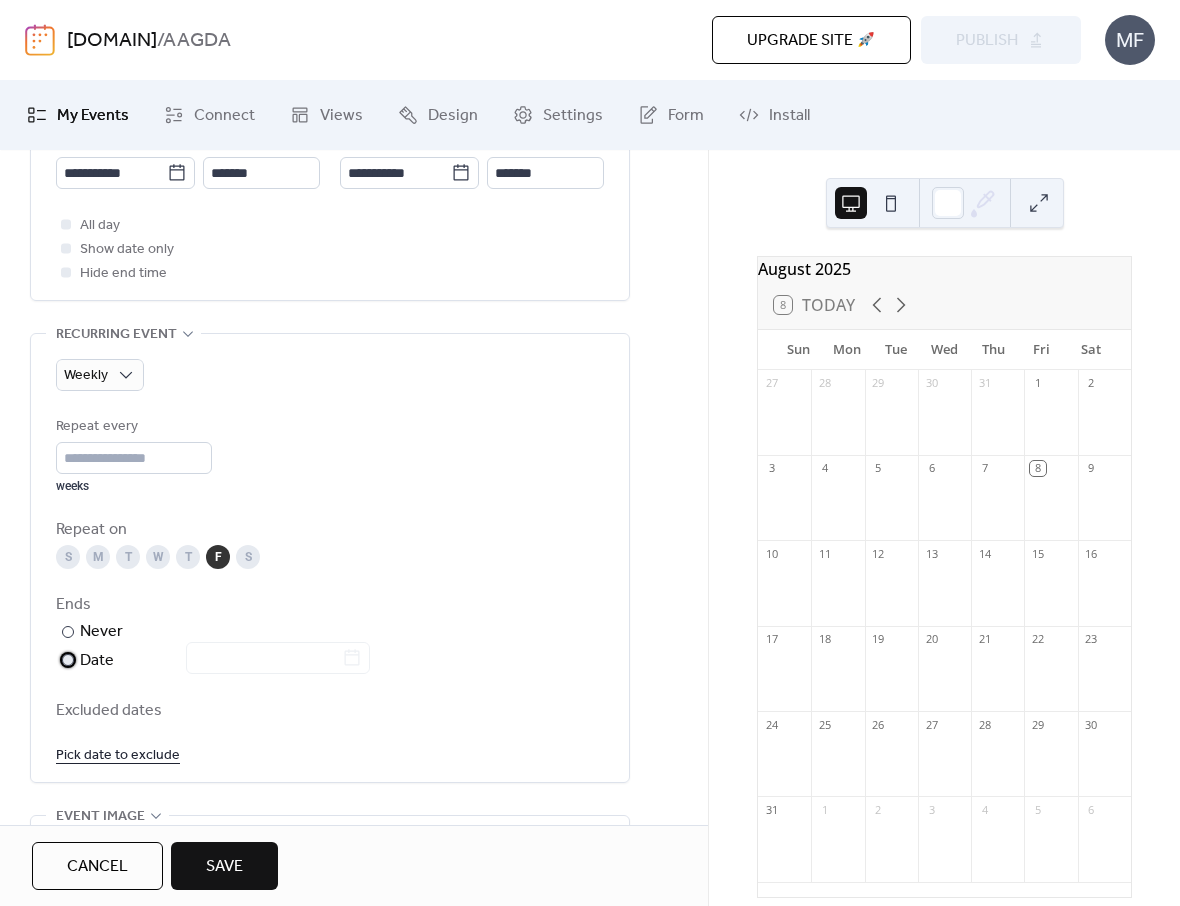 click on "Date" at bounding box center (225, 661) 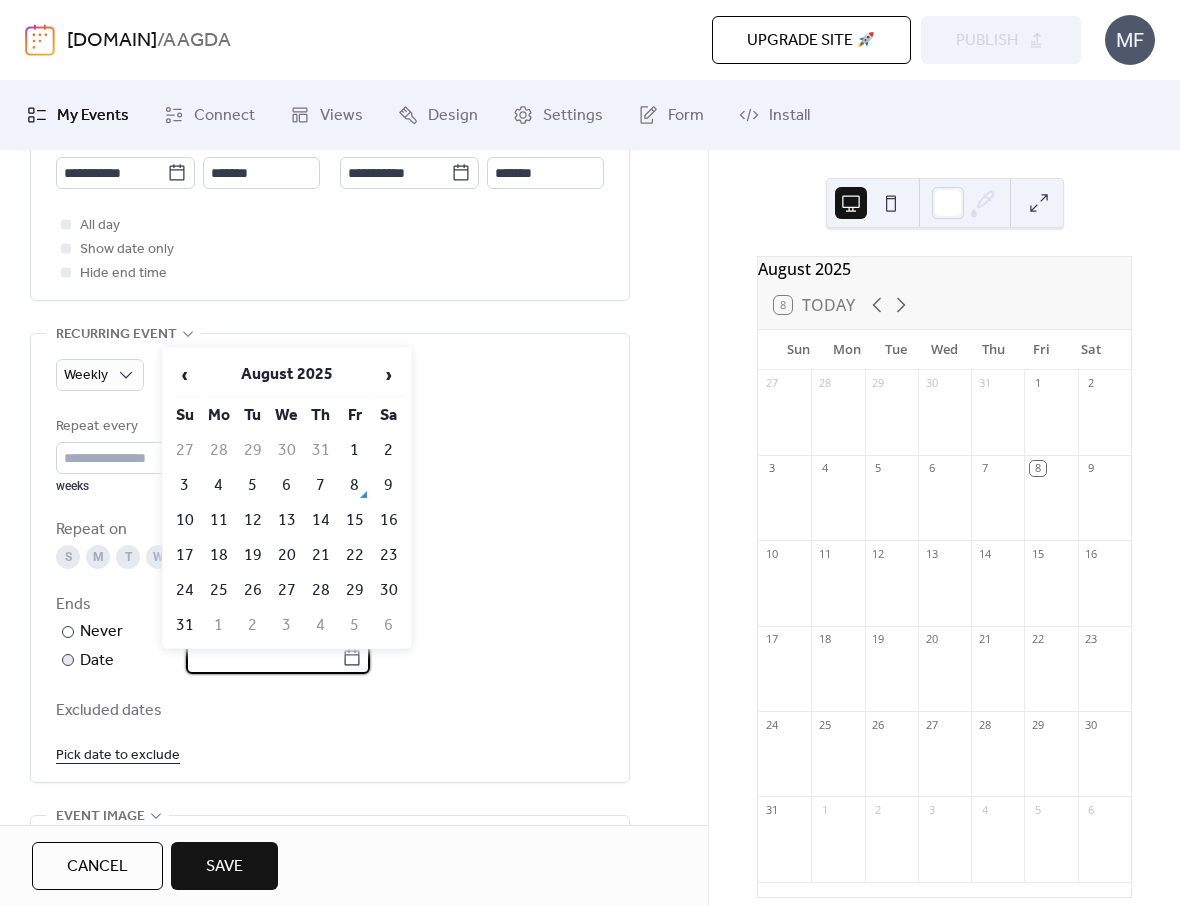 click at bounding box center (264, 658) 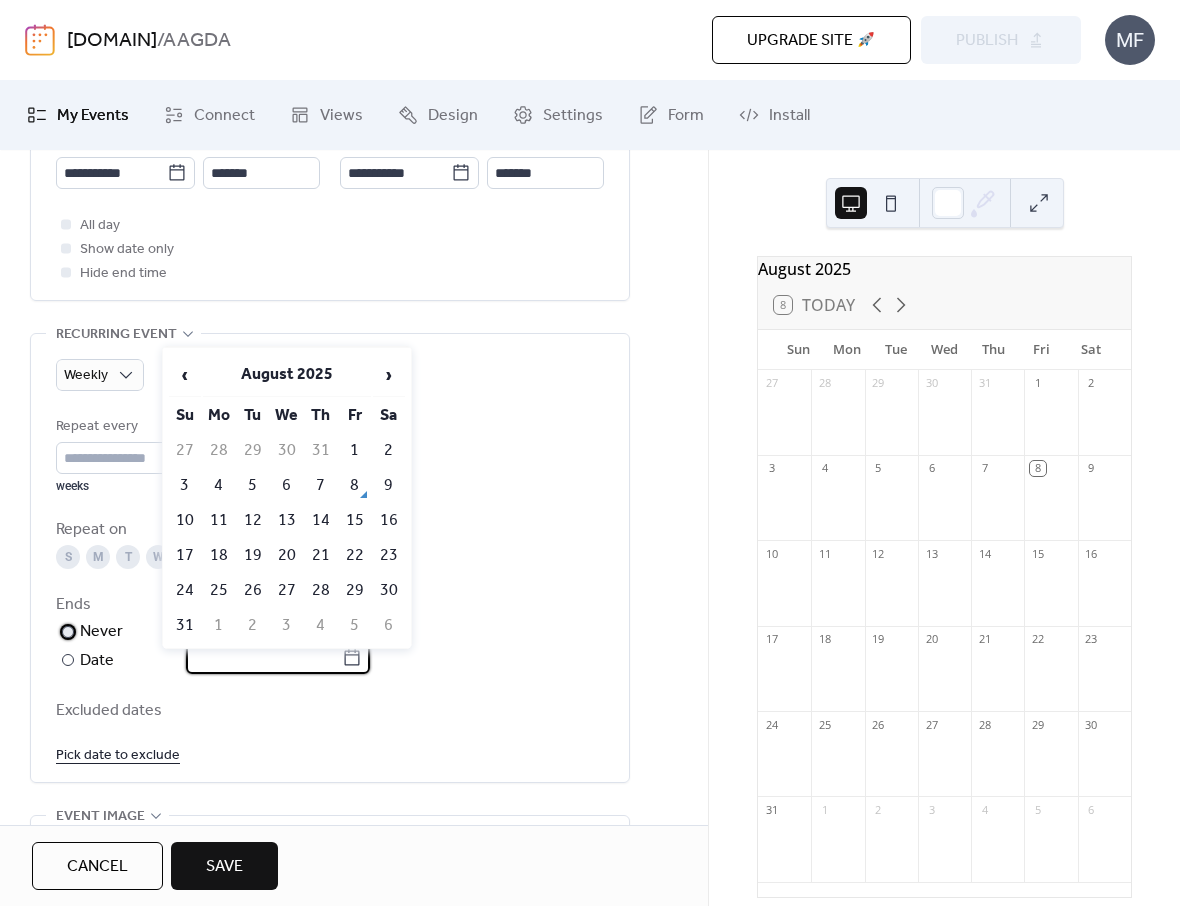 click on "Never" at bounding box center (102, 632) 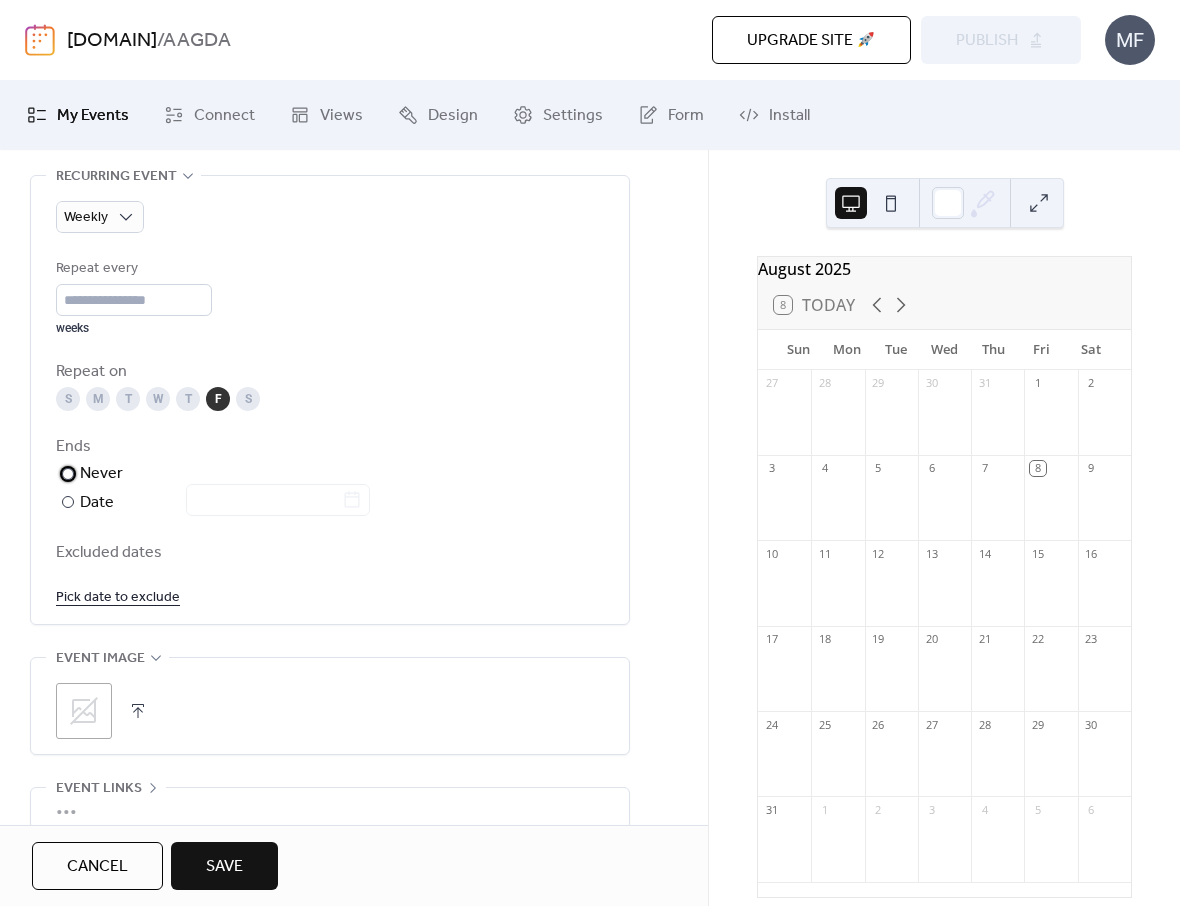 scroll, scrollTop: 938, scrollLeft: 0, axis: vertical 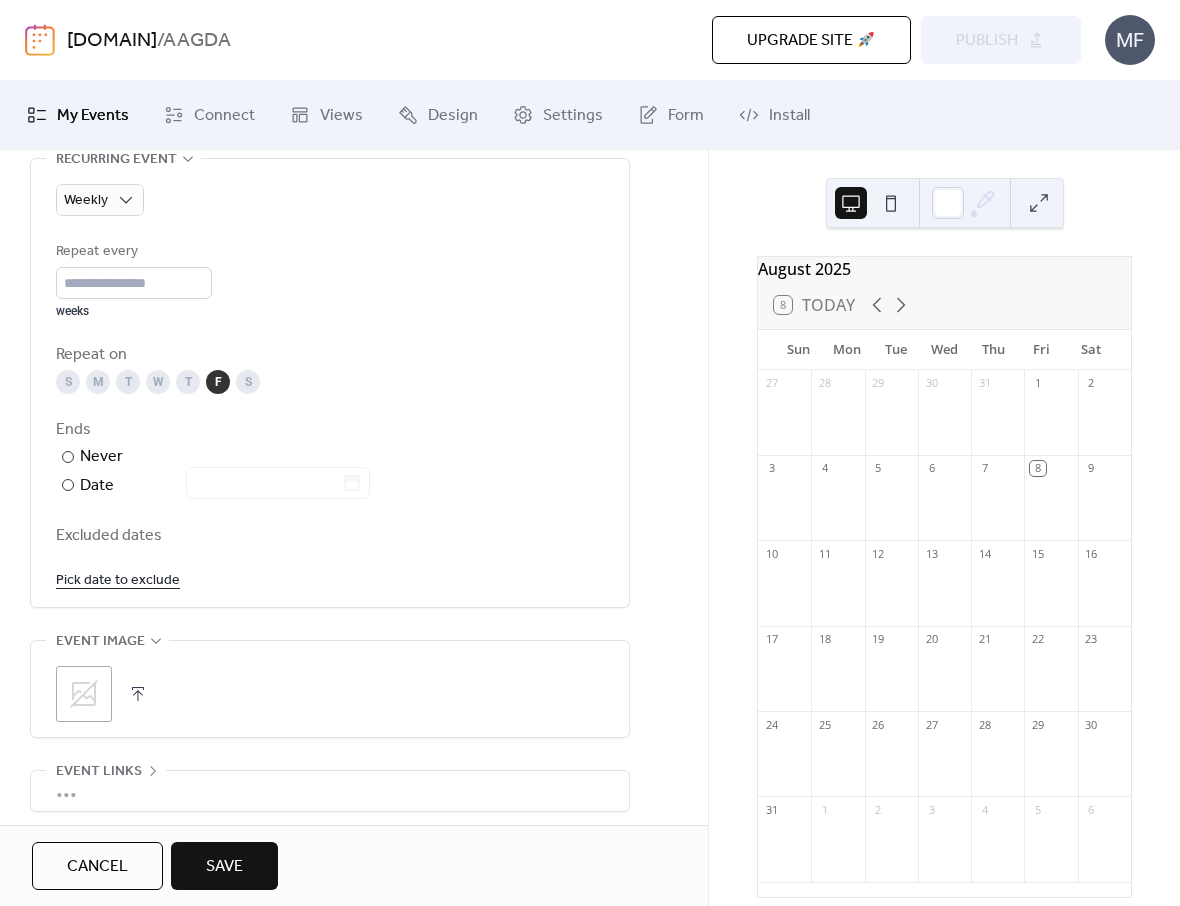 click on "Pick date to exclude" at bounding box center (118, 579) 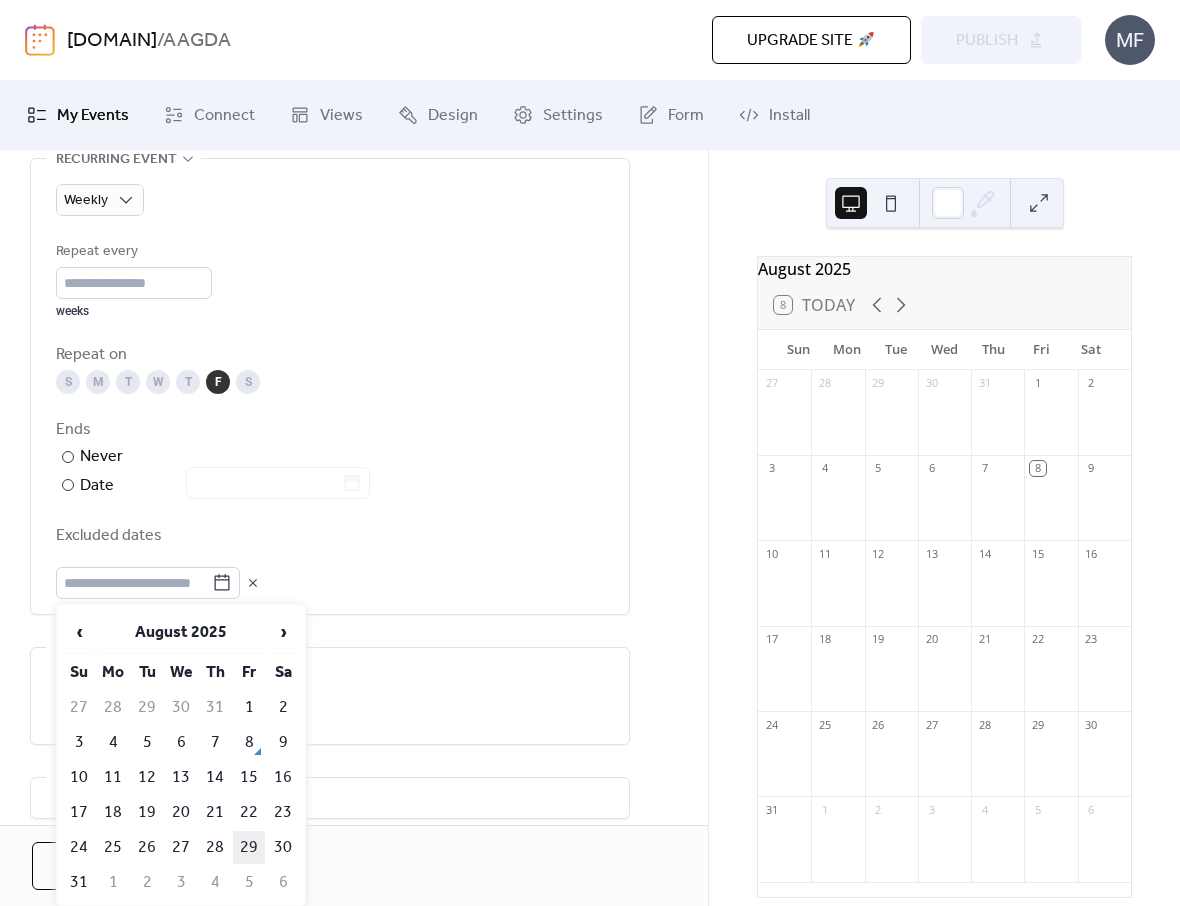 click on "29" at bounding box center [249, 847] 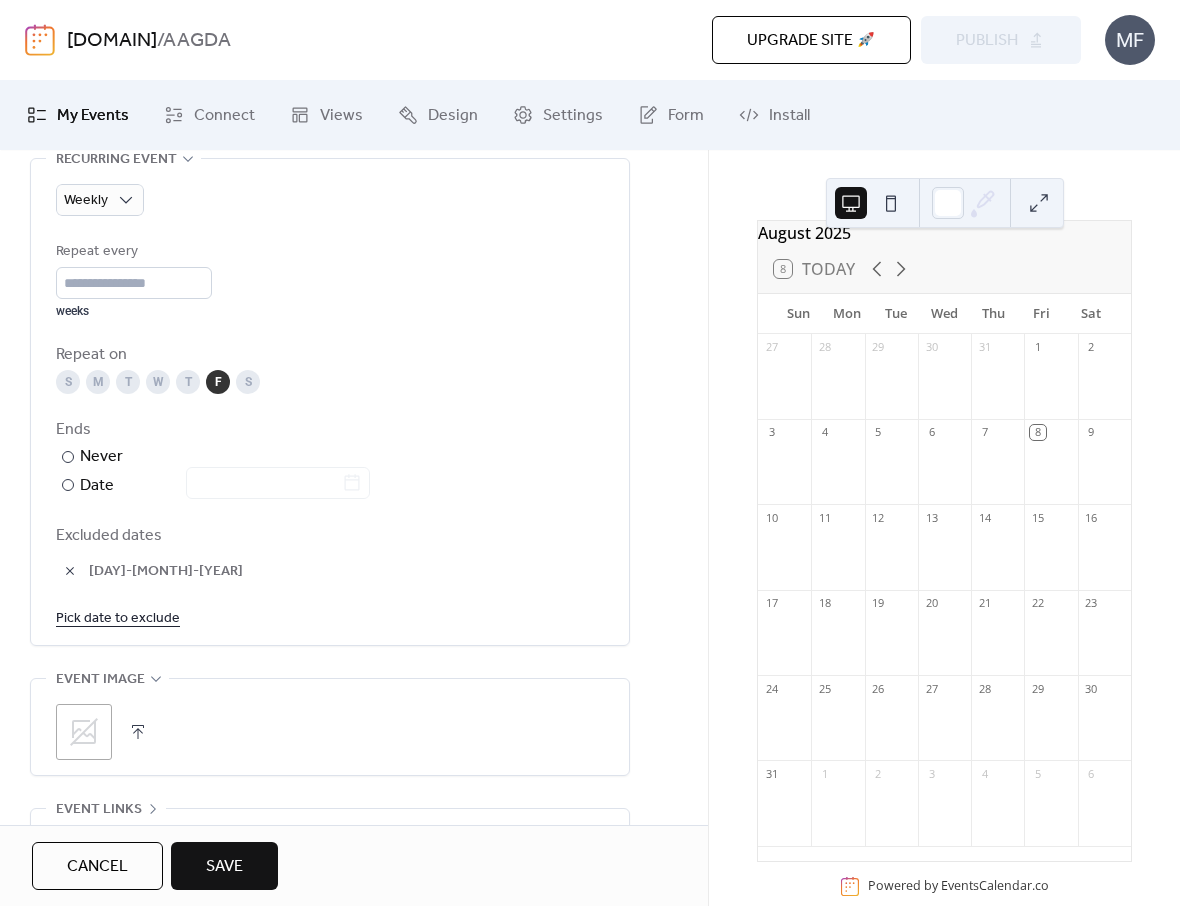 scroll, scrollTop: 81, scrollLeft: 0, axis: vertical 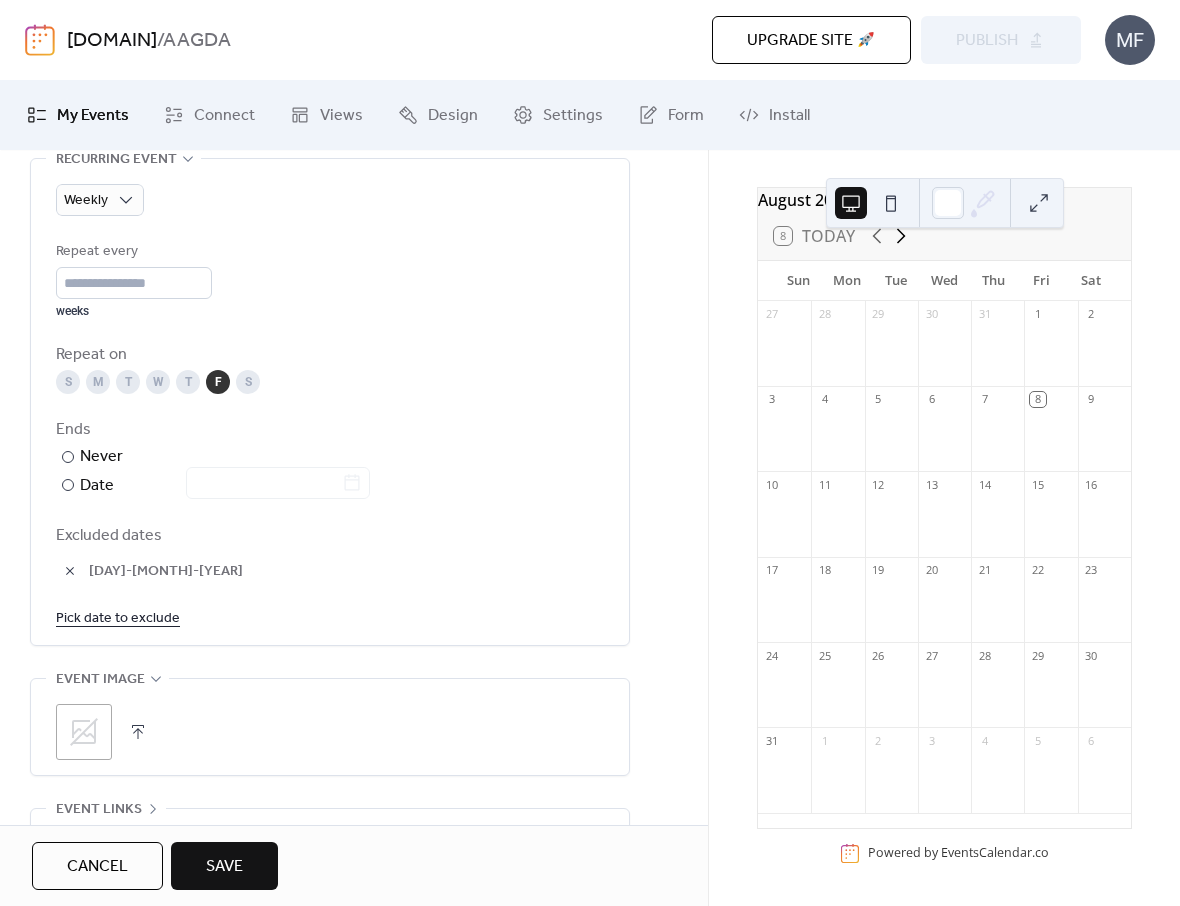 click 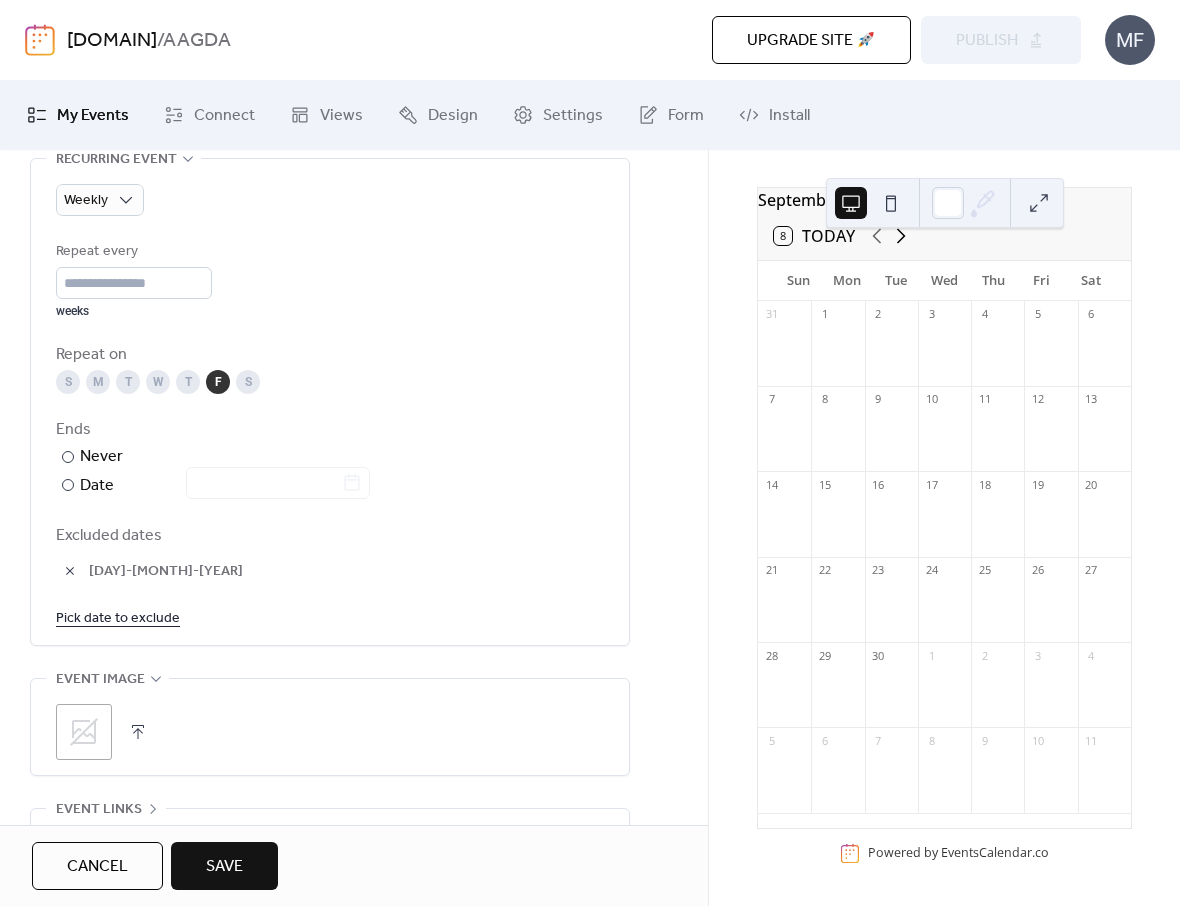 click 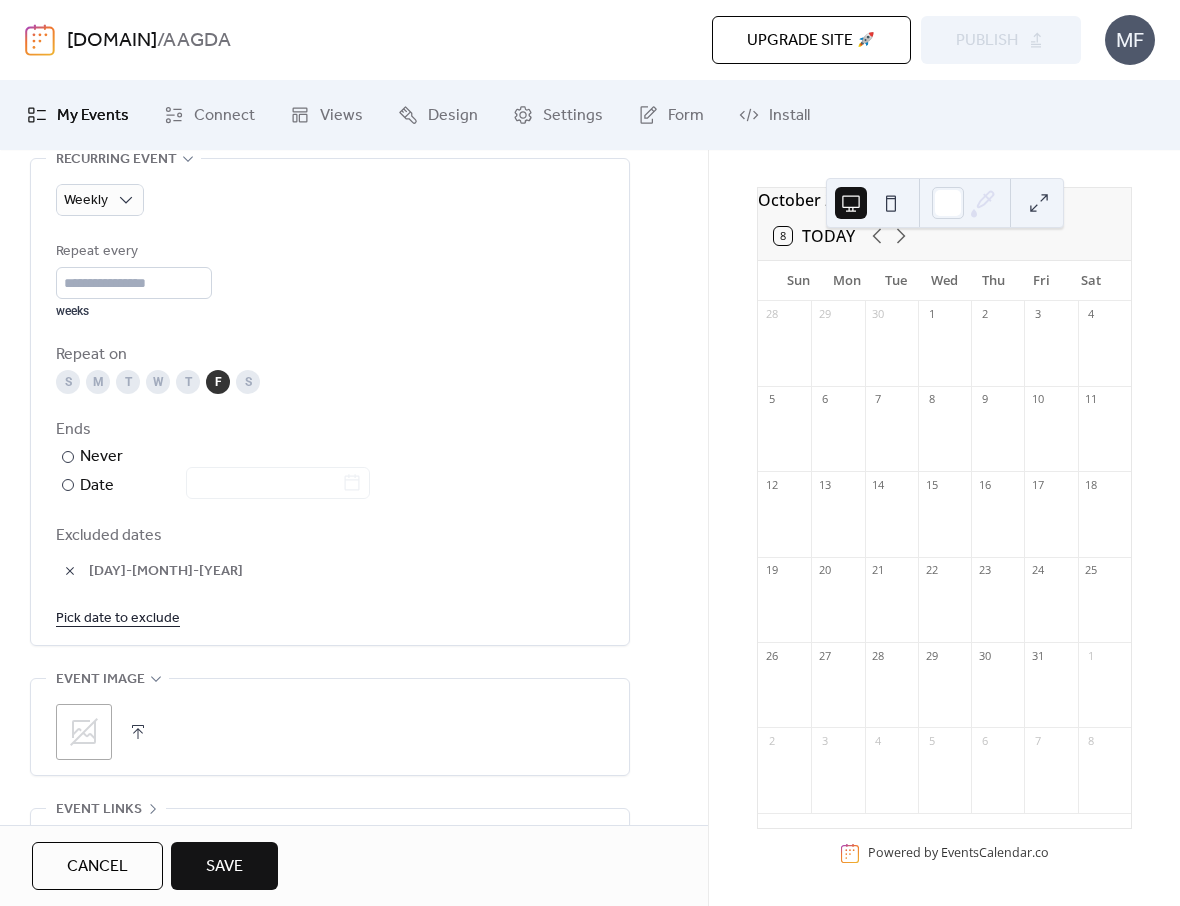 click on "10" at bounding box center [1037, 399] 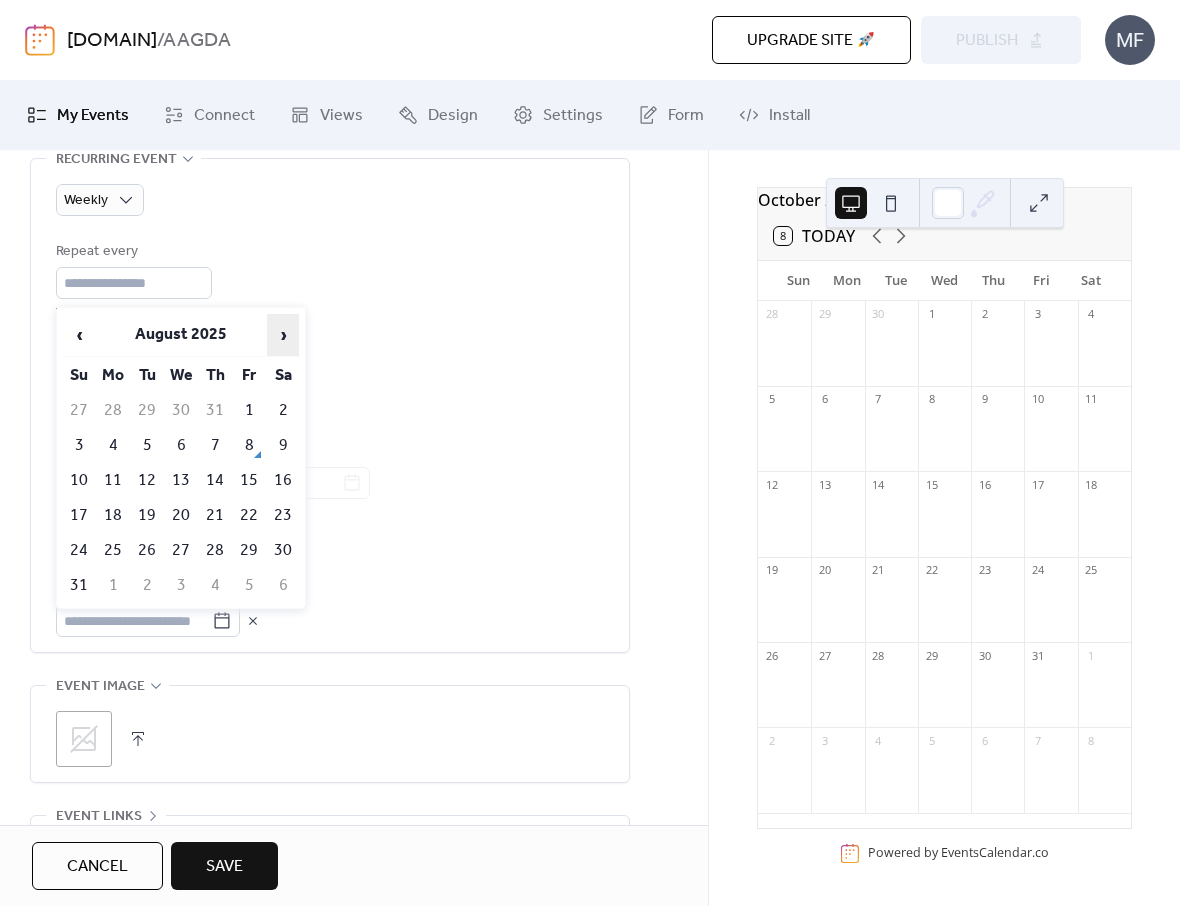 click on "›" at bounding box center (283, 335) 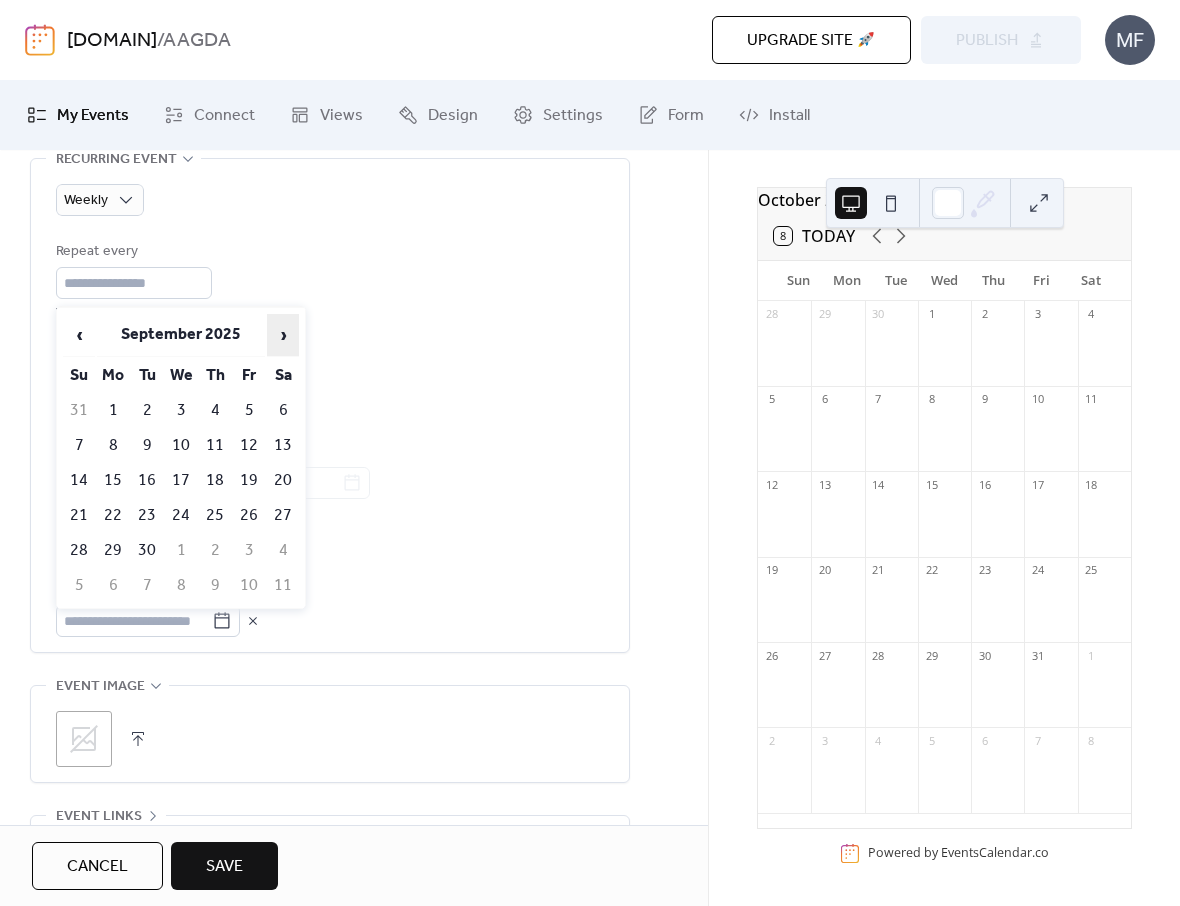 click on "›" at bounding box center [283, 335] 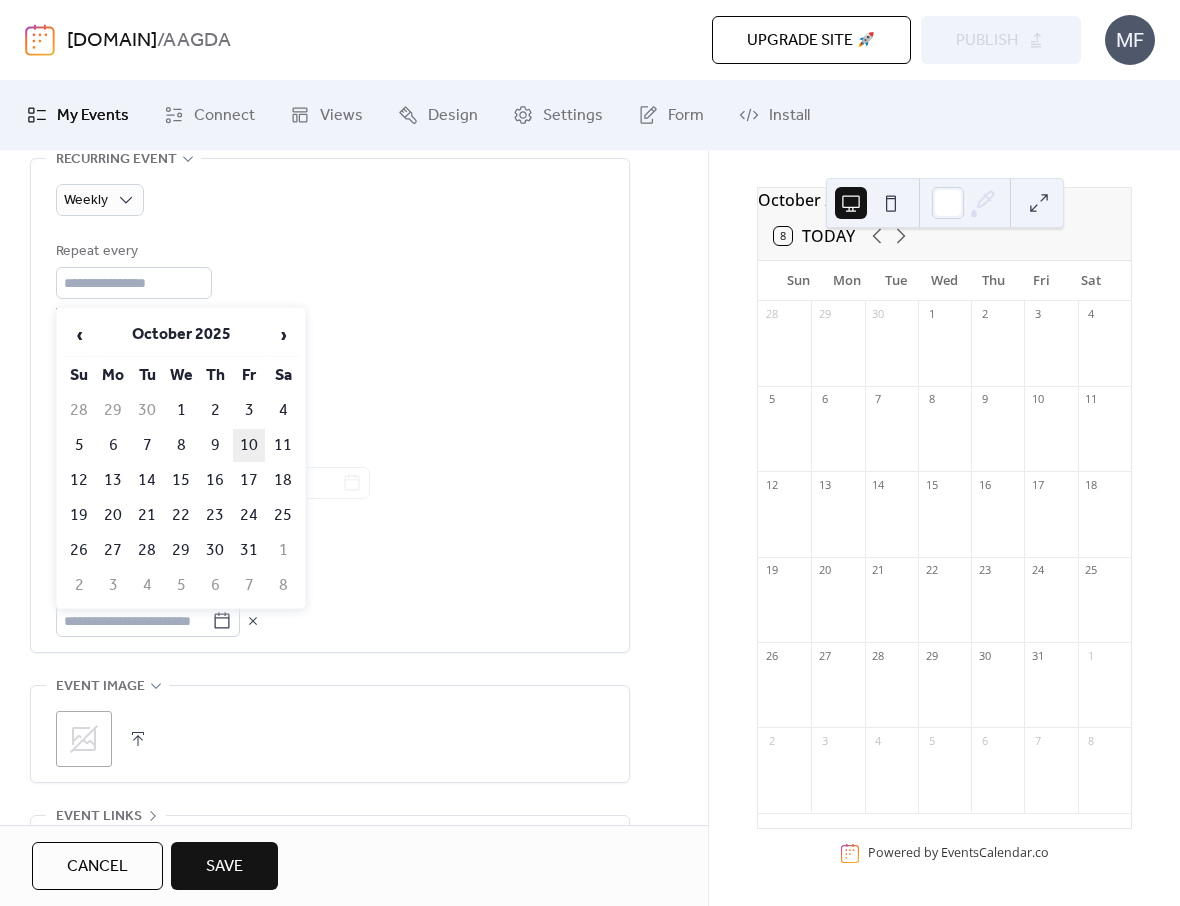 click on "10" at bounding box center (249, 445) 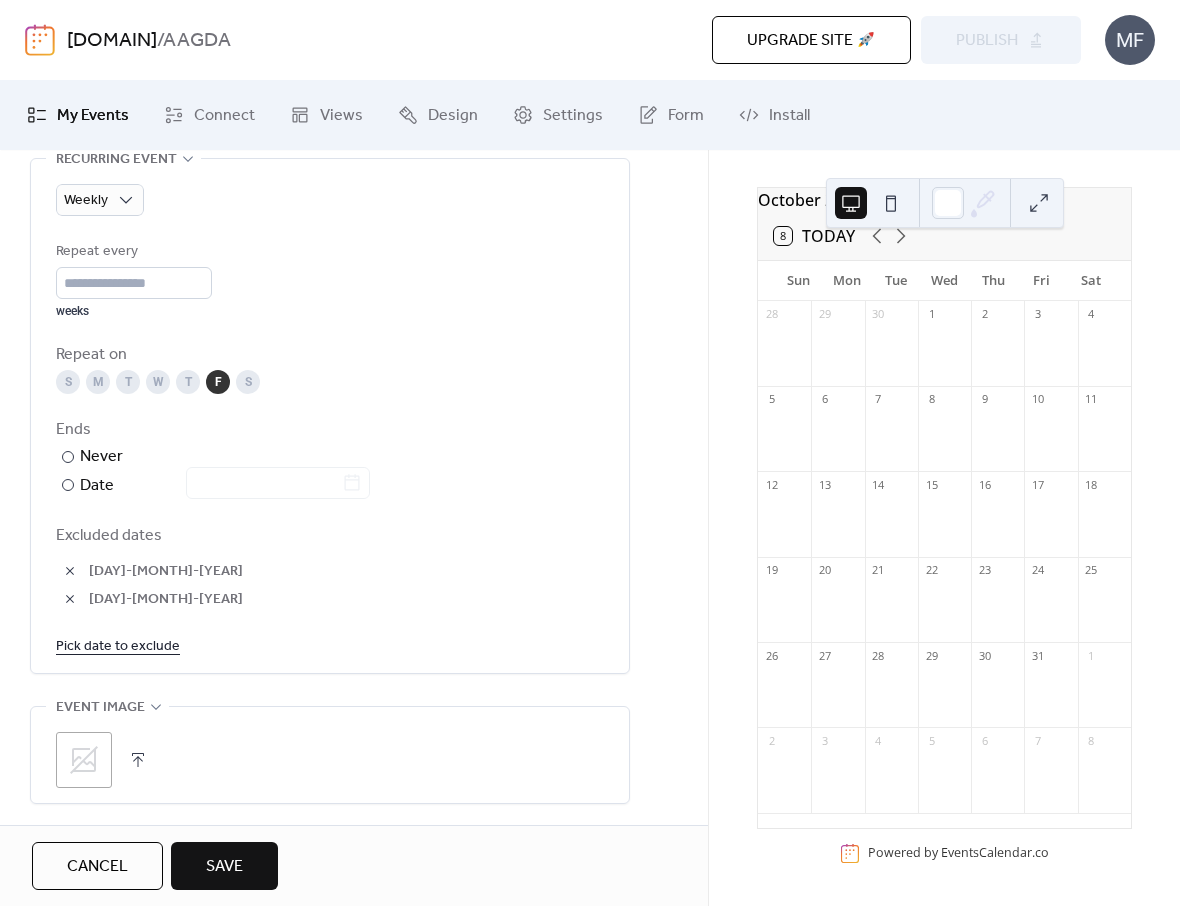click on "8 Today" at bounding box center [814, 236] 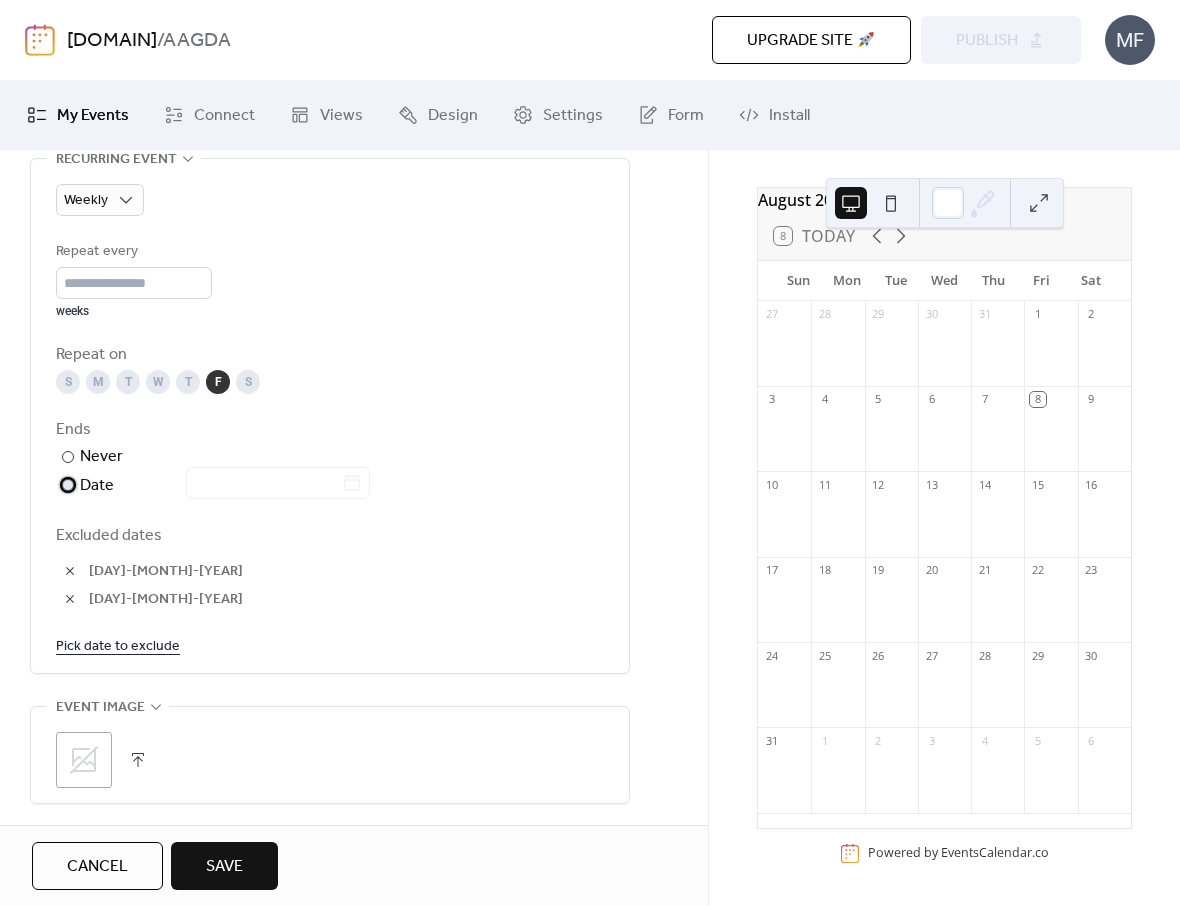 click on "Date" at bounding box center (225, 486) 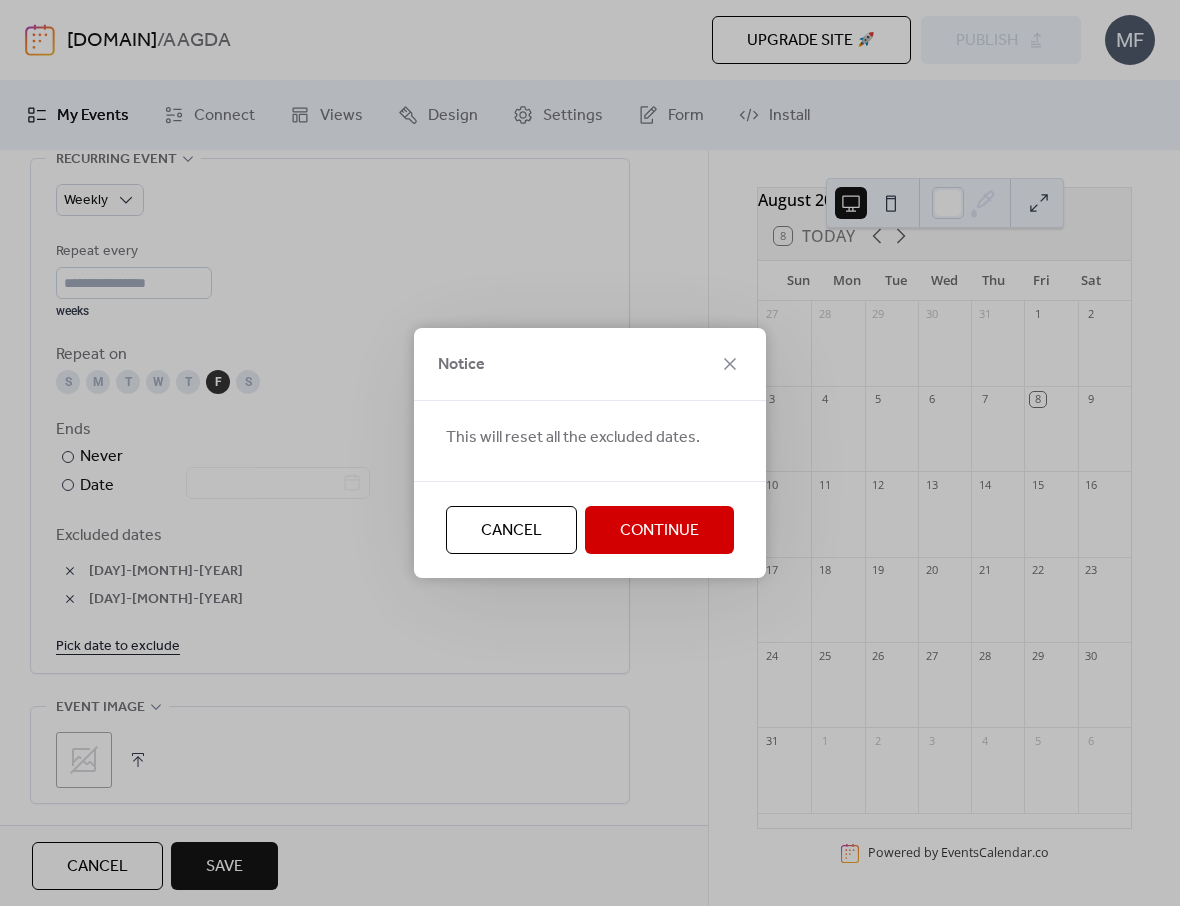 click on "Continue" at bounding box center (659, 531) 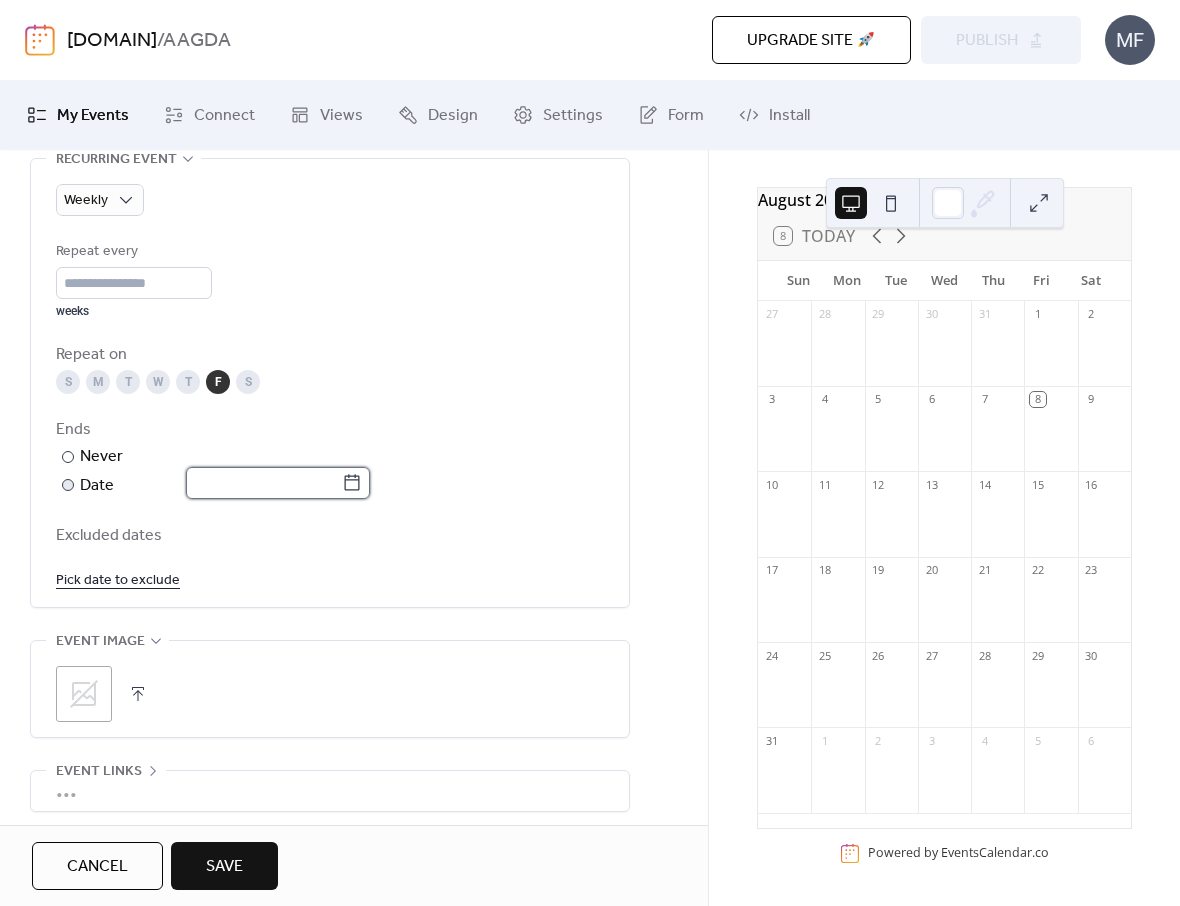 click at bounding box center (264, 483) 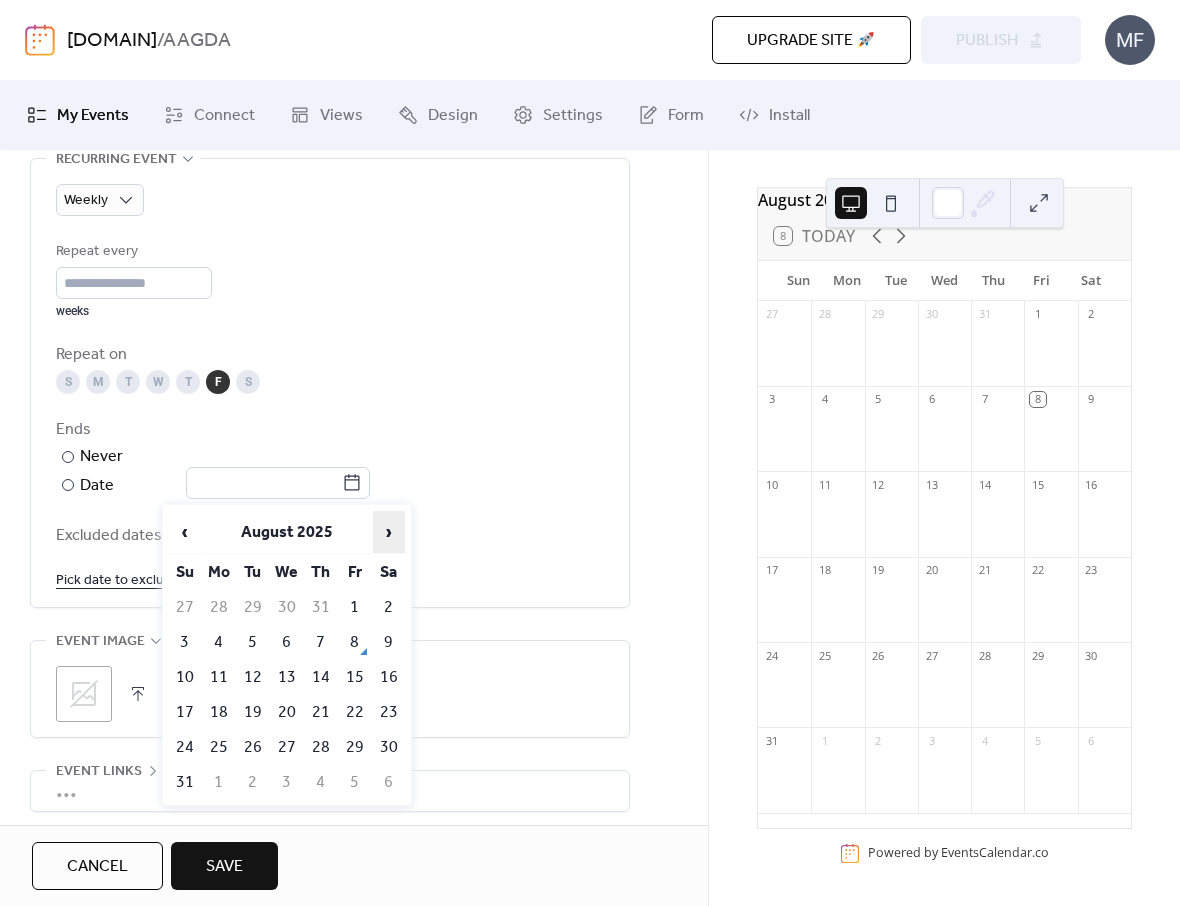 click on "›" at bounding box center [389, 532] 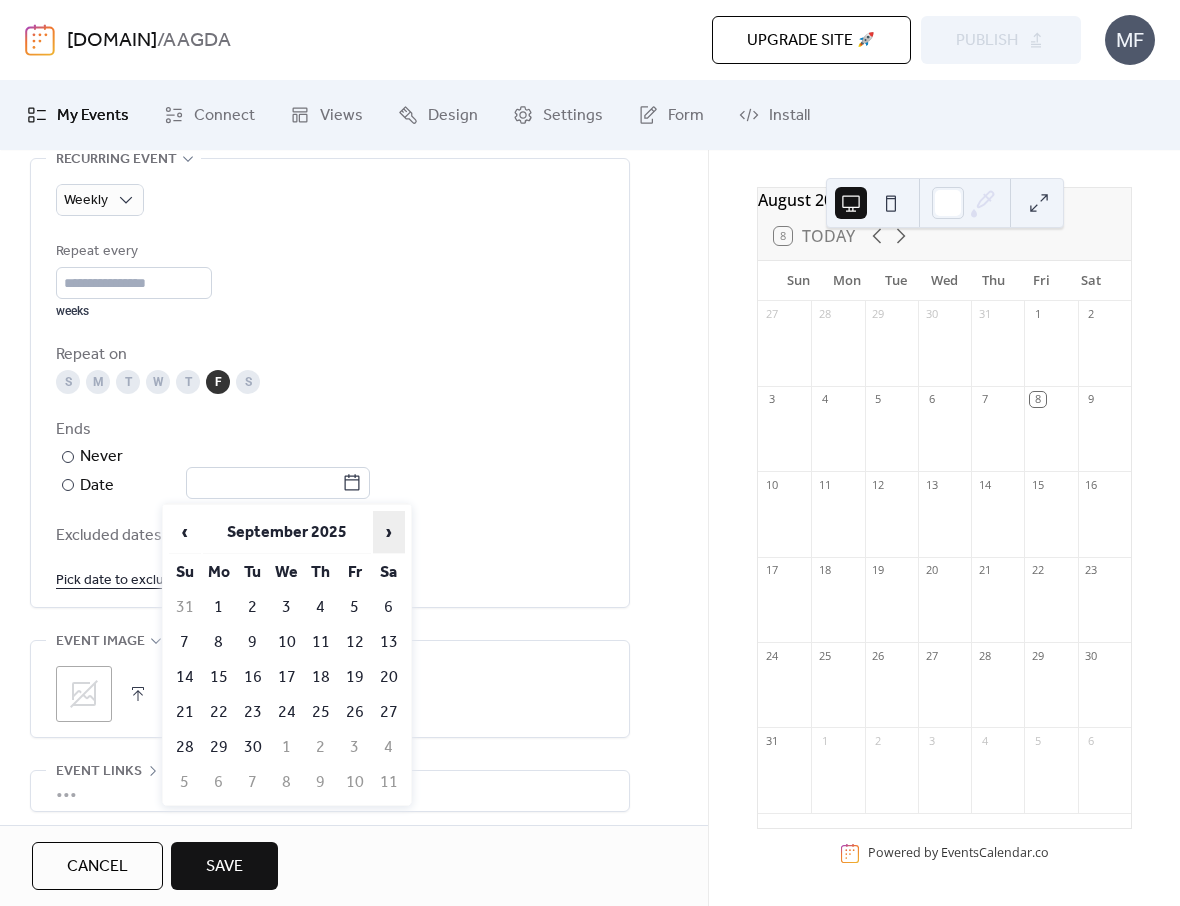 click on "›" at bounding box center (389, 532) 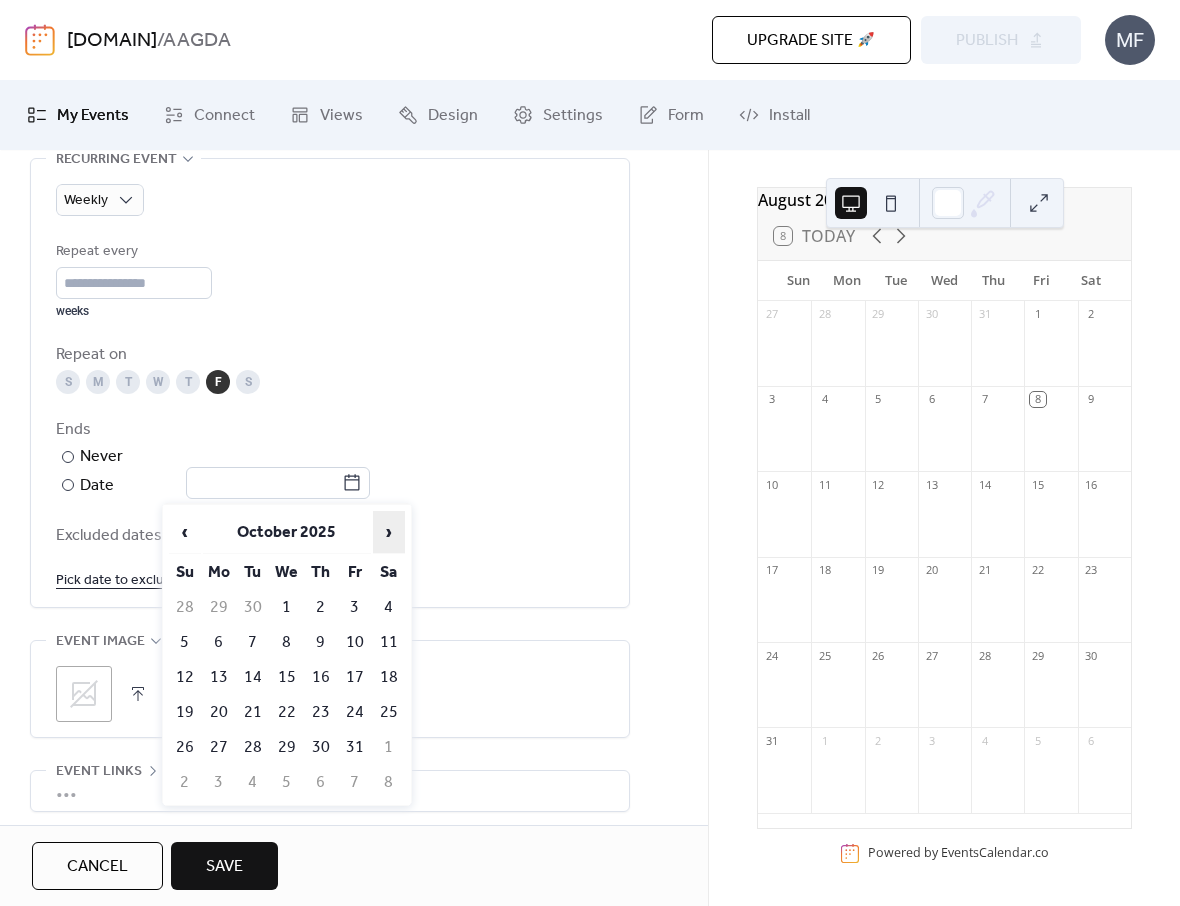 click on "›" at bounding box center [389, 532] 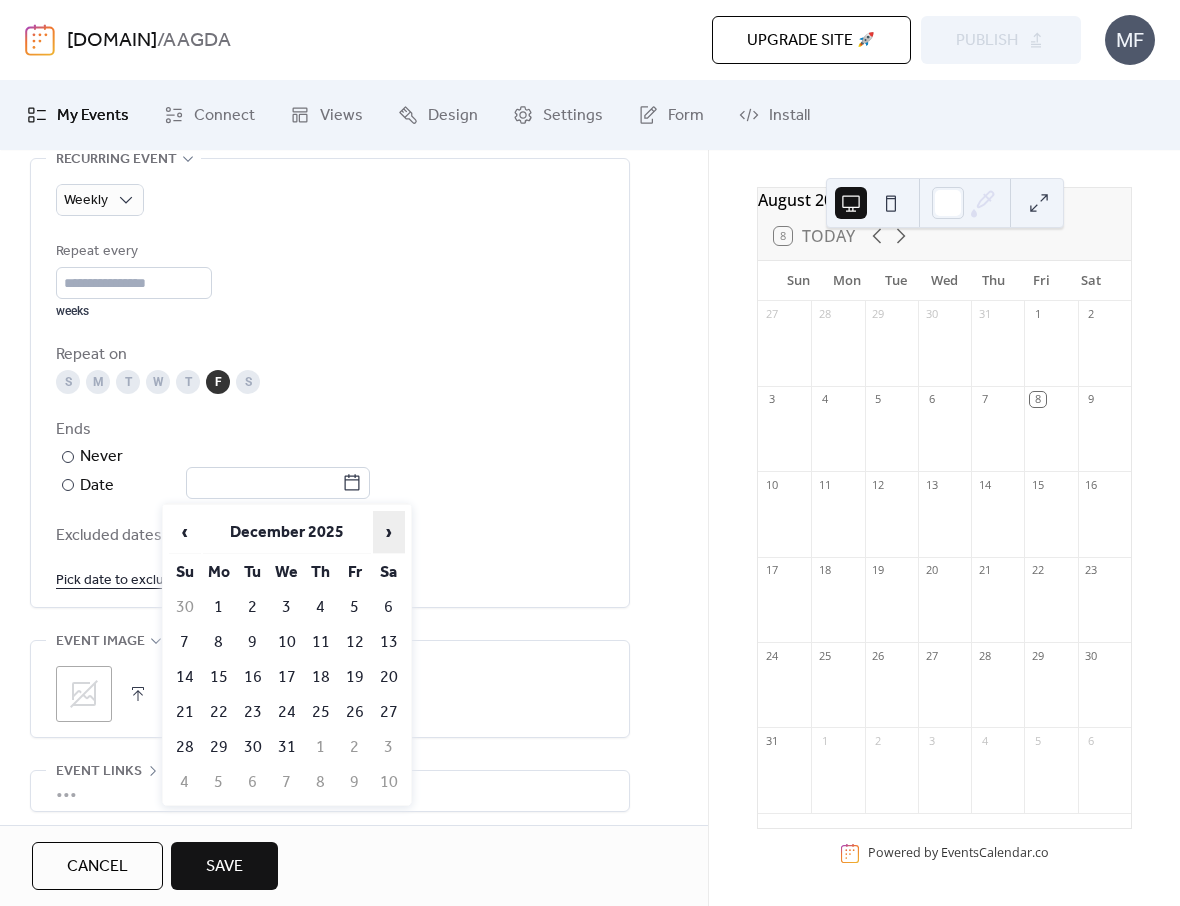 click on "›" at bounding box center [389, 532] 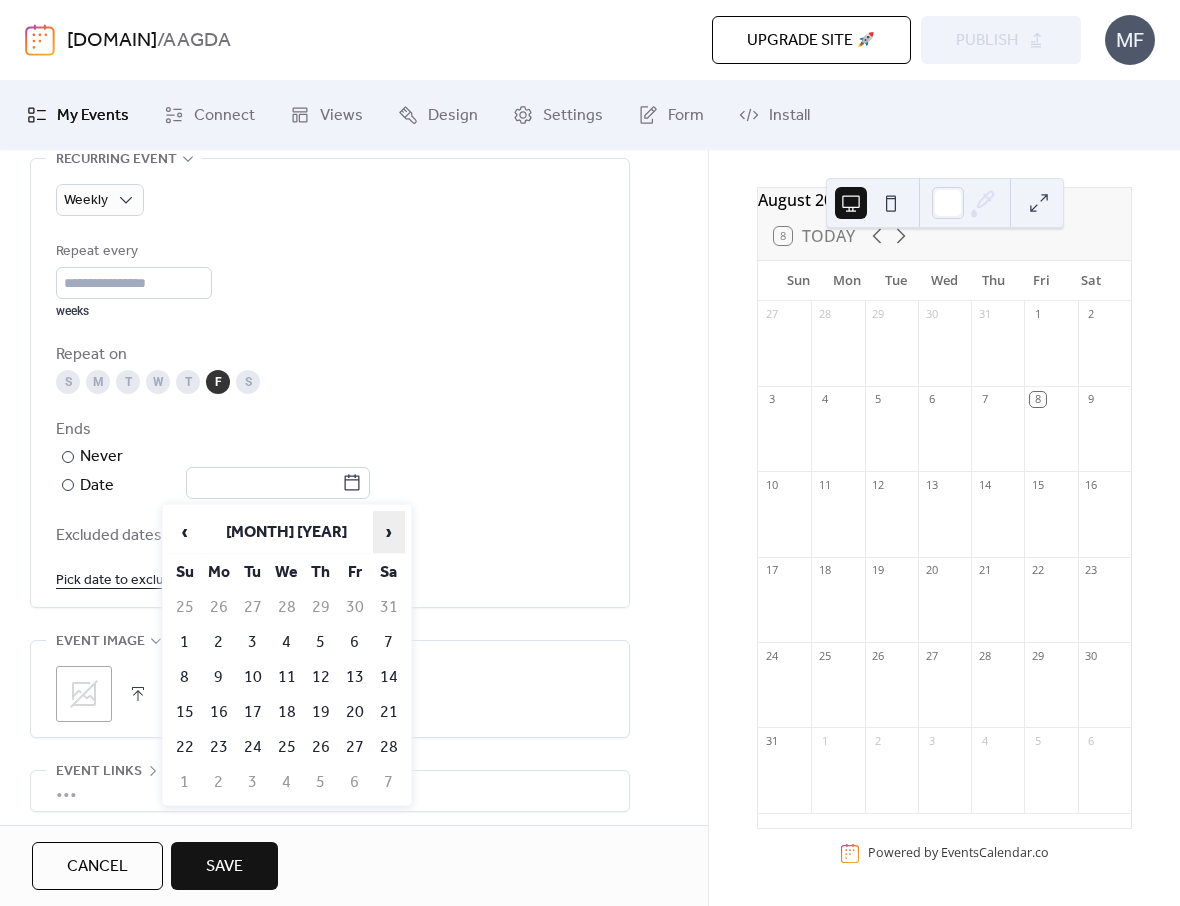 click on "›" at bounding box center [389, 532] 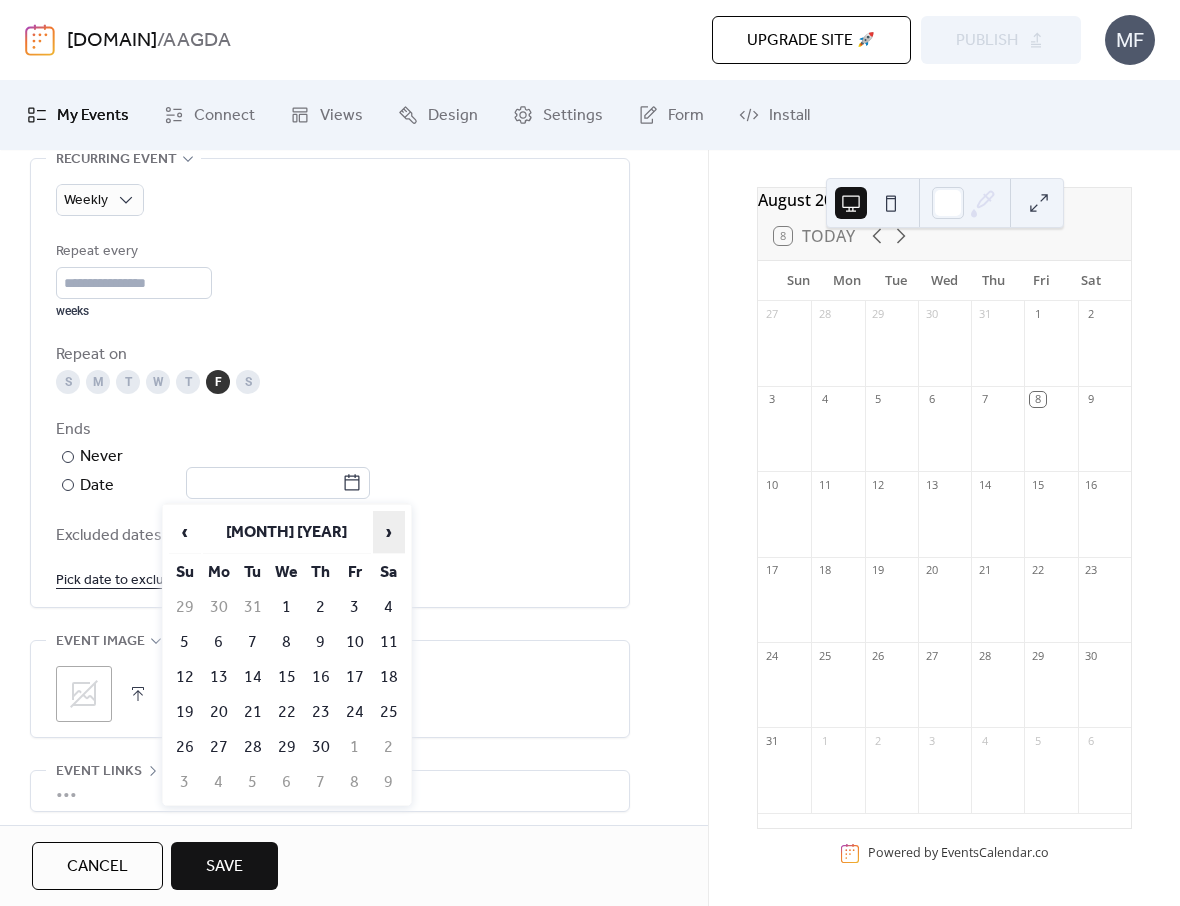 click on "›" at bounding box center (389, 532) 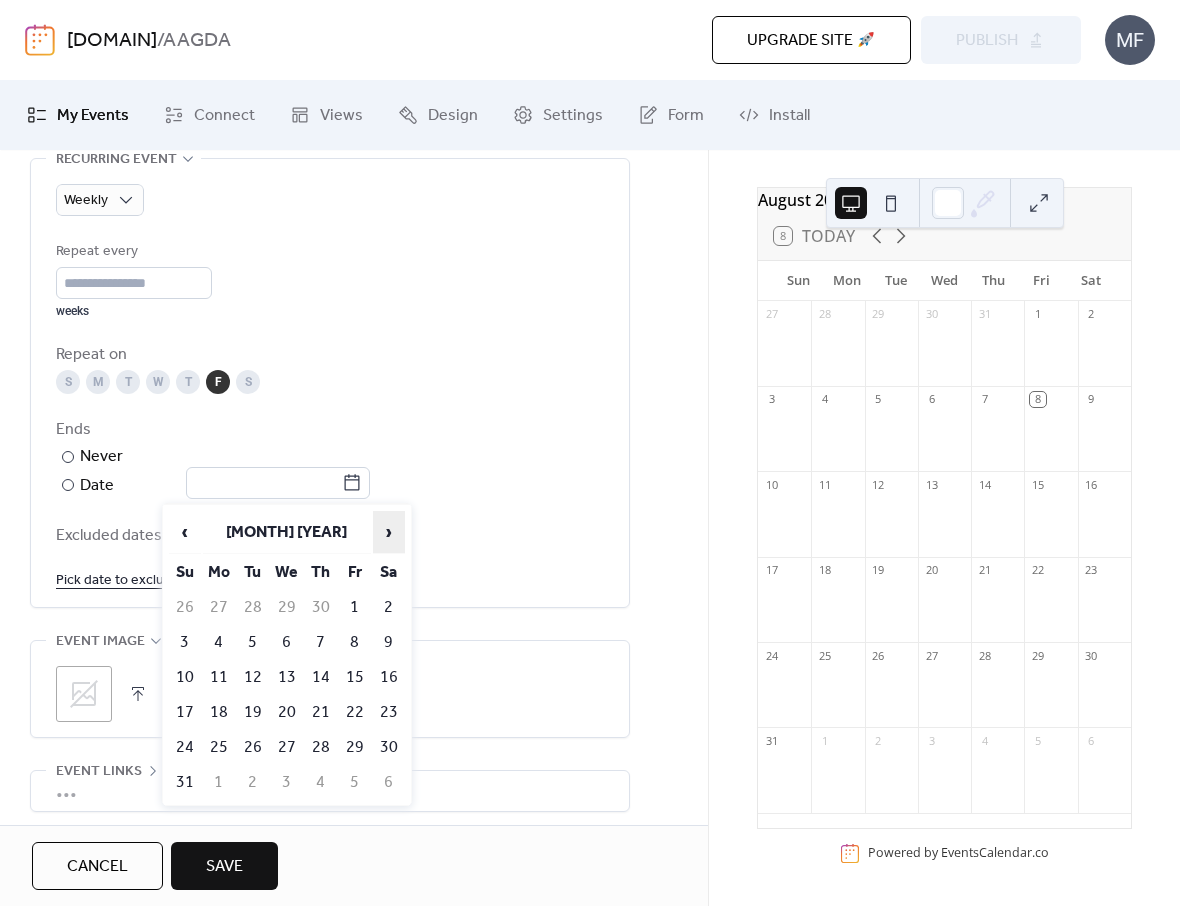 click on "›" at bounding box center [389, 532] 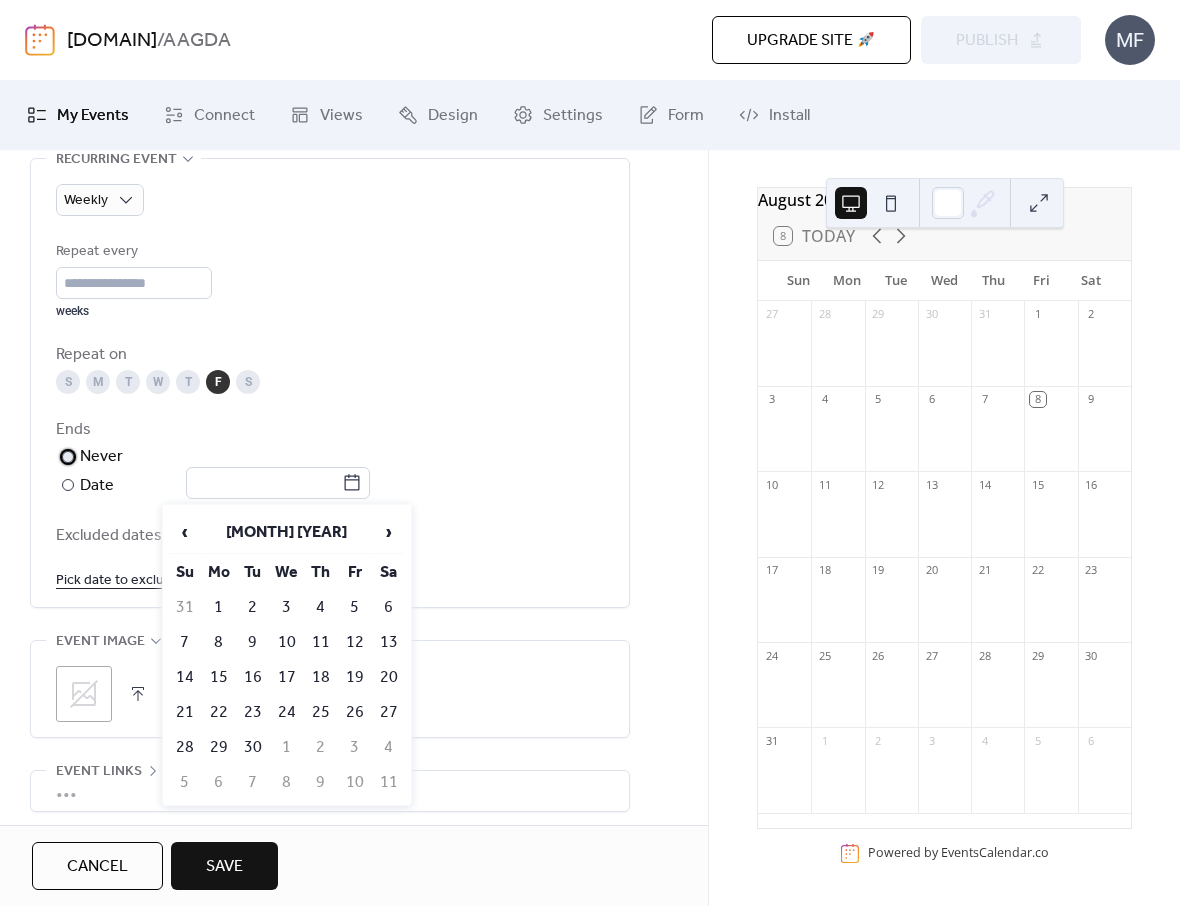 click on "Never" at bounding box center (102, 457) 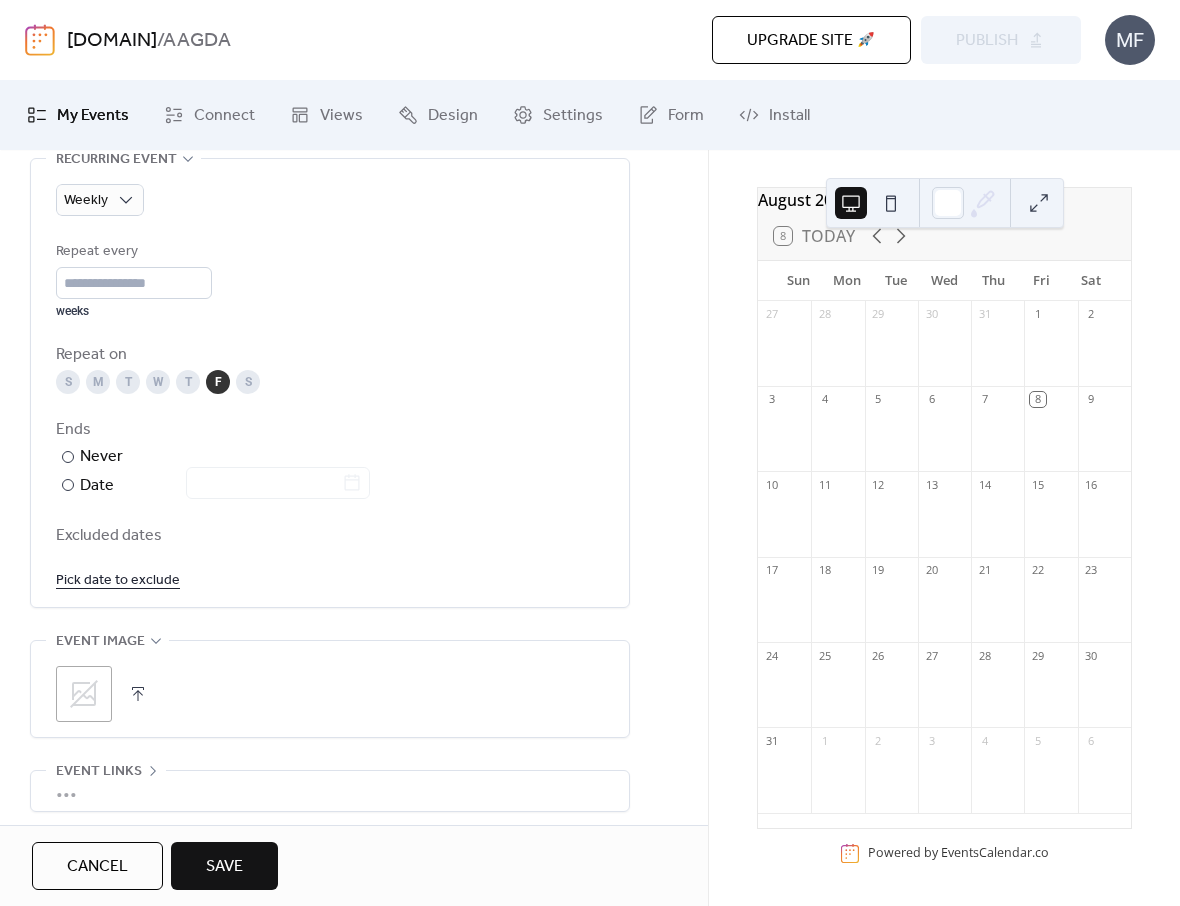 click on "Pick date to exclude" at bounding box center [118, 579] 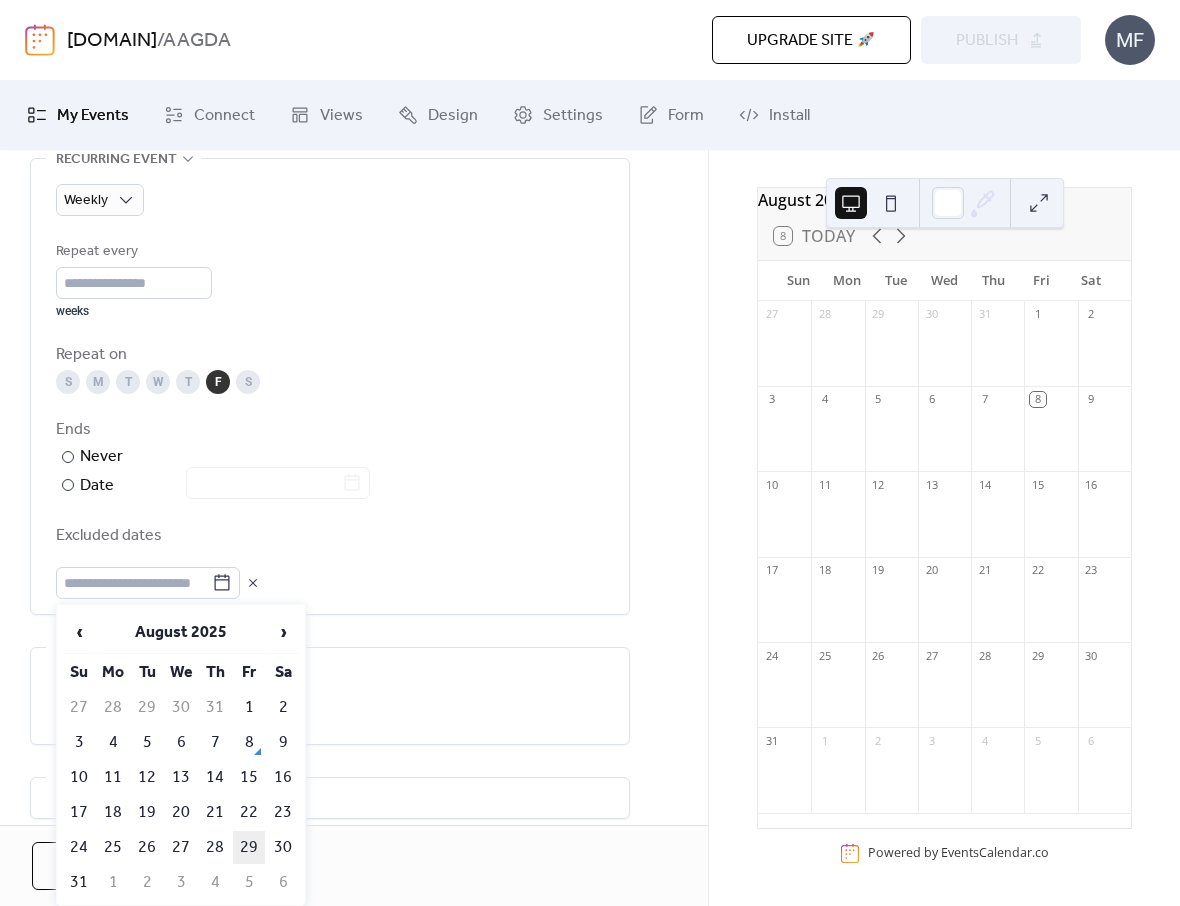 click on "29" at bounding box center [249, 847] 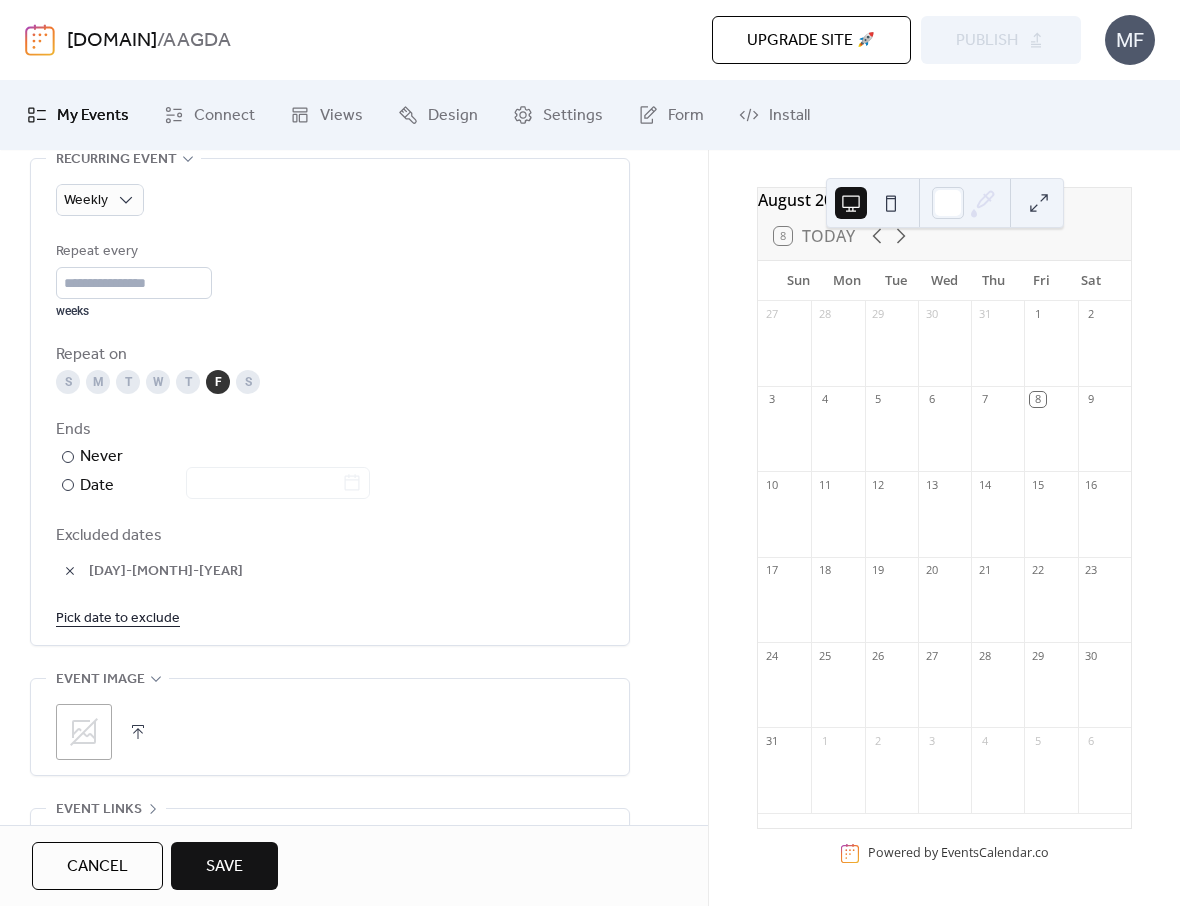 click on "Pick date to exclude" at bounding box center (118, 617) 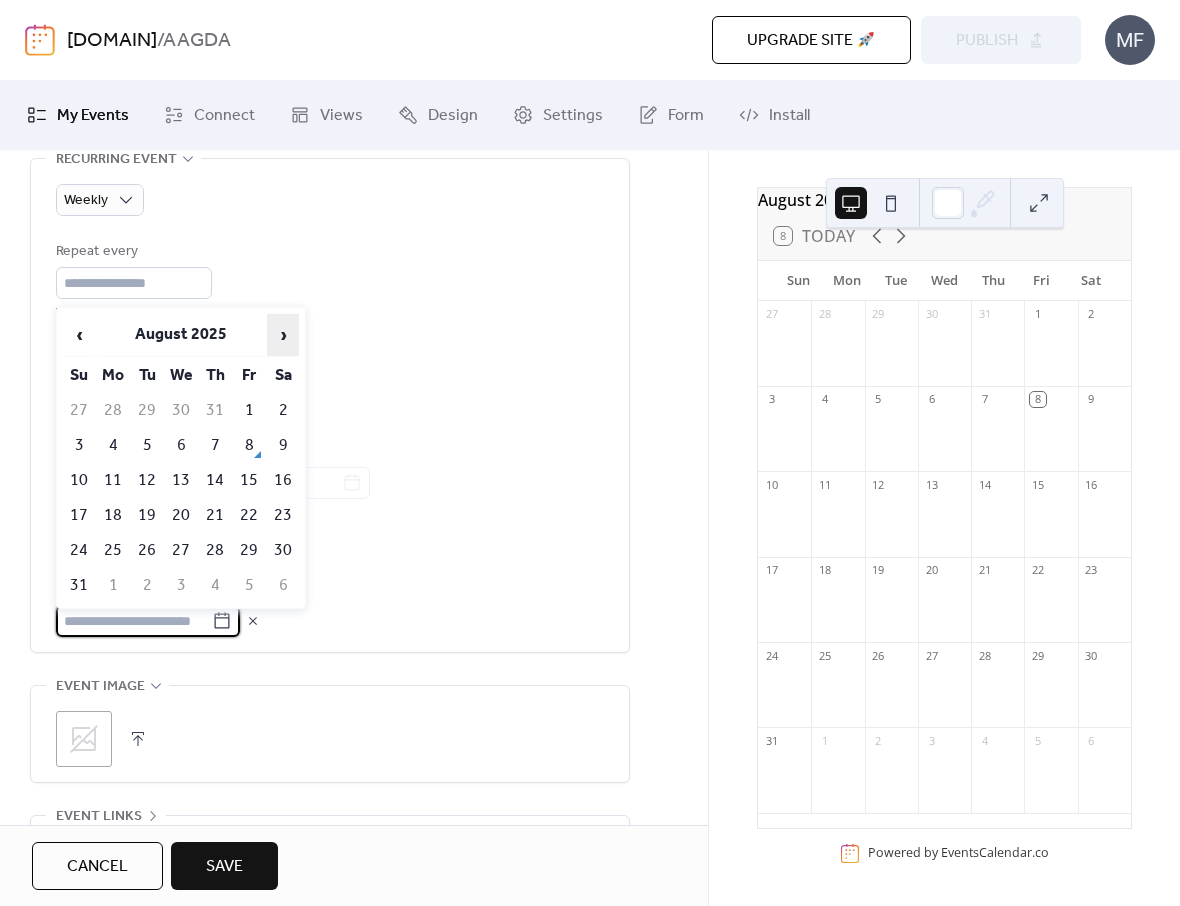 click on "›" at bounding box center (283, 335) 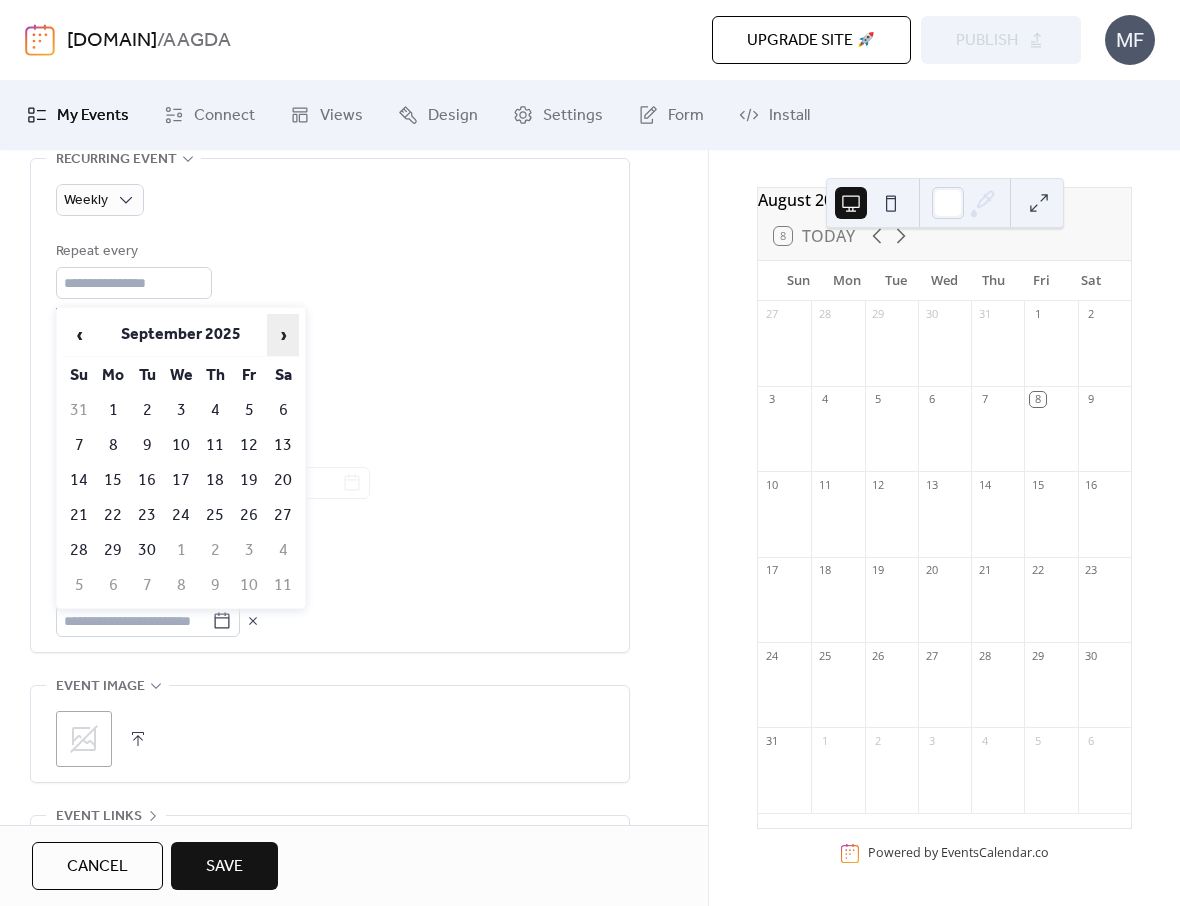 click on "›" at bounding box center [283, 335] 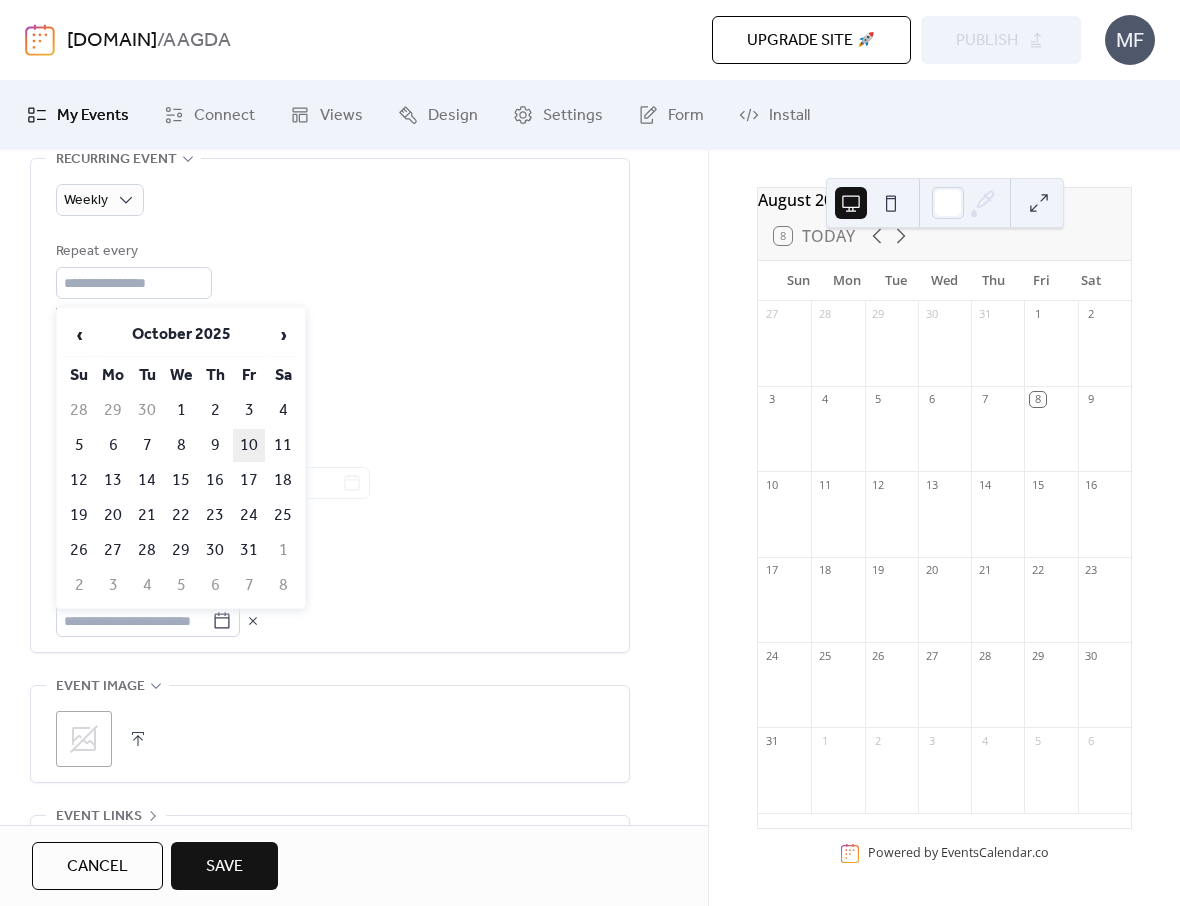 click on "10" at bounding box center (249, 445) 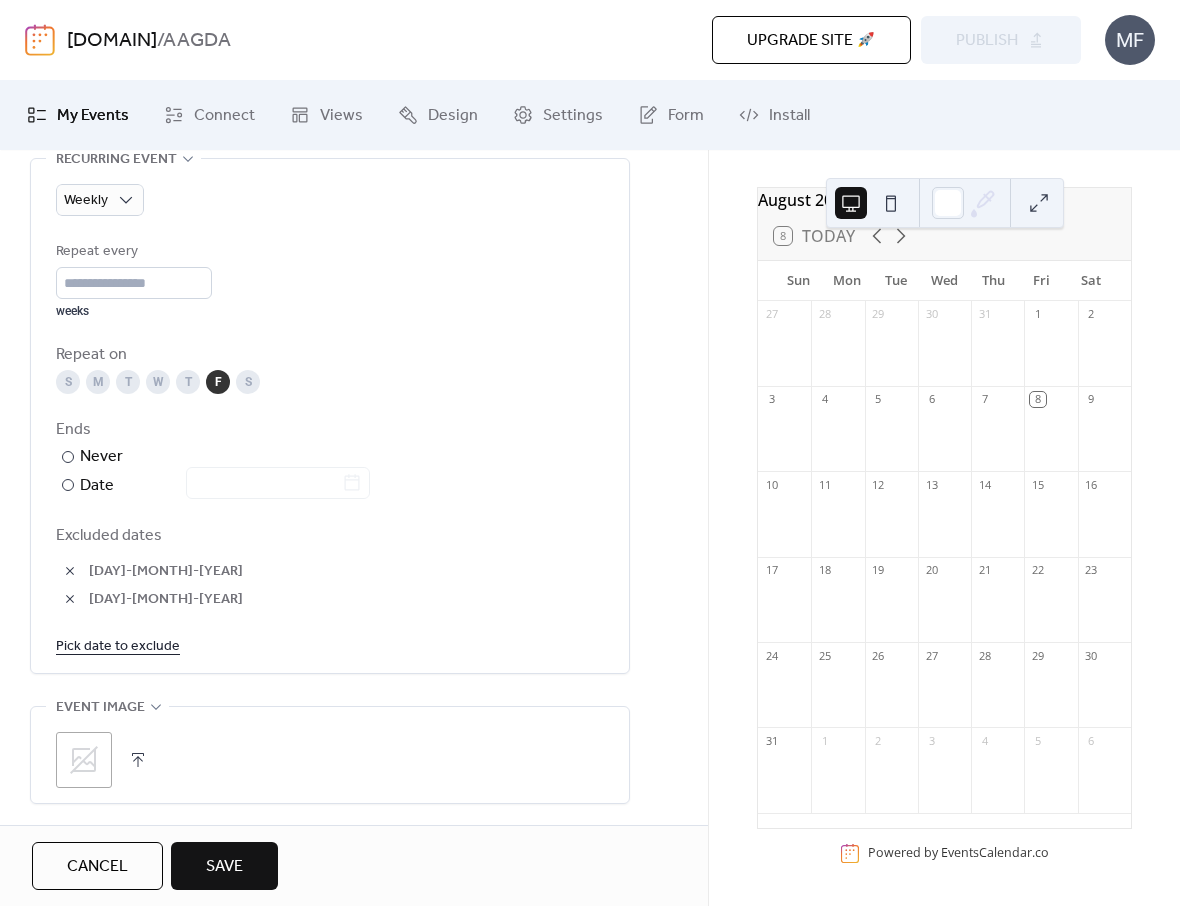 click on "Pick date to exclude" at bounding box center (118, 645) 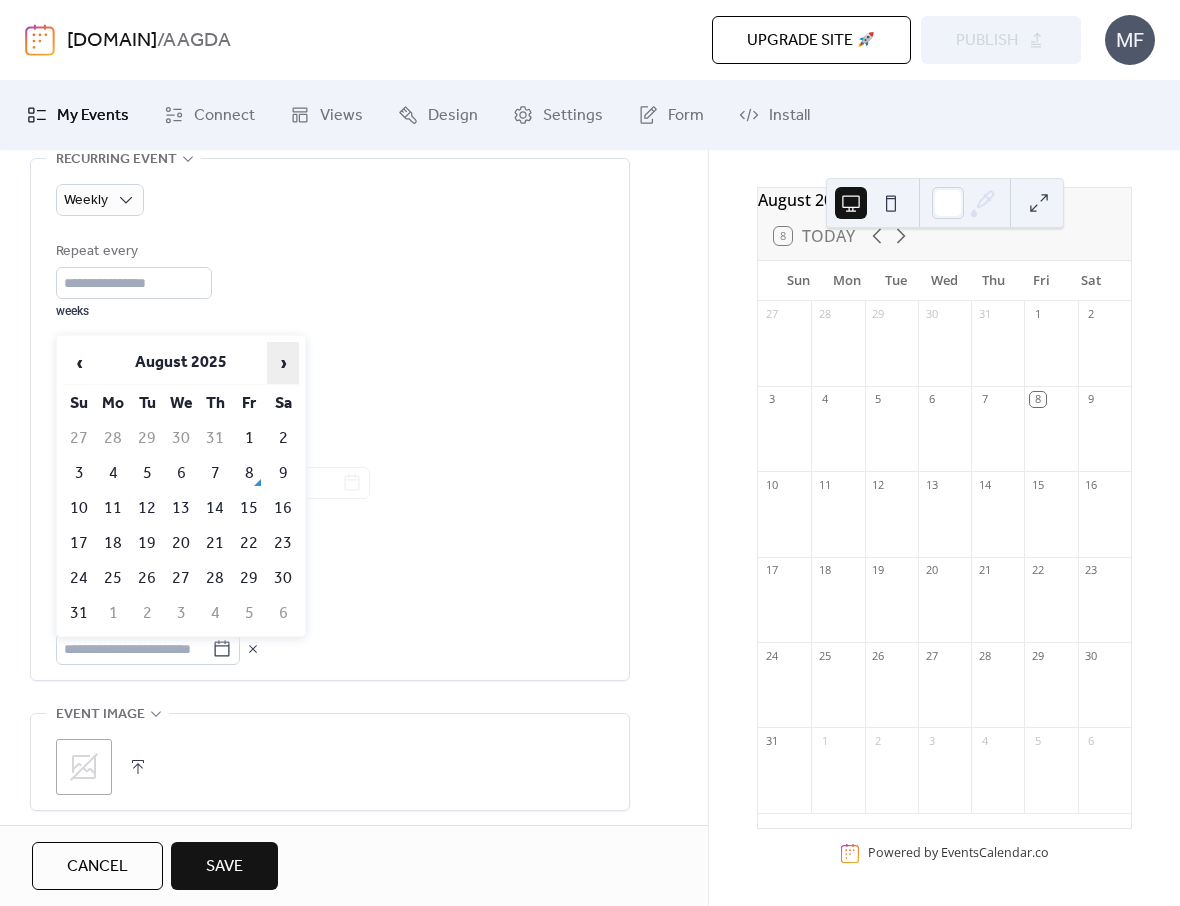 click on "›" at bounding box center (283, 363) 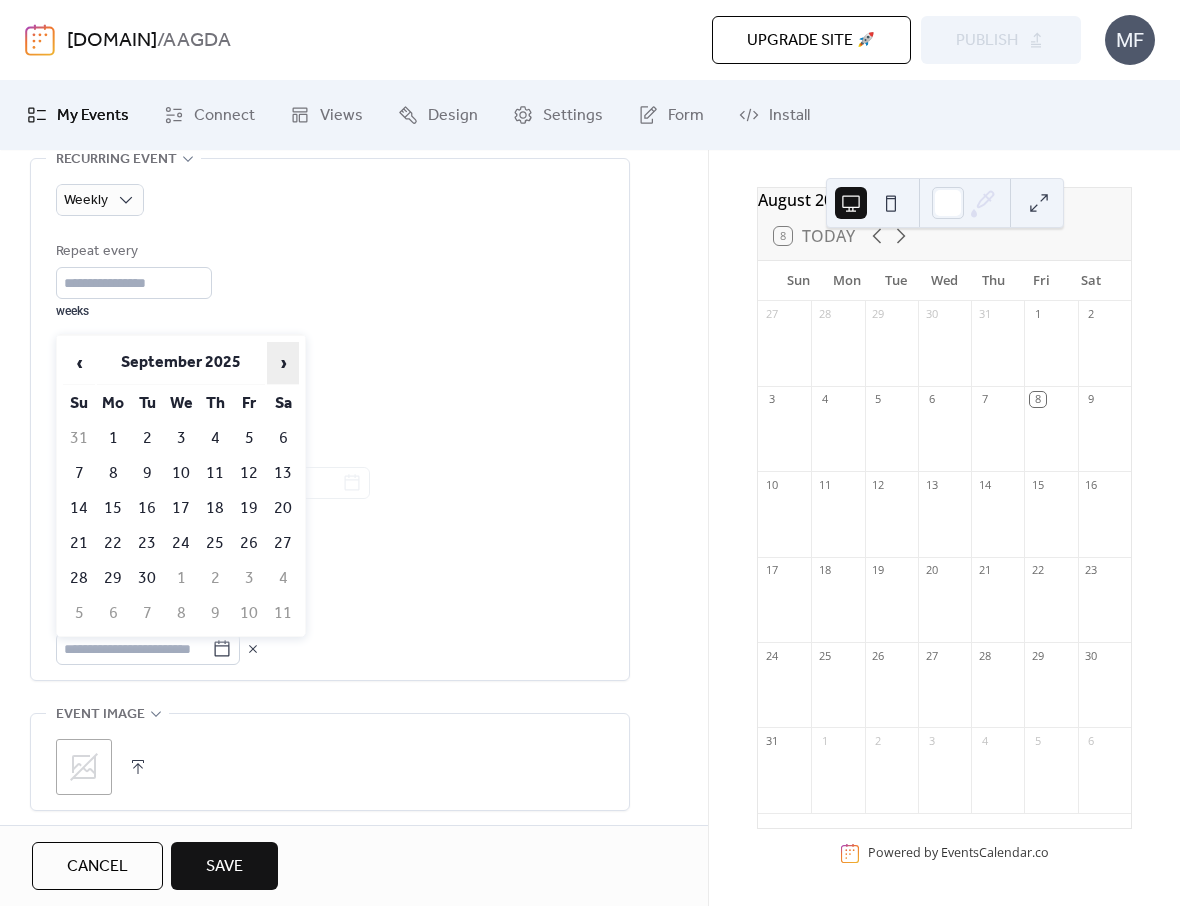 click on "›" at bounding box center [283, 363] 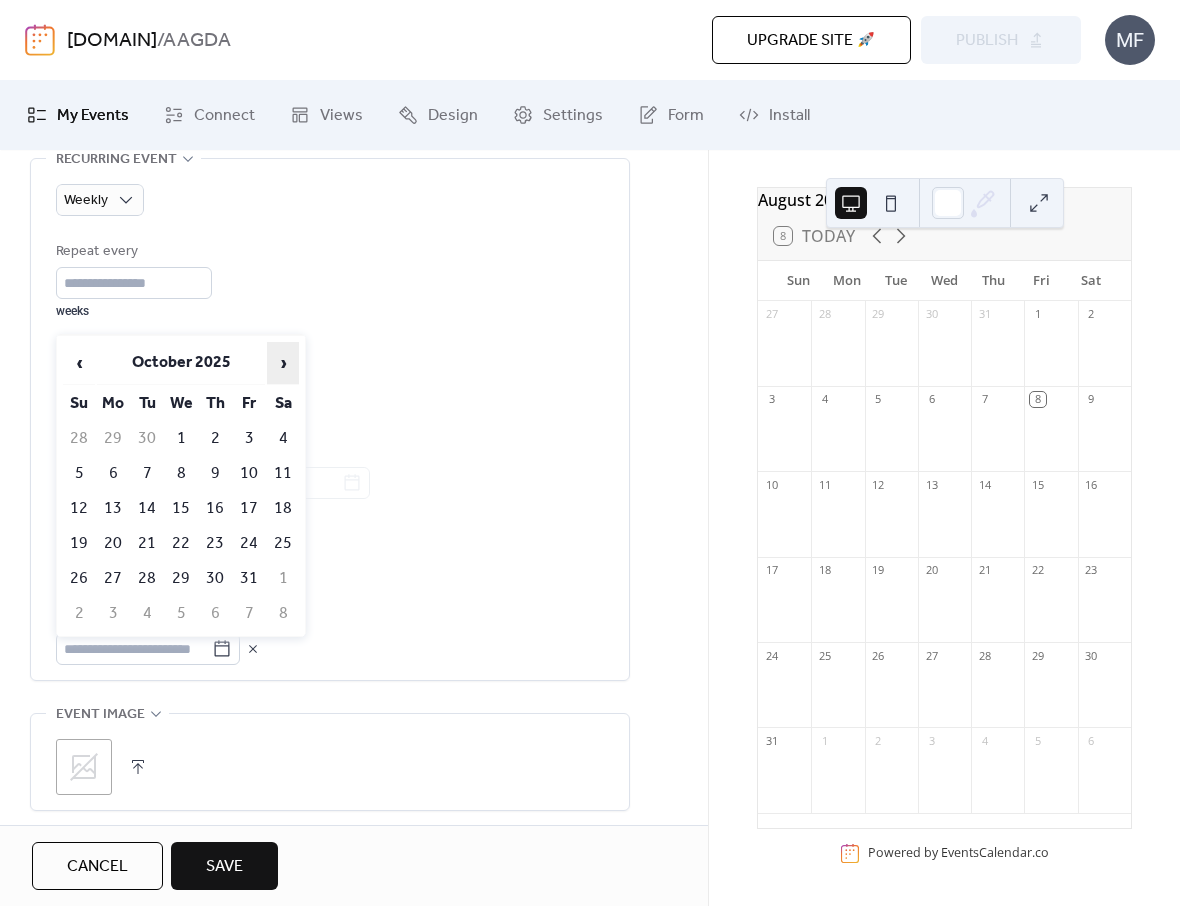 click on "›" at bounding box center (283, 363) 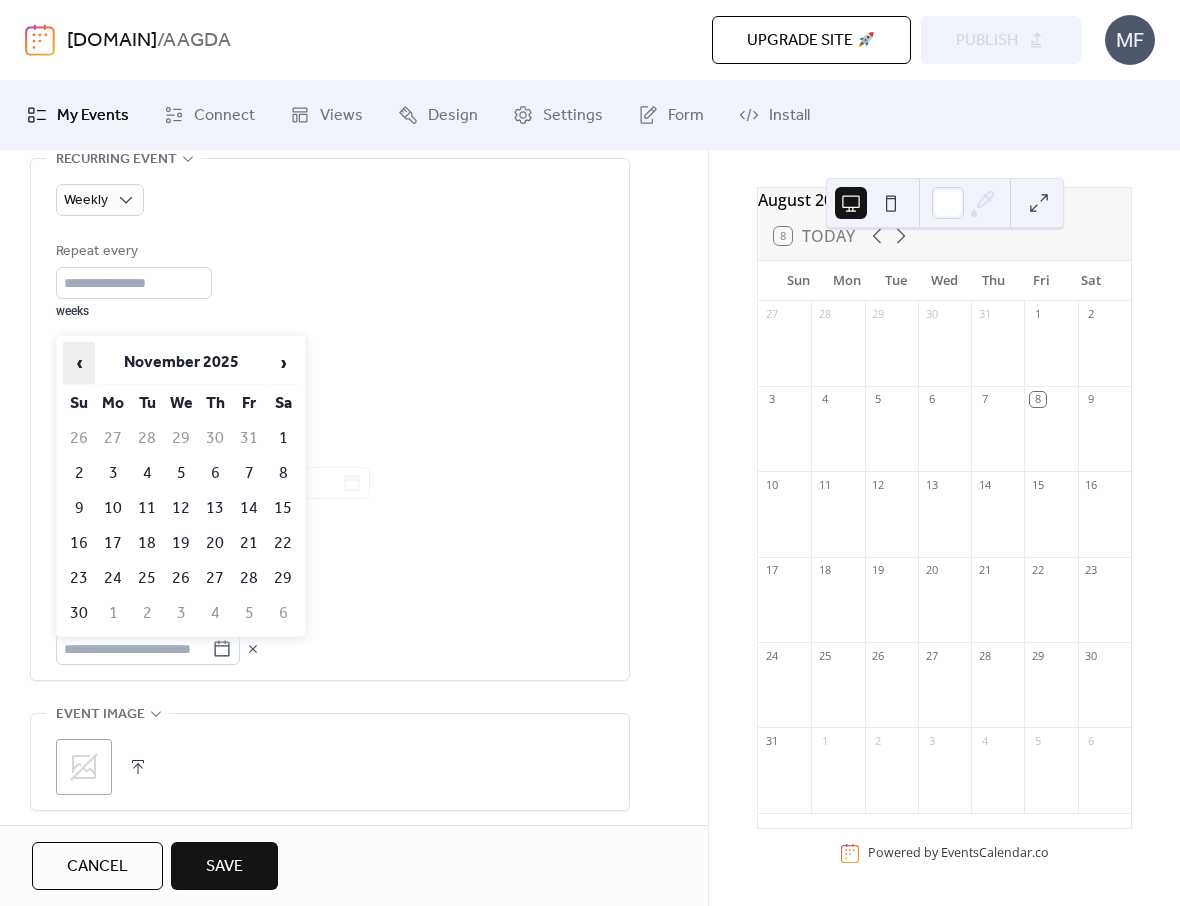 click on "‹" at bounding box center (79, 363) 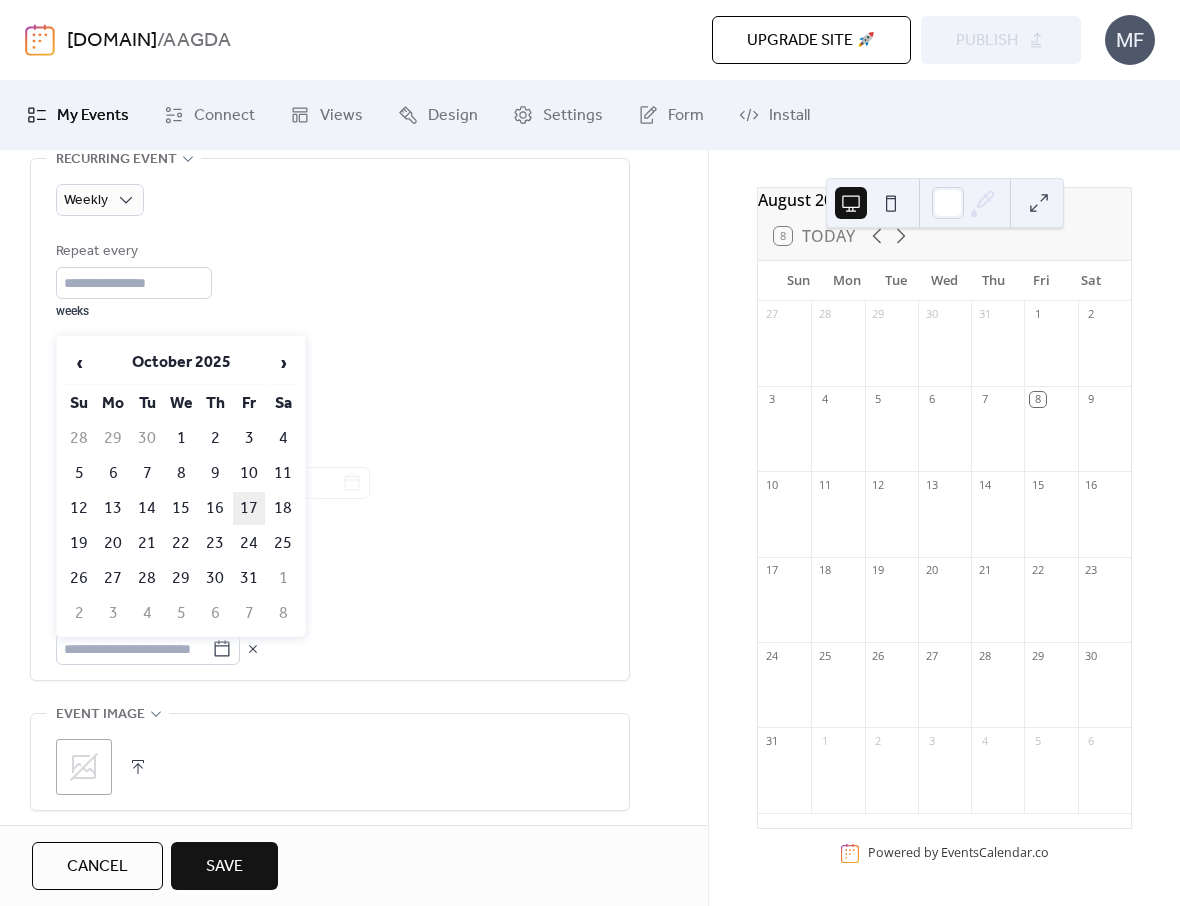 click on "17" at bounding box center [249, 508] 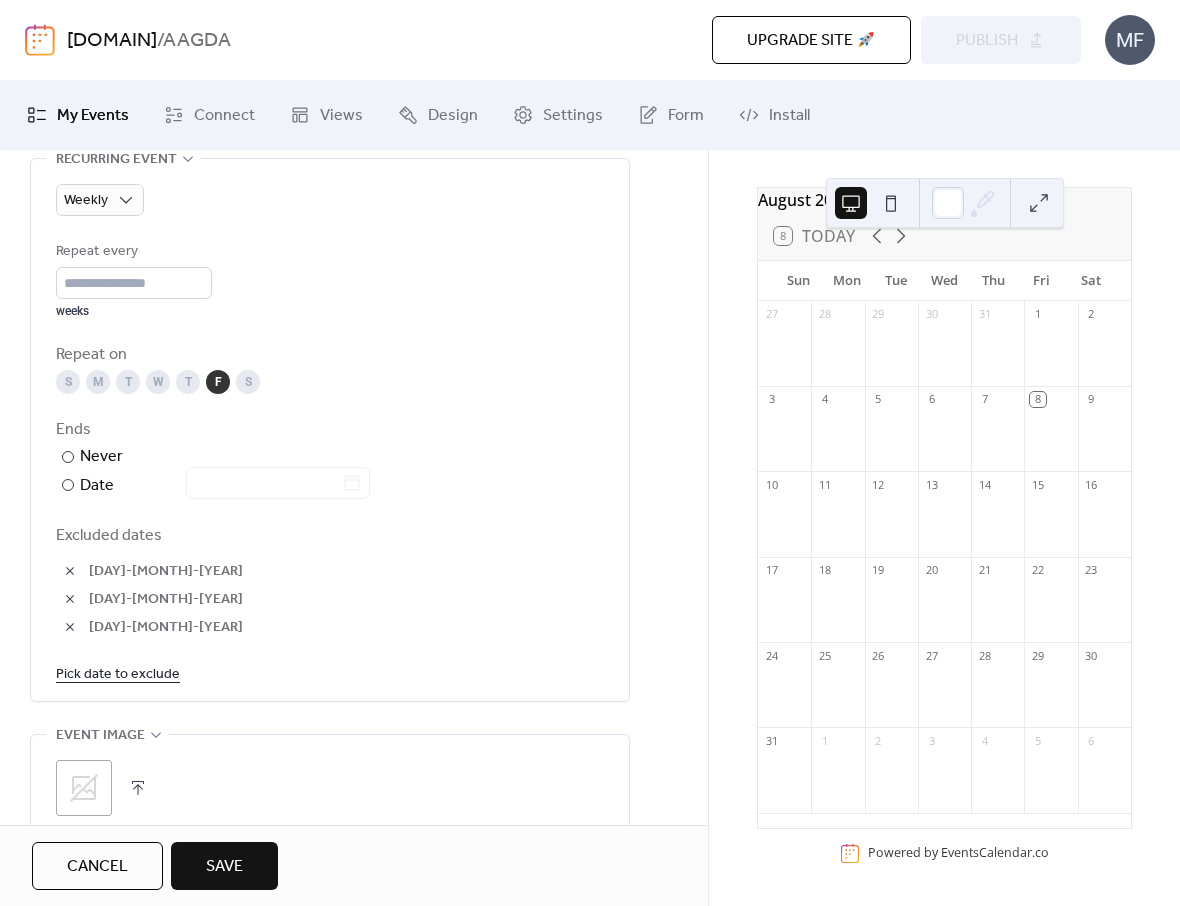 click on "Pick date to exclude" at bounding box center (118, 673) 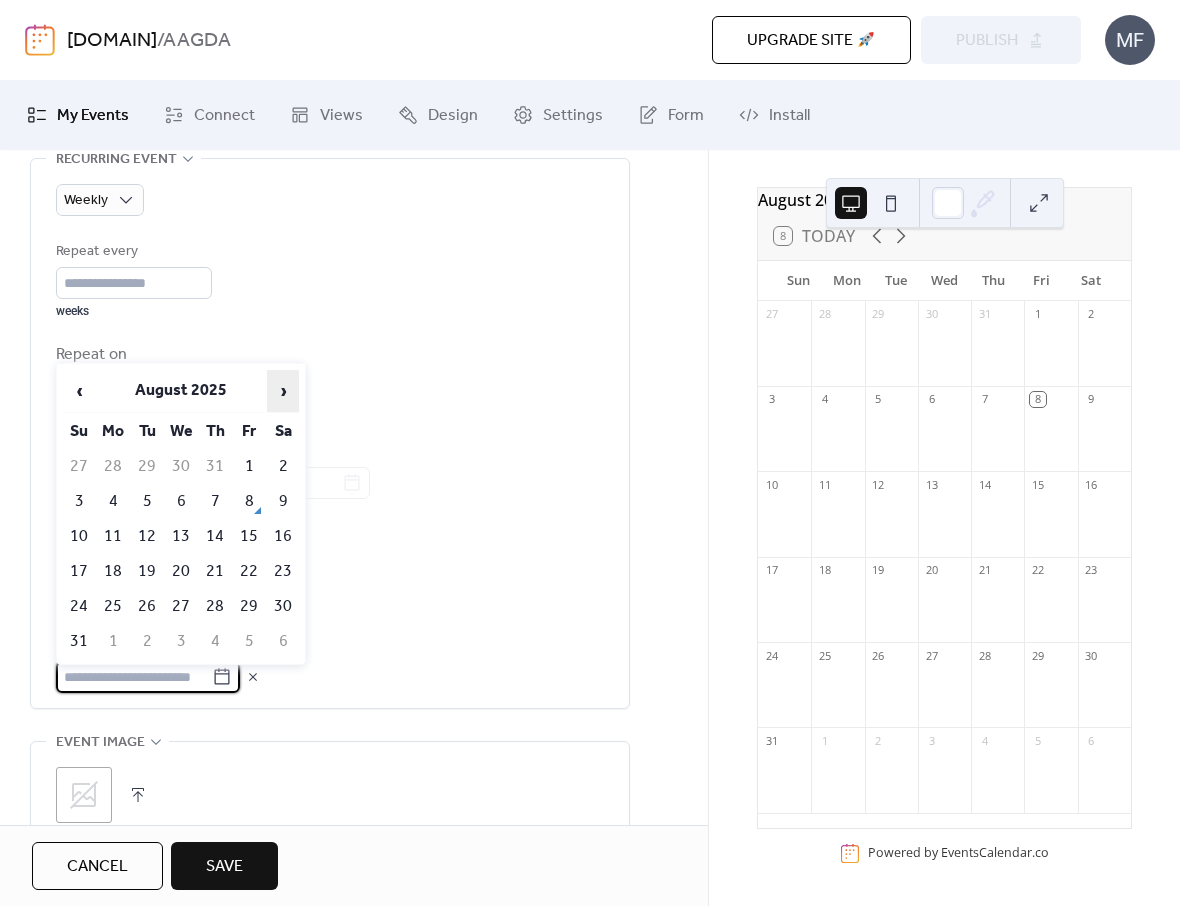 click on "›" at bounding box center [283, 391] 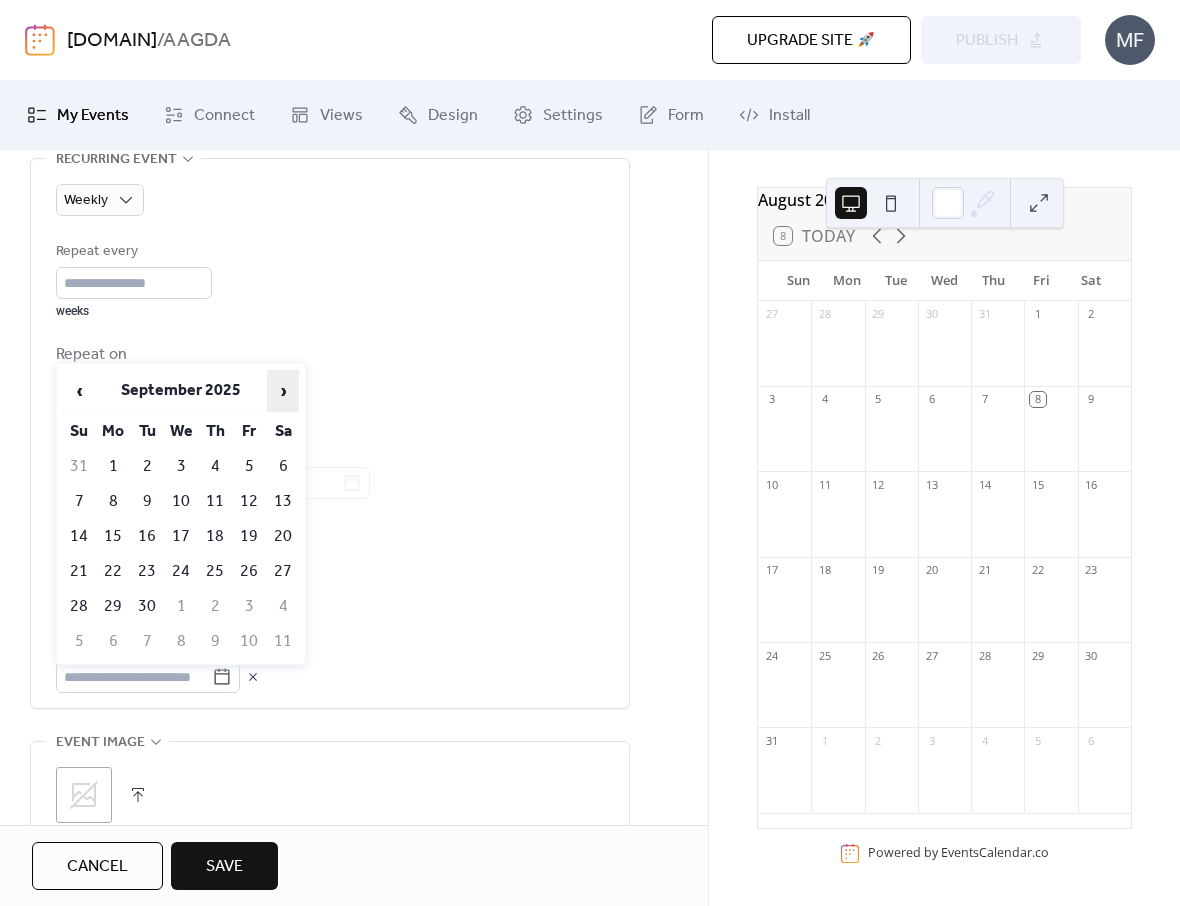 click on "›" at bounding box center (283, 391) 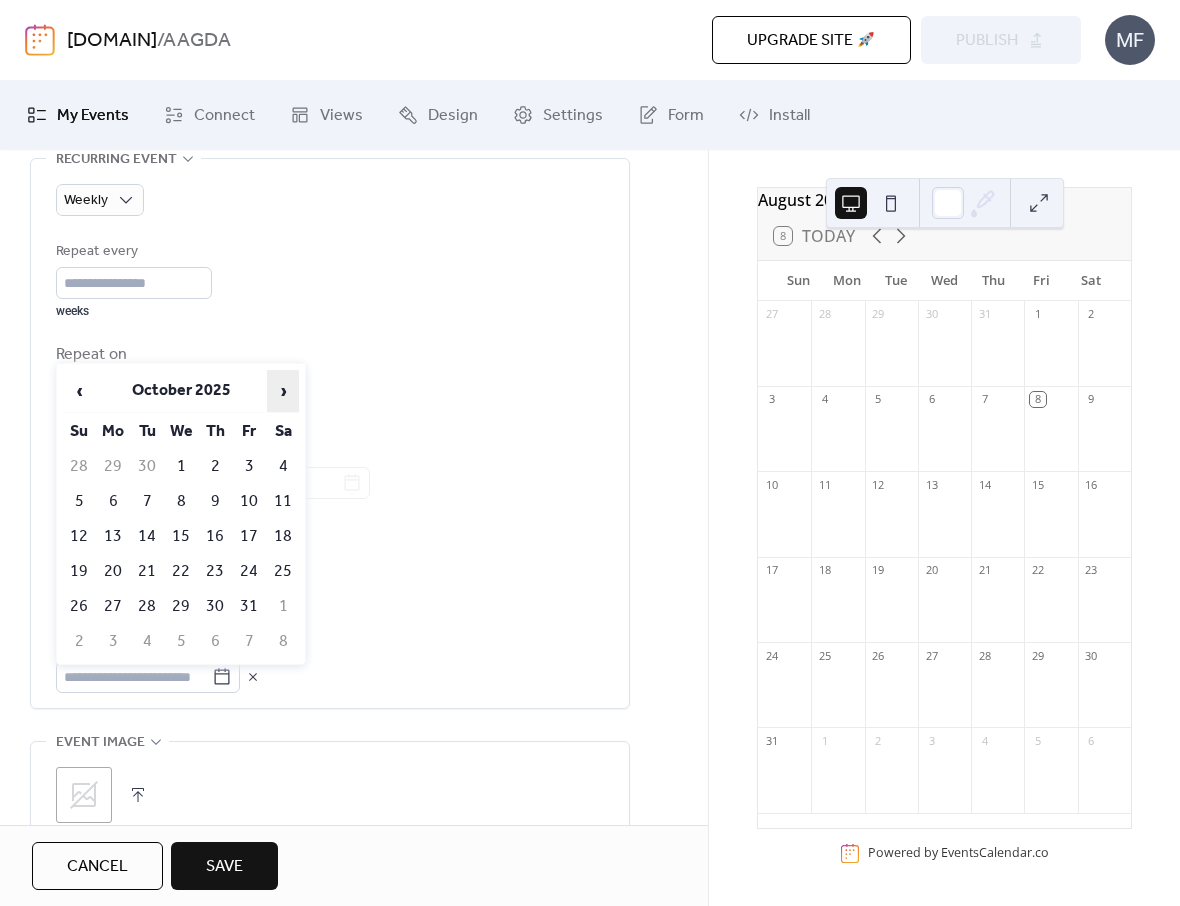 click on "›" at bounding box center [283, 391] 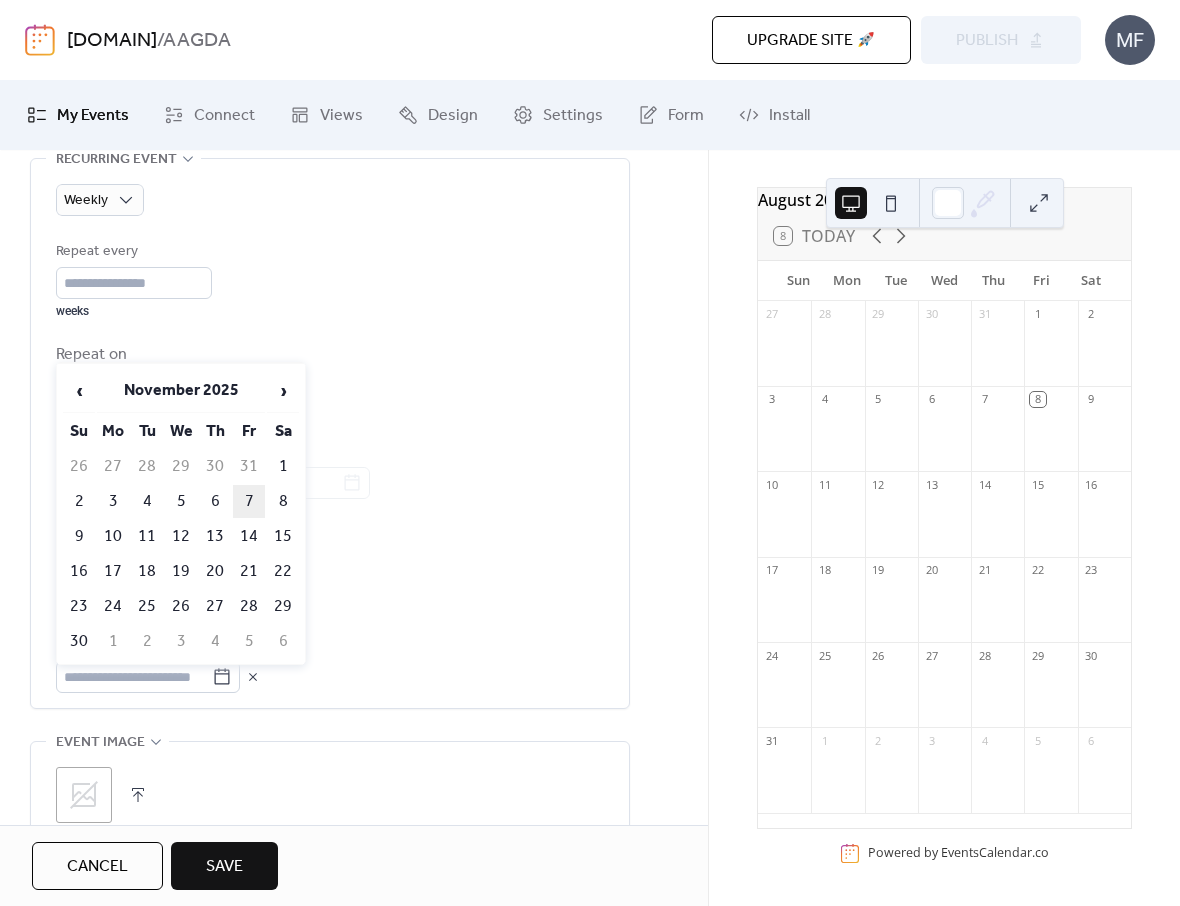 click on "7" at bounding box center [249, 501] 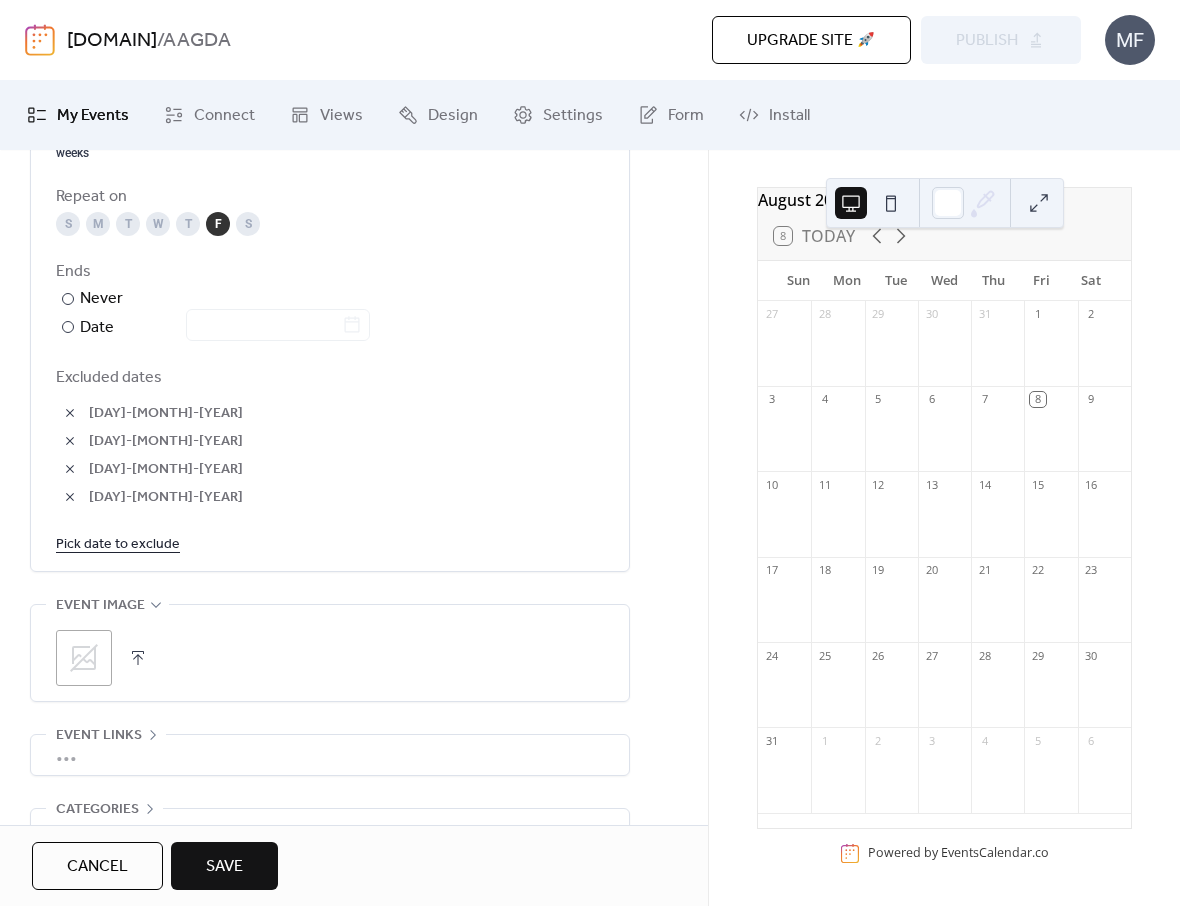 scroll, scrollTop: 1120, scrollLeft: 0, axis: vertical 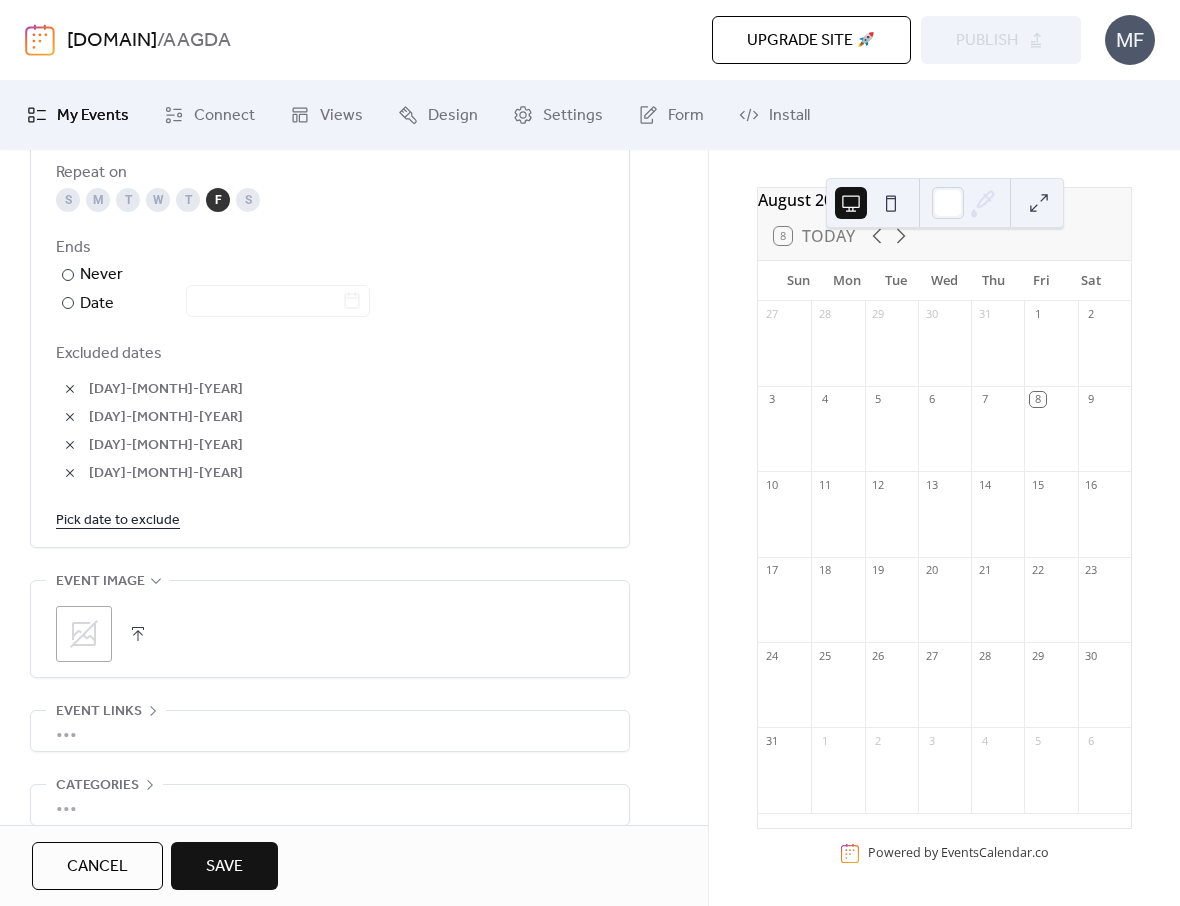 click 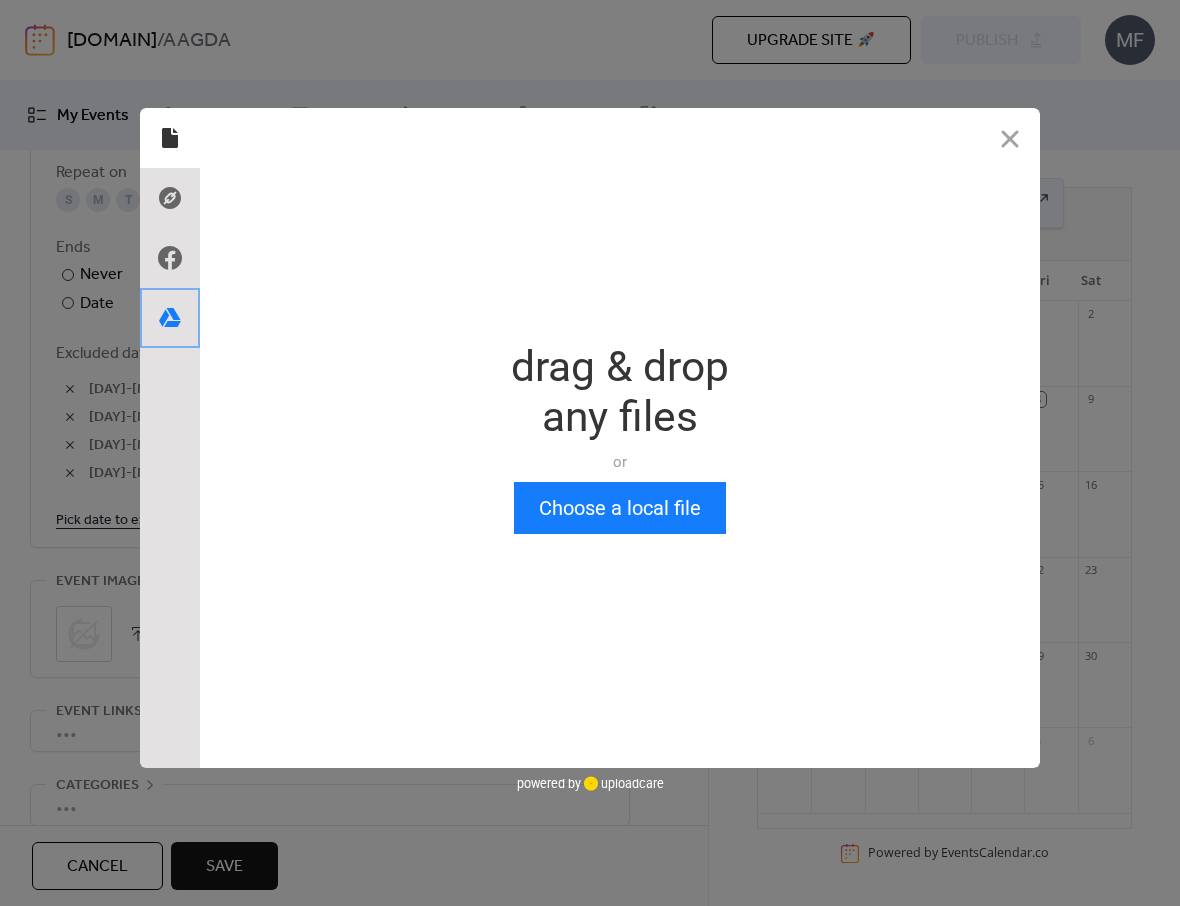click 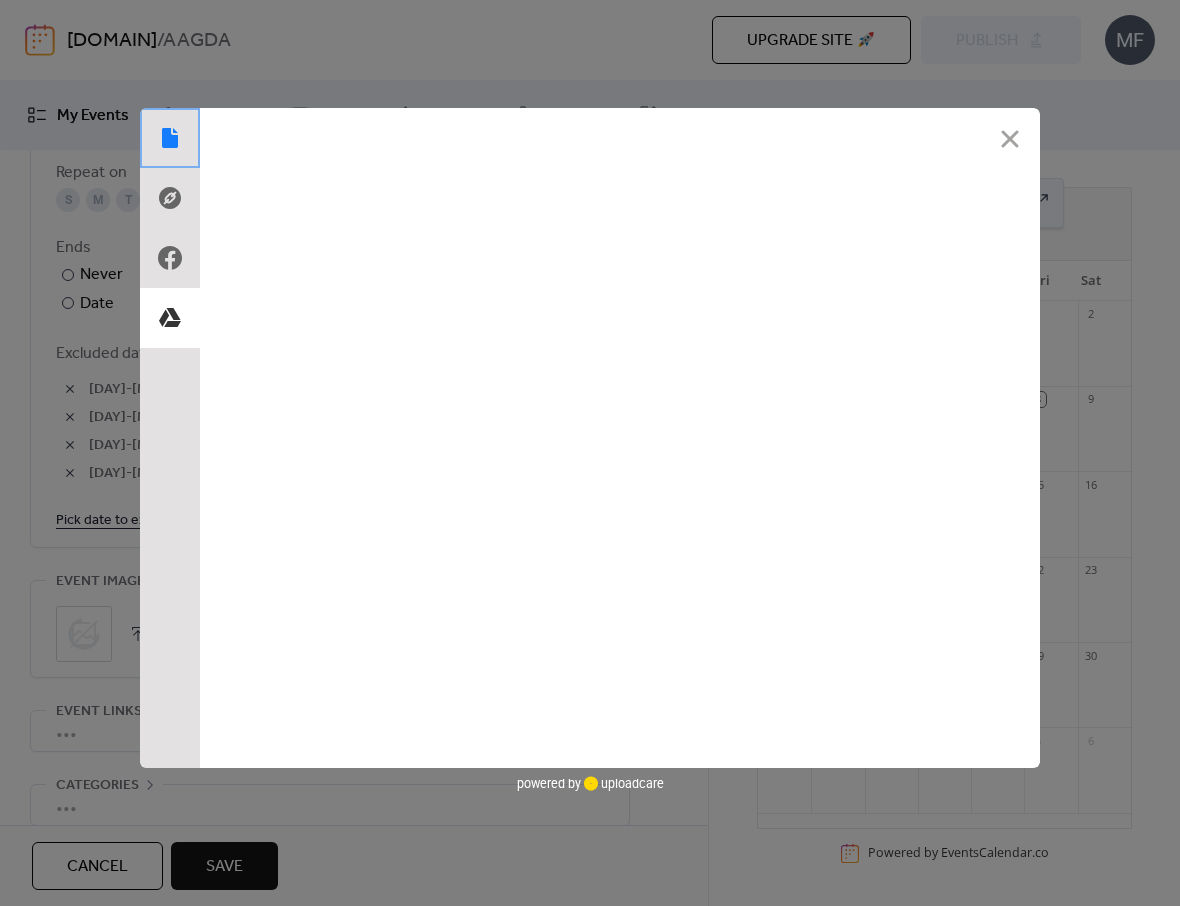 click at bounding box center [170, 138] 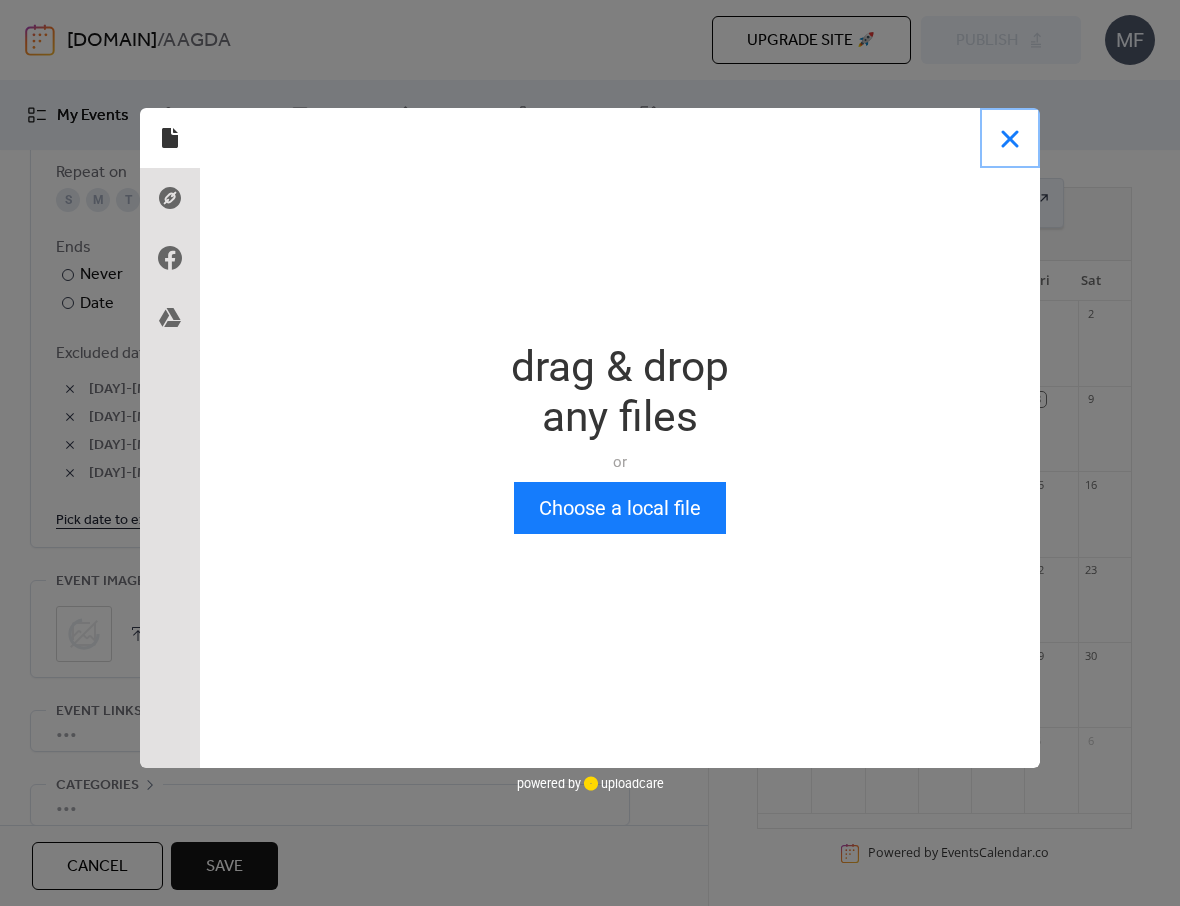 click at bounding box center (1010, 138) 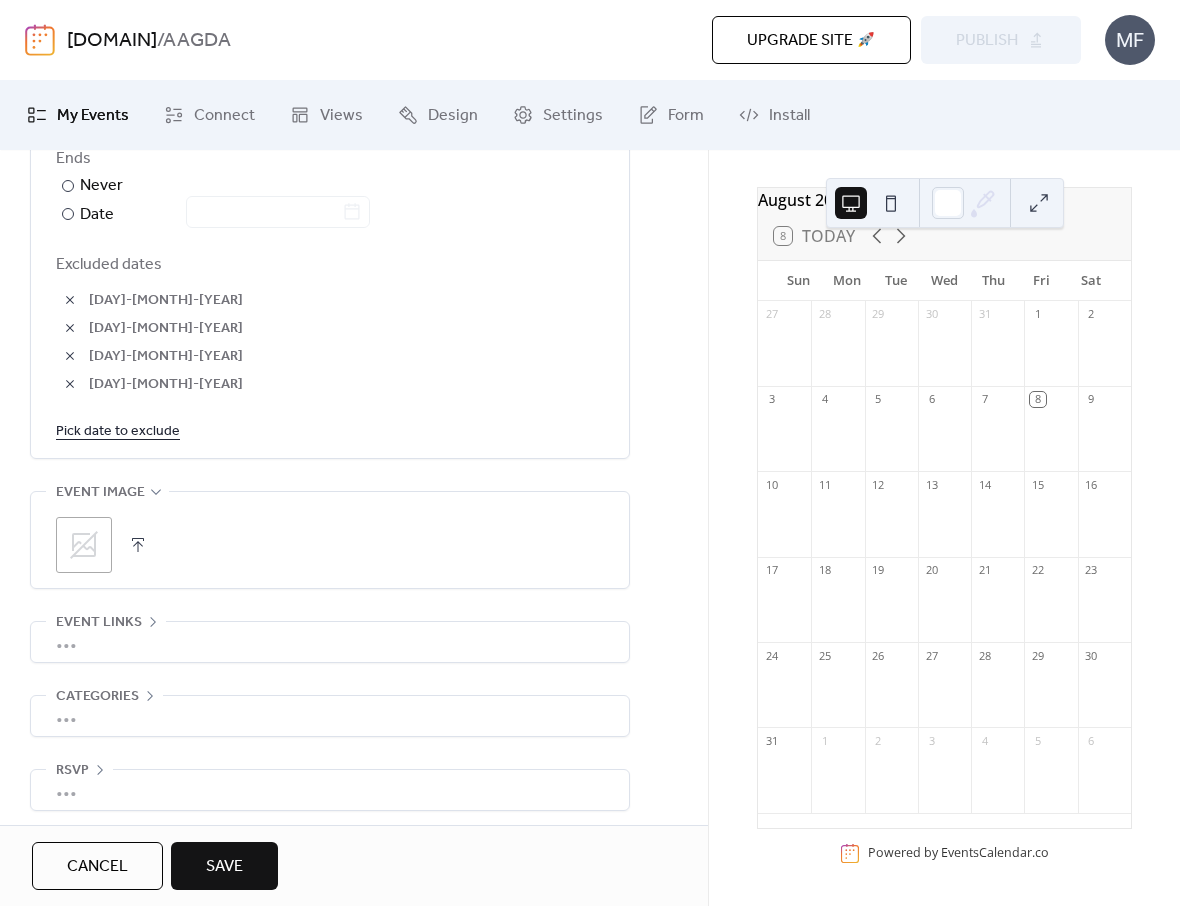 scroll, scrollTop: 1218, scrollLeft: 0, axis: vertical 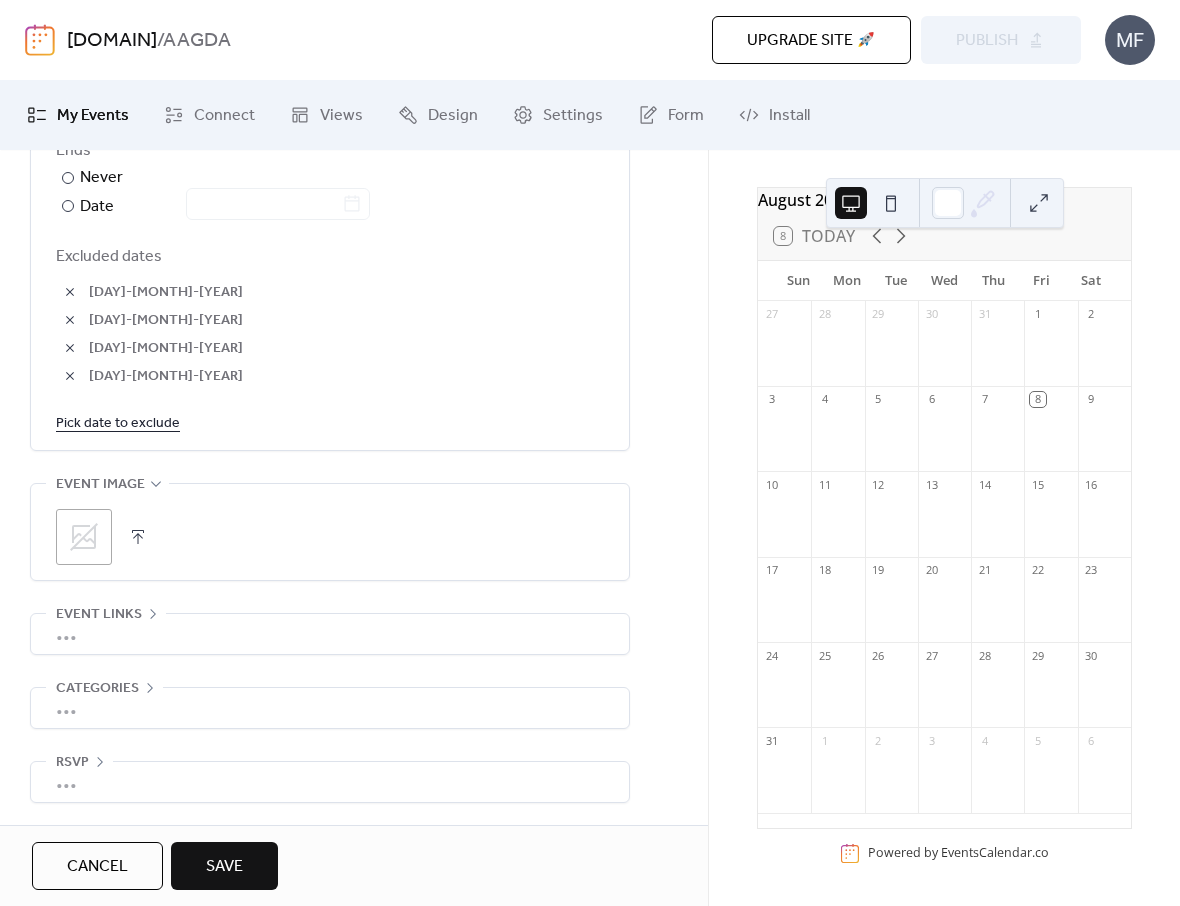 click on "•••" at bounding box center [330, 634] 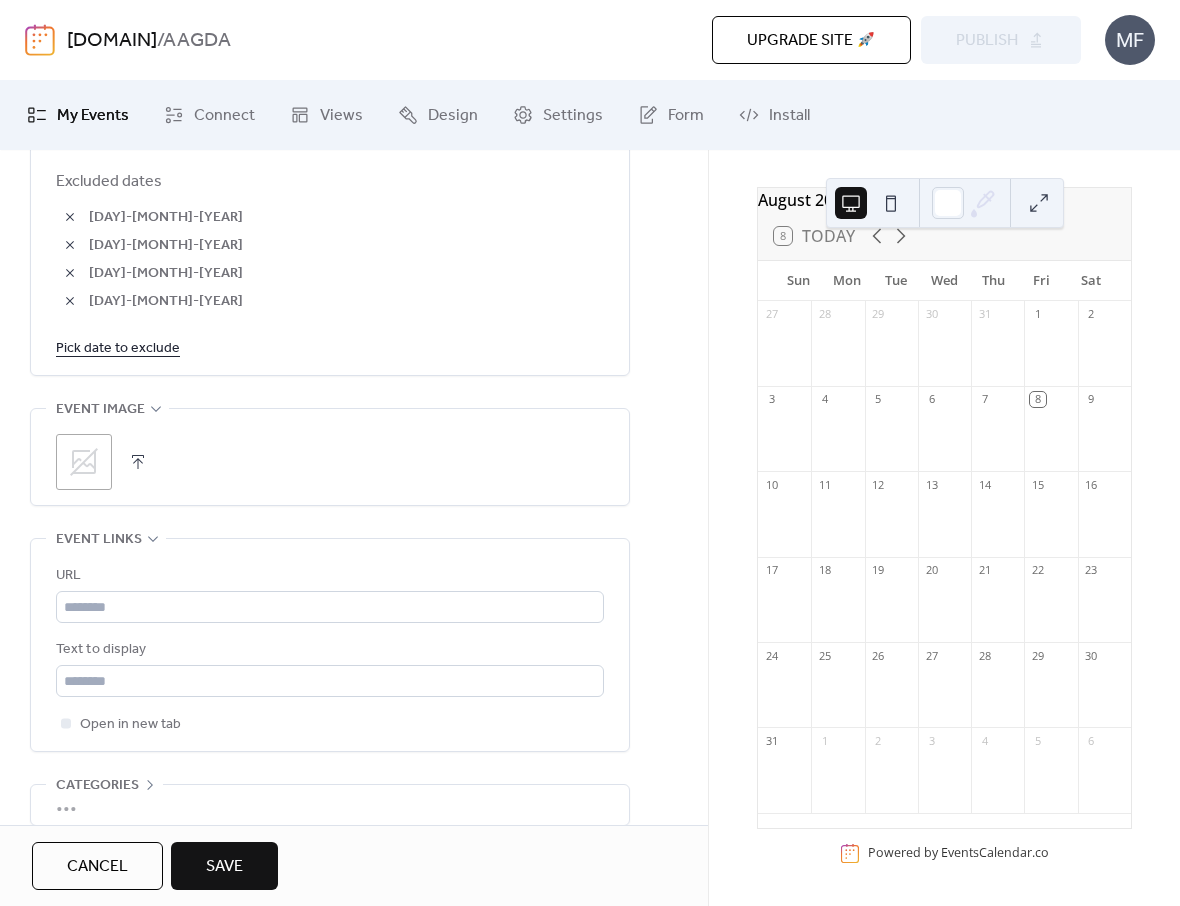 scroll, scrollTop: 1390, scrollLeft: 0, axis: vertical 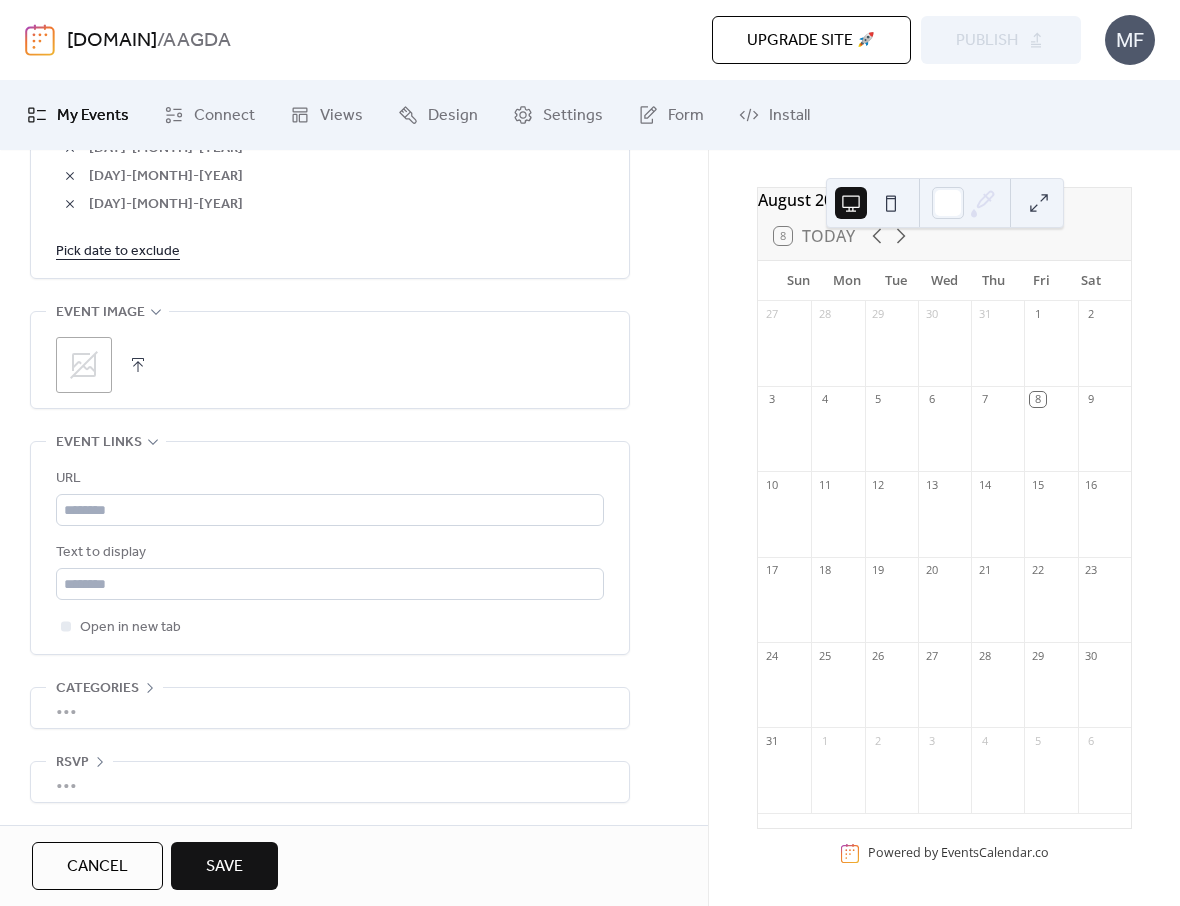 click on "•••" at bounding box center [330, 782] 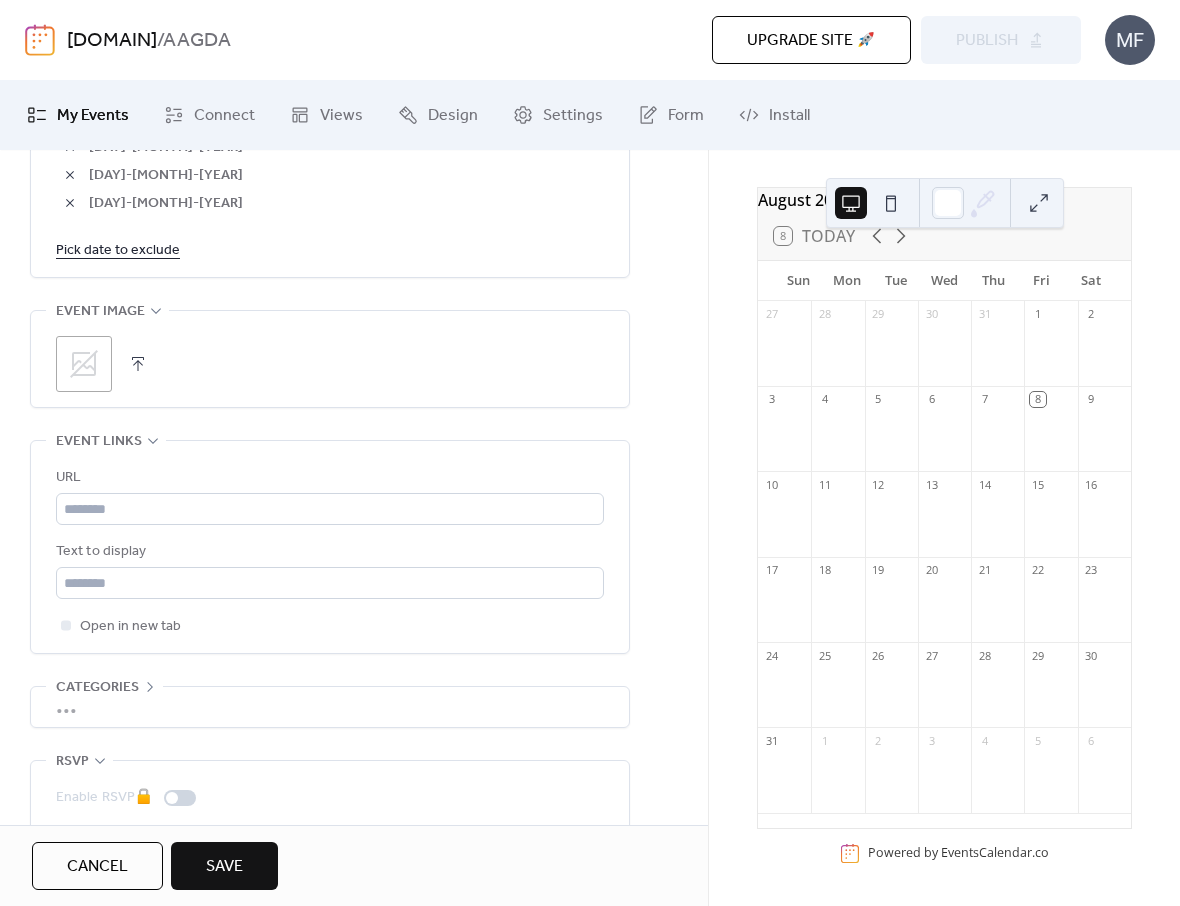 click on "Enable RSVP  🔒 Limit number of guests" at bounding box center [330, 817] 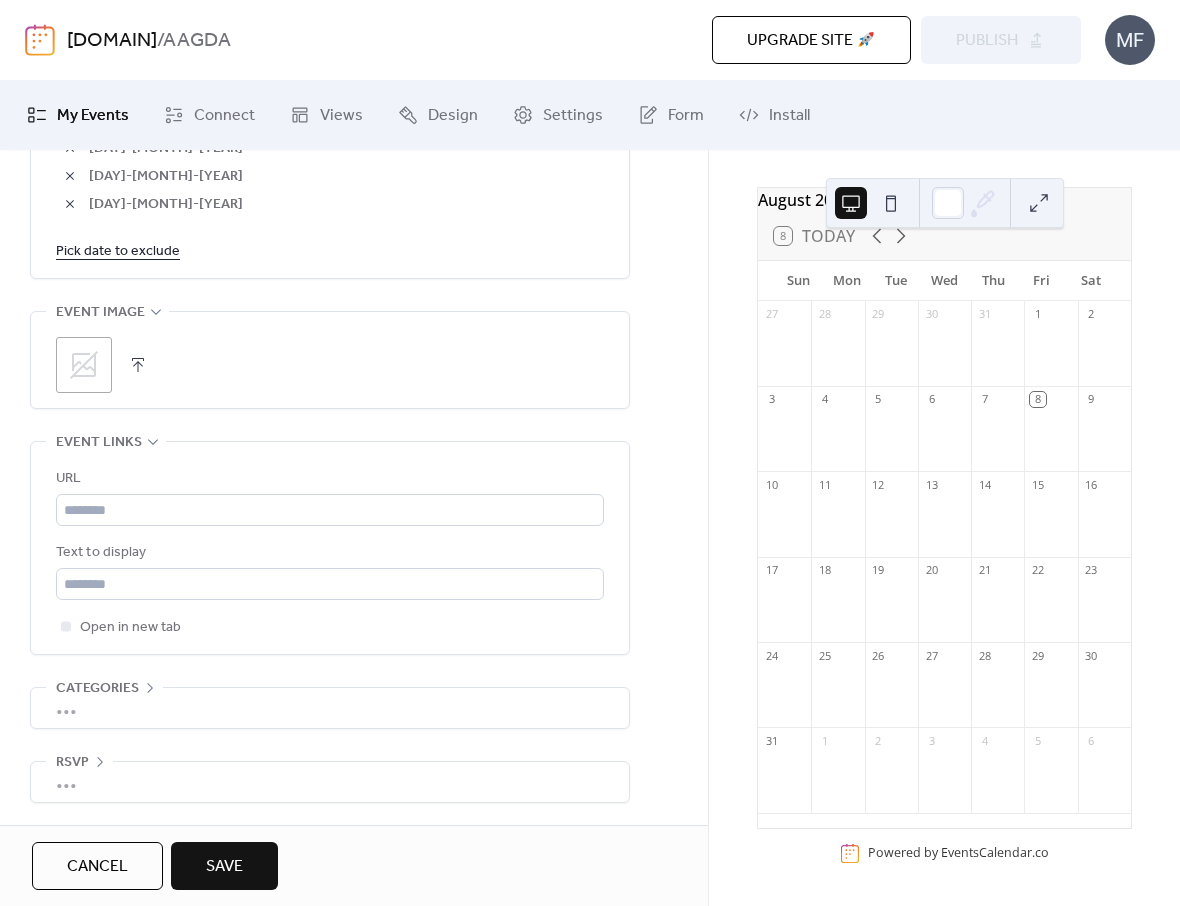 click 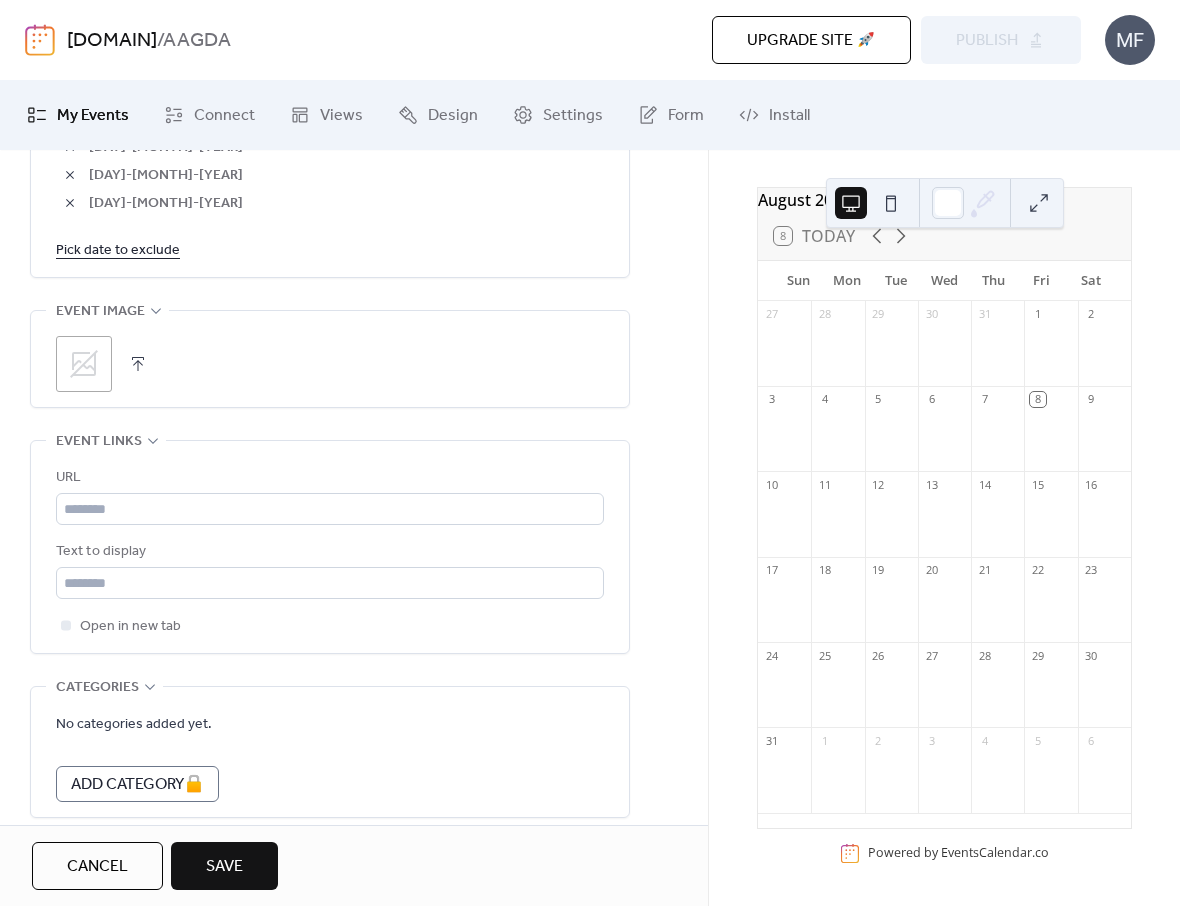 scroll, scrollTop: 1480, scrollLeft: 0, axis: vertical 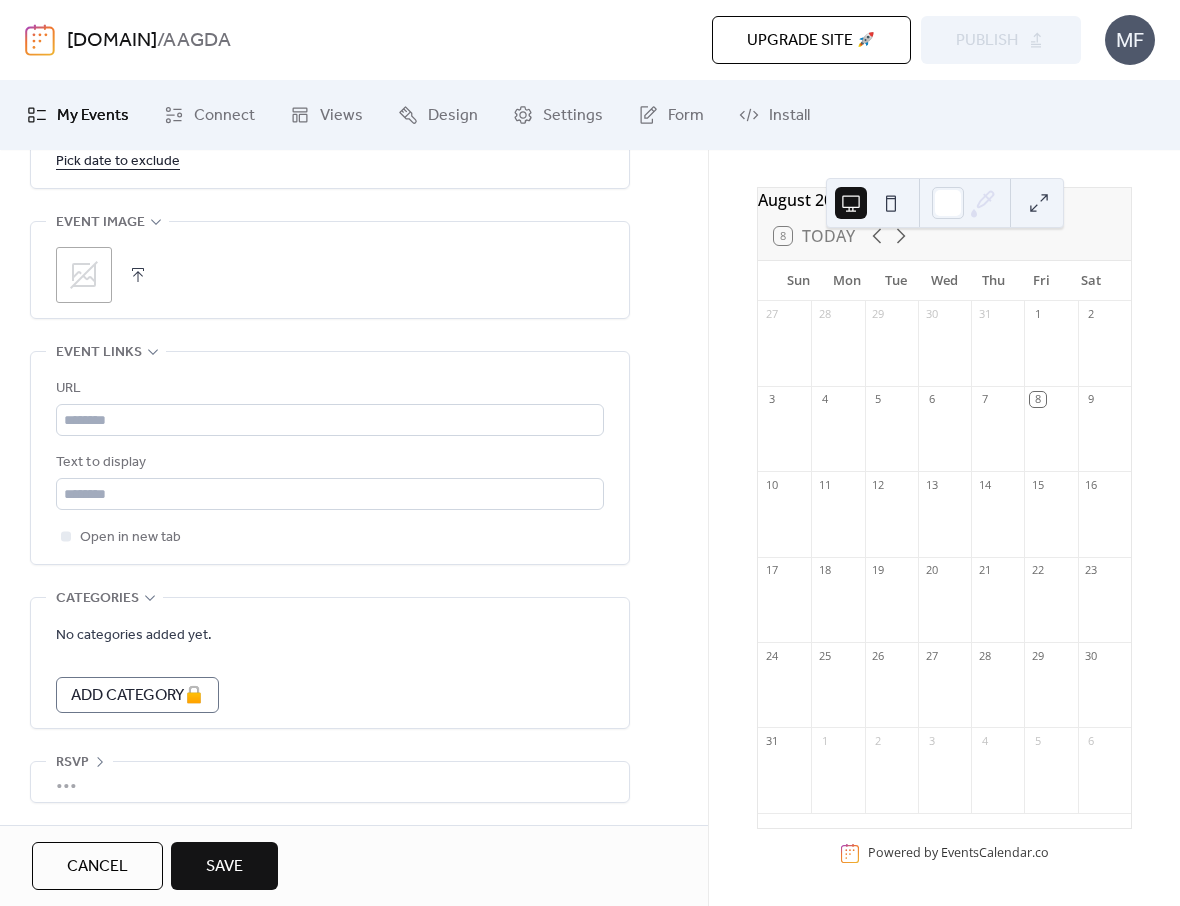 click on "Categories" at bounding box center [104, 598] 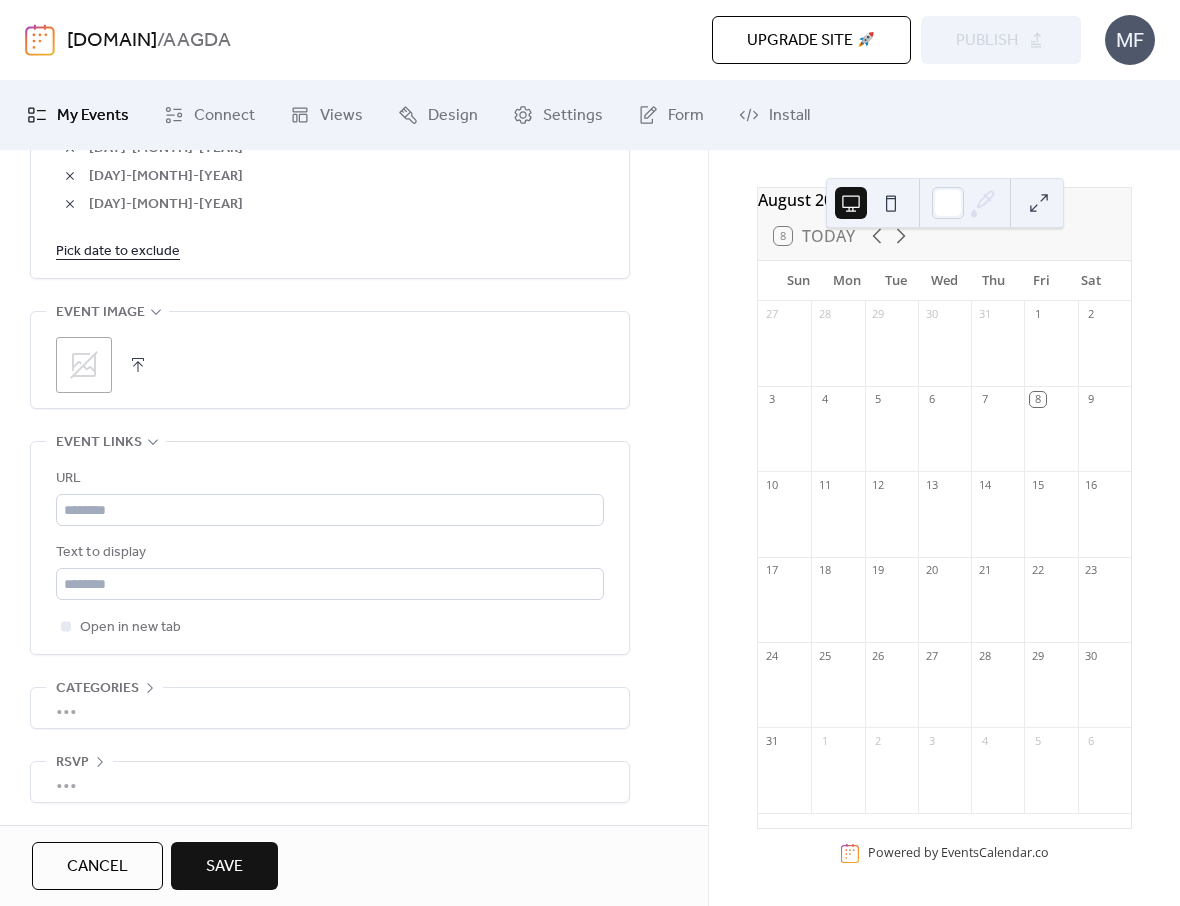 click on "•••" at bounding box center (330, 782) 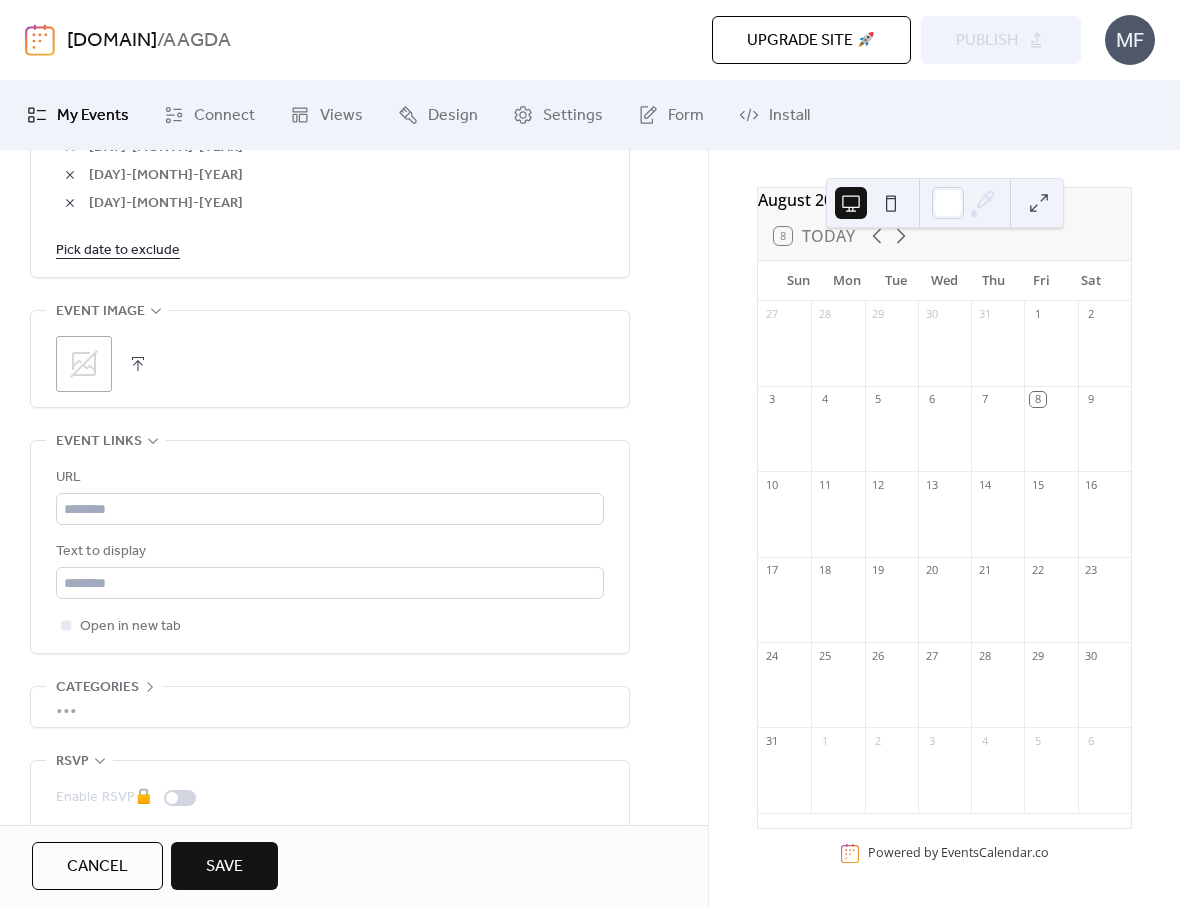 scroll, scrollTop: 1462, scrollLeft: 0, axis: vertical 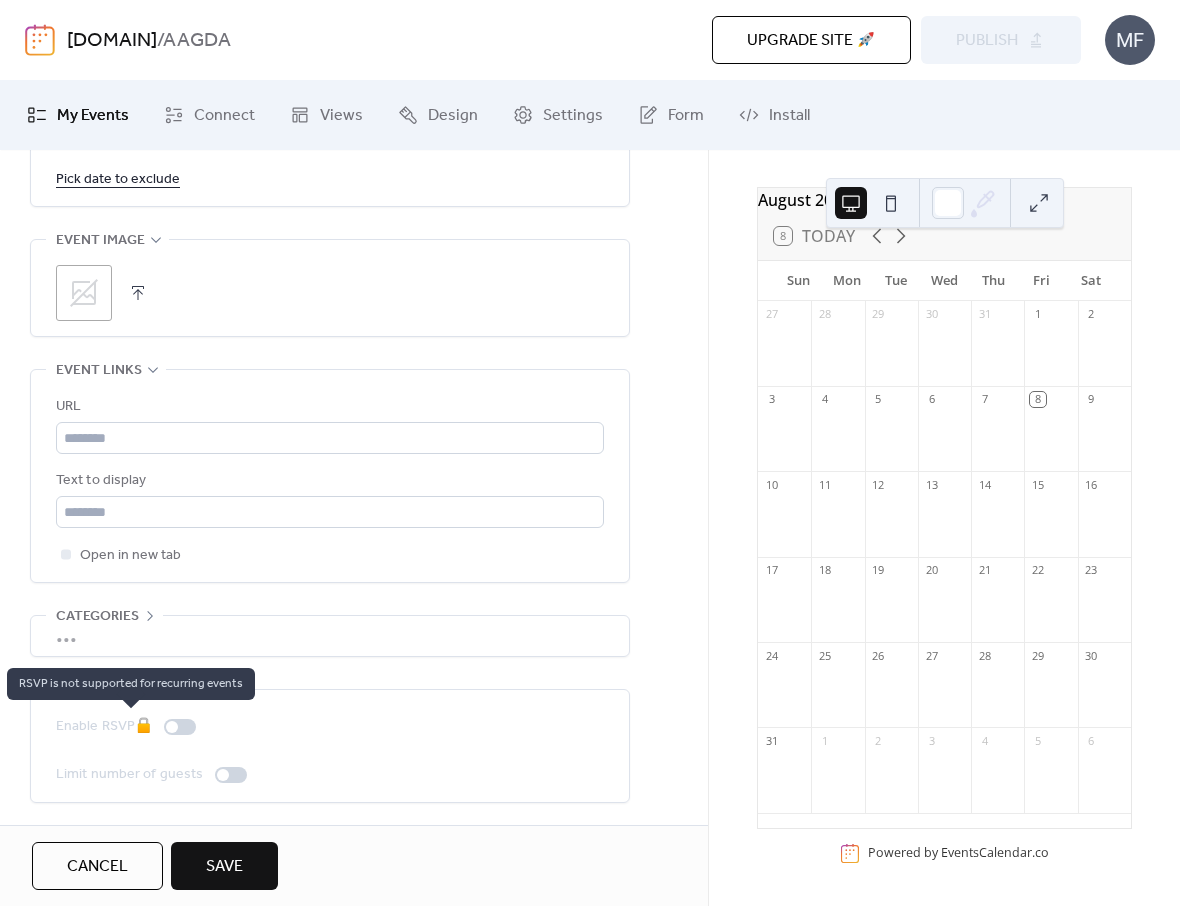 click on "RSVP is not supported for recurring events" at bounding box center (131, 684) 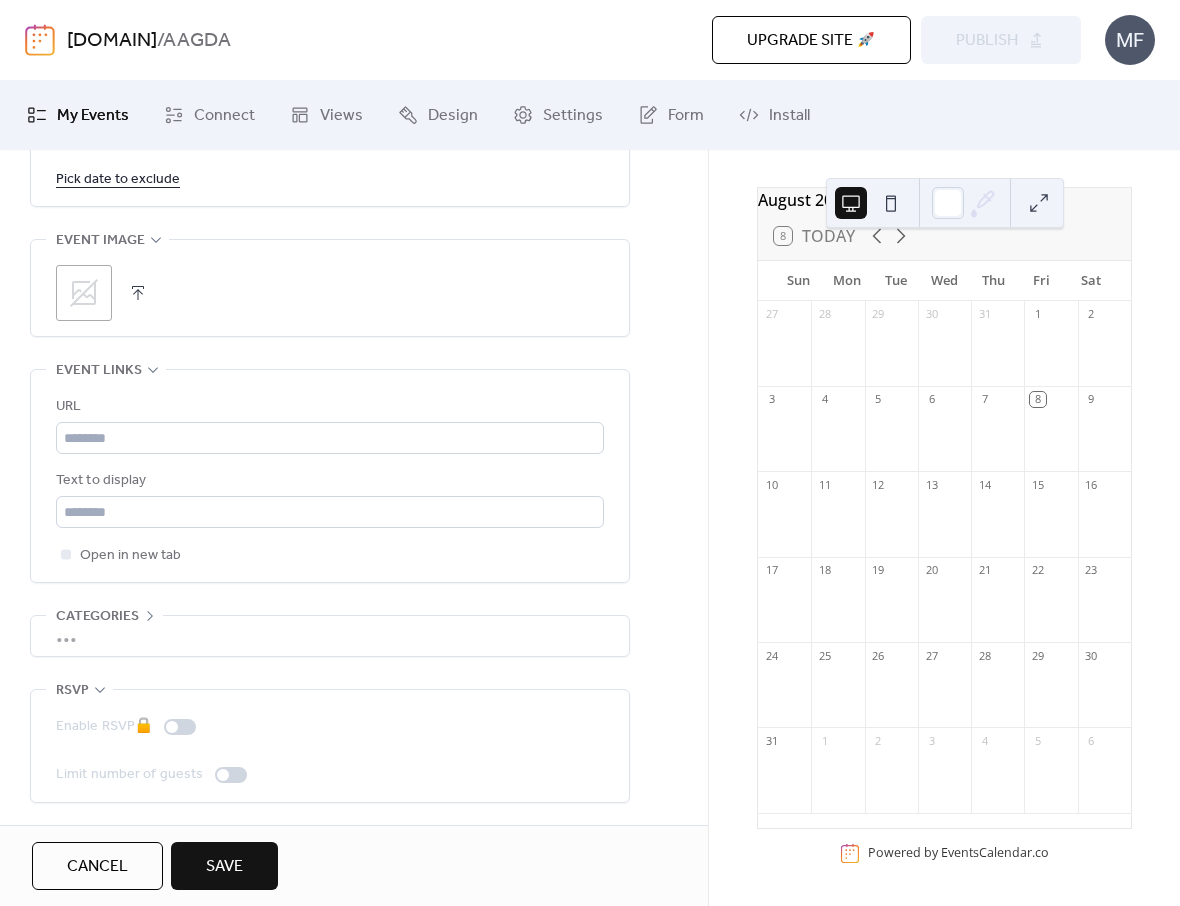 click 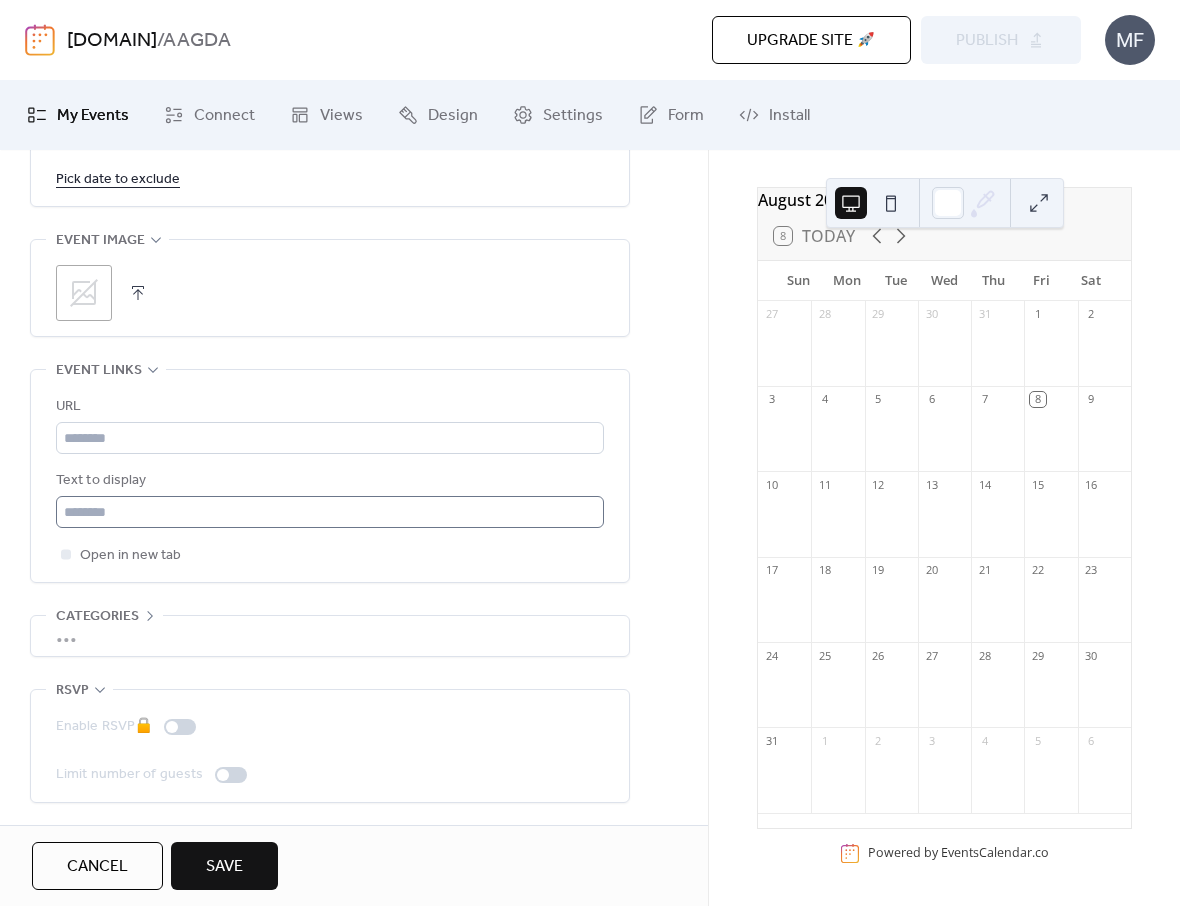 scroll, scrollTop: 1390, scrollLeft: 0, axis: vertical 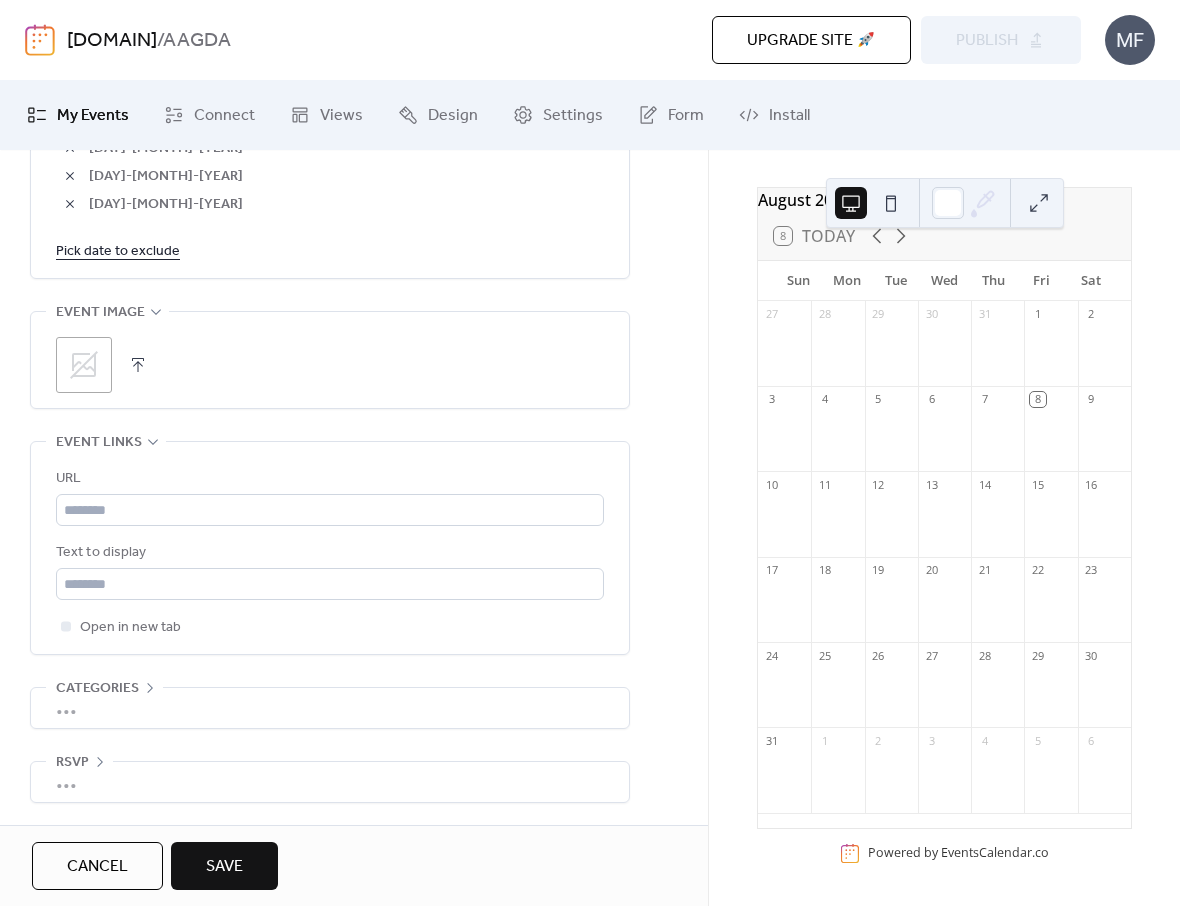 click on "Event links" at bounding box center [106, 442] 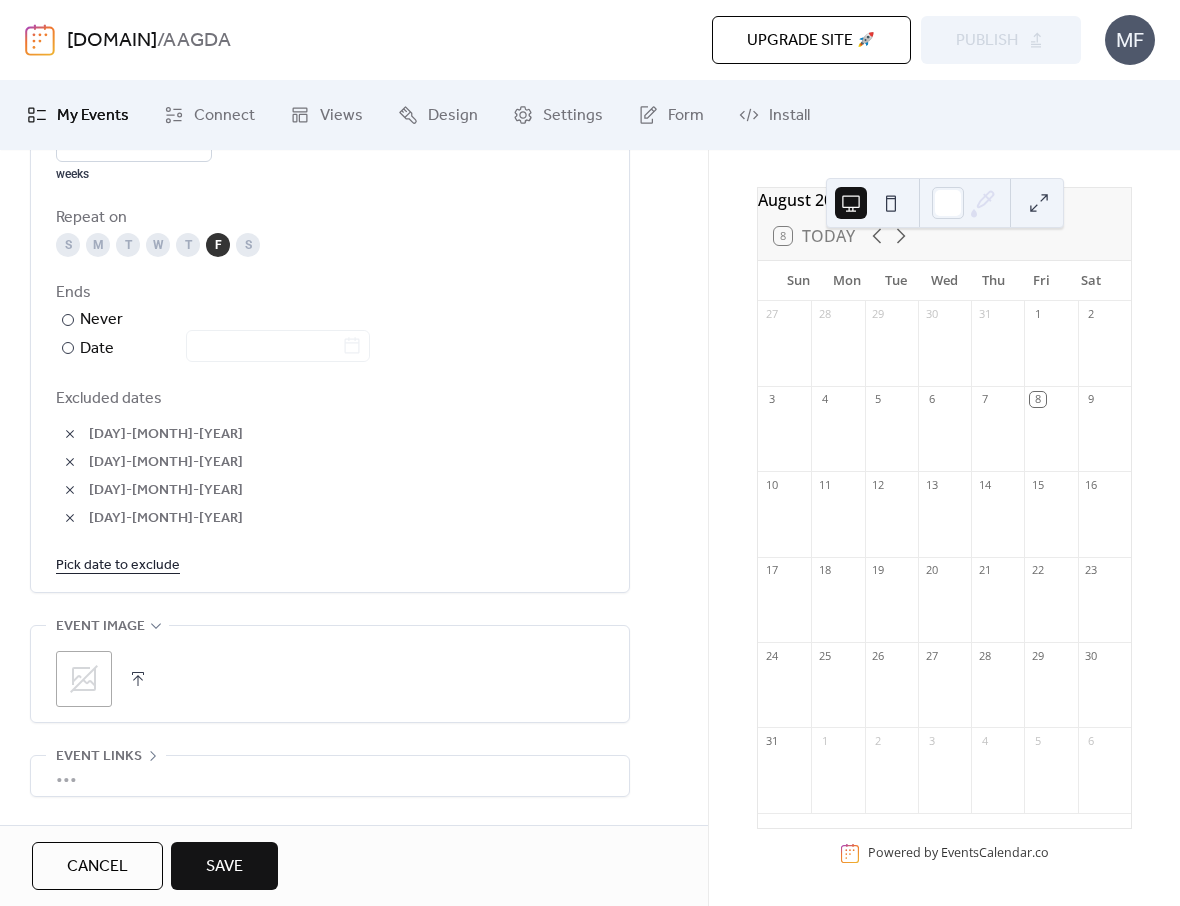 scroll, scrollTop: 1045, scrollLeft: 0, axis: vertical 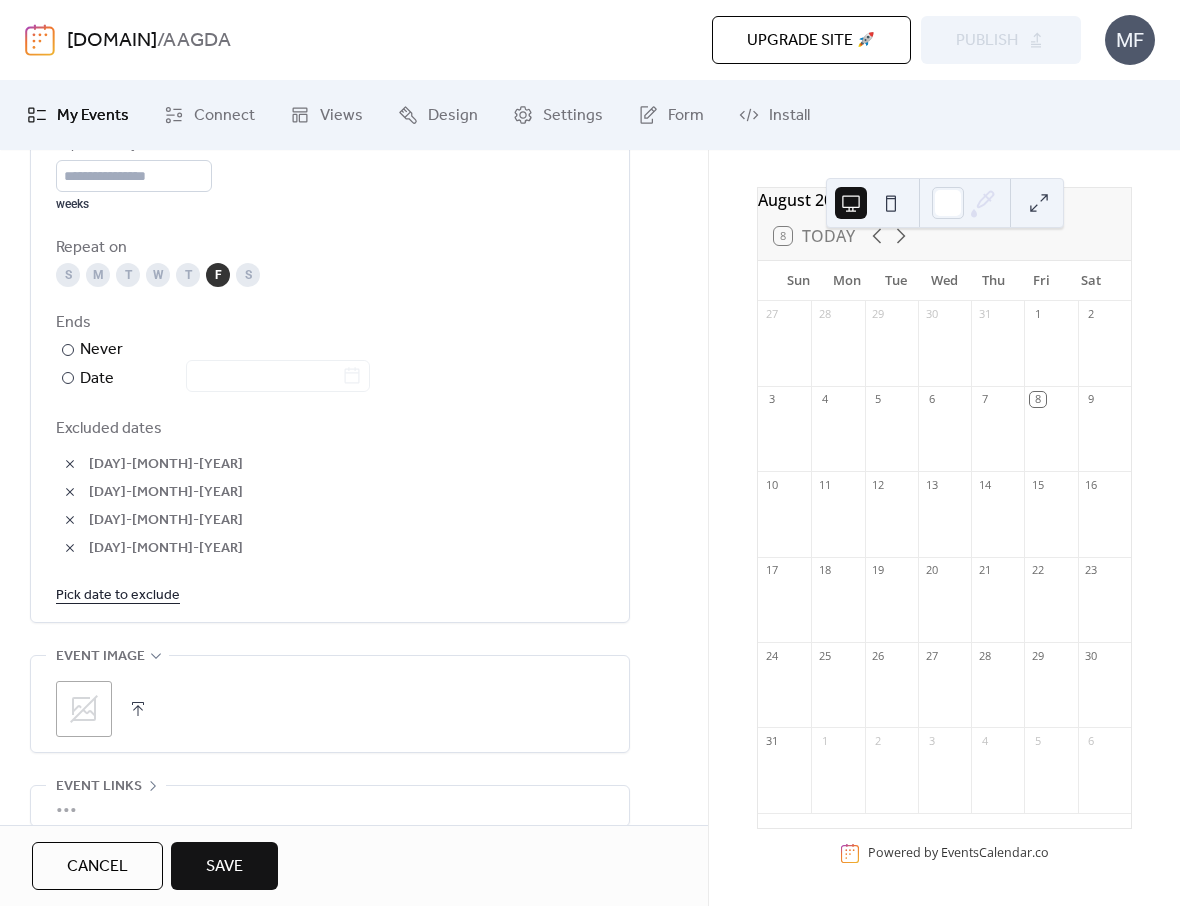 click on "Save" at bounding box center [224, 866] 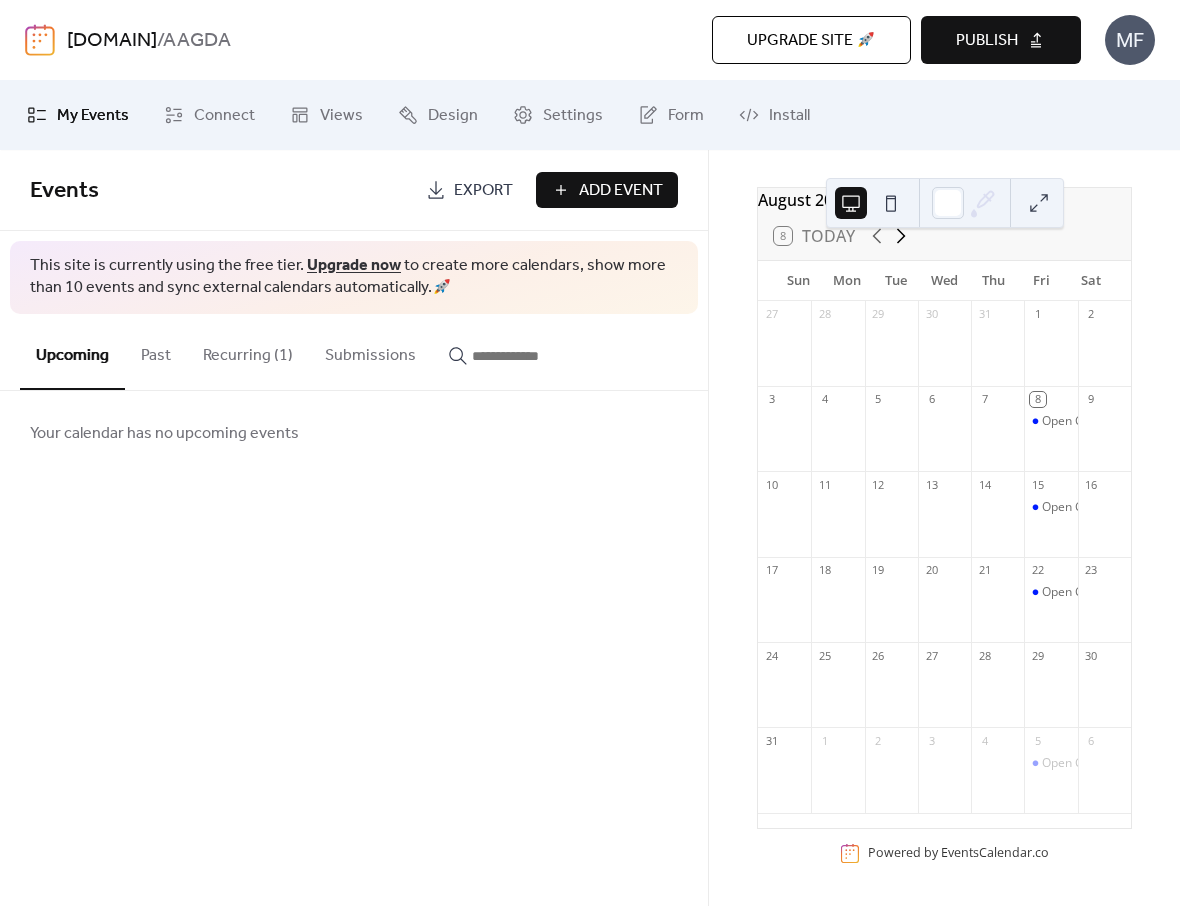 click on "8 Today" at bounding box center (944, 236) 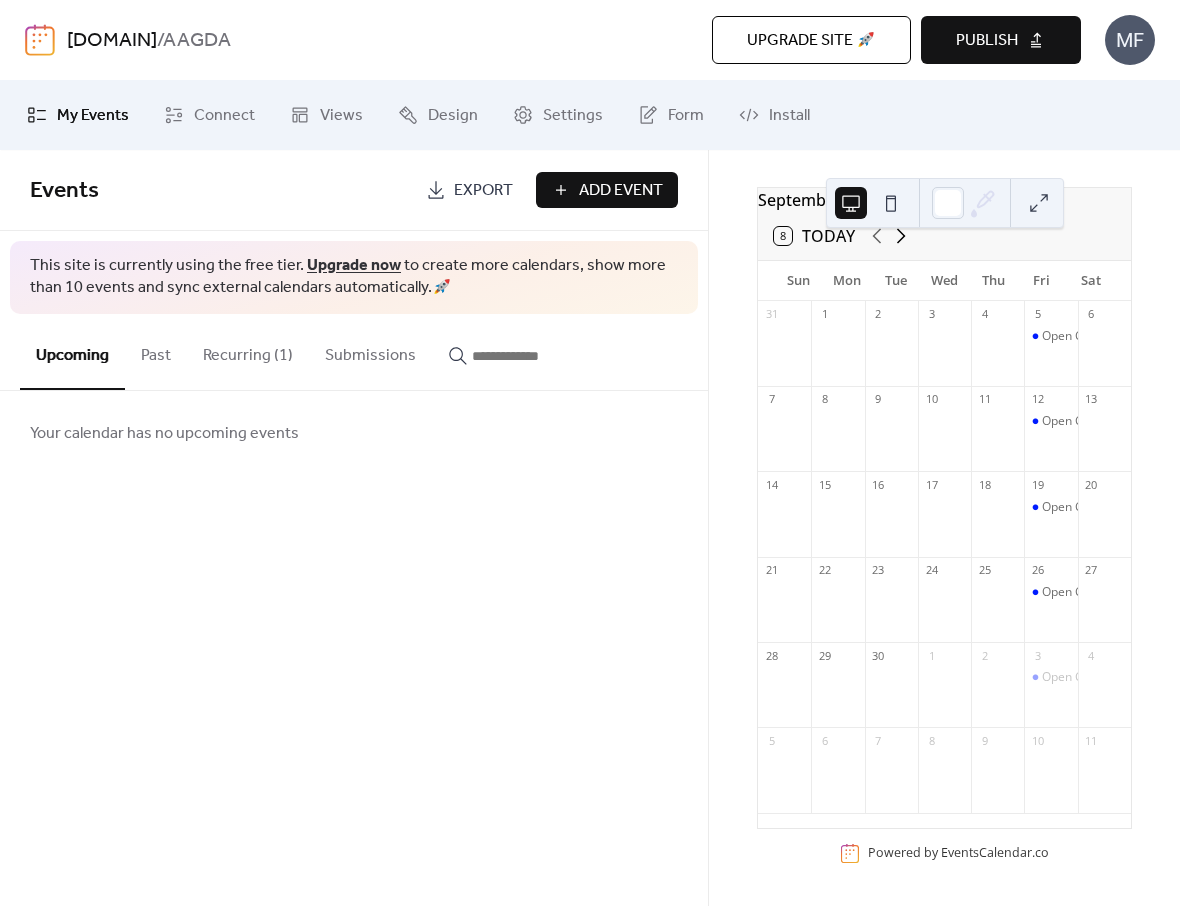 click 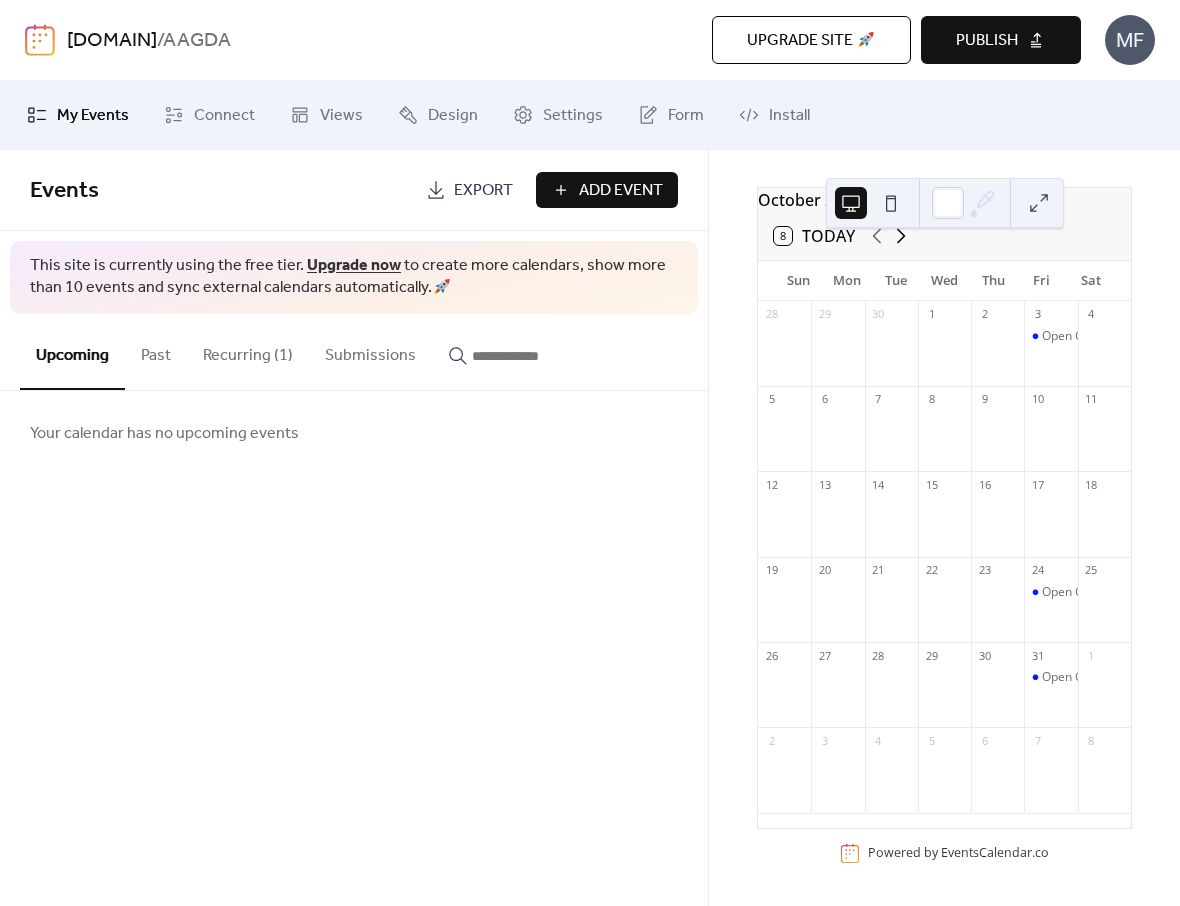 click 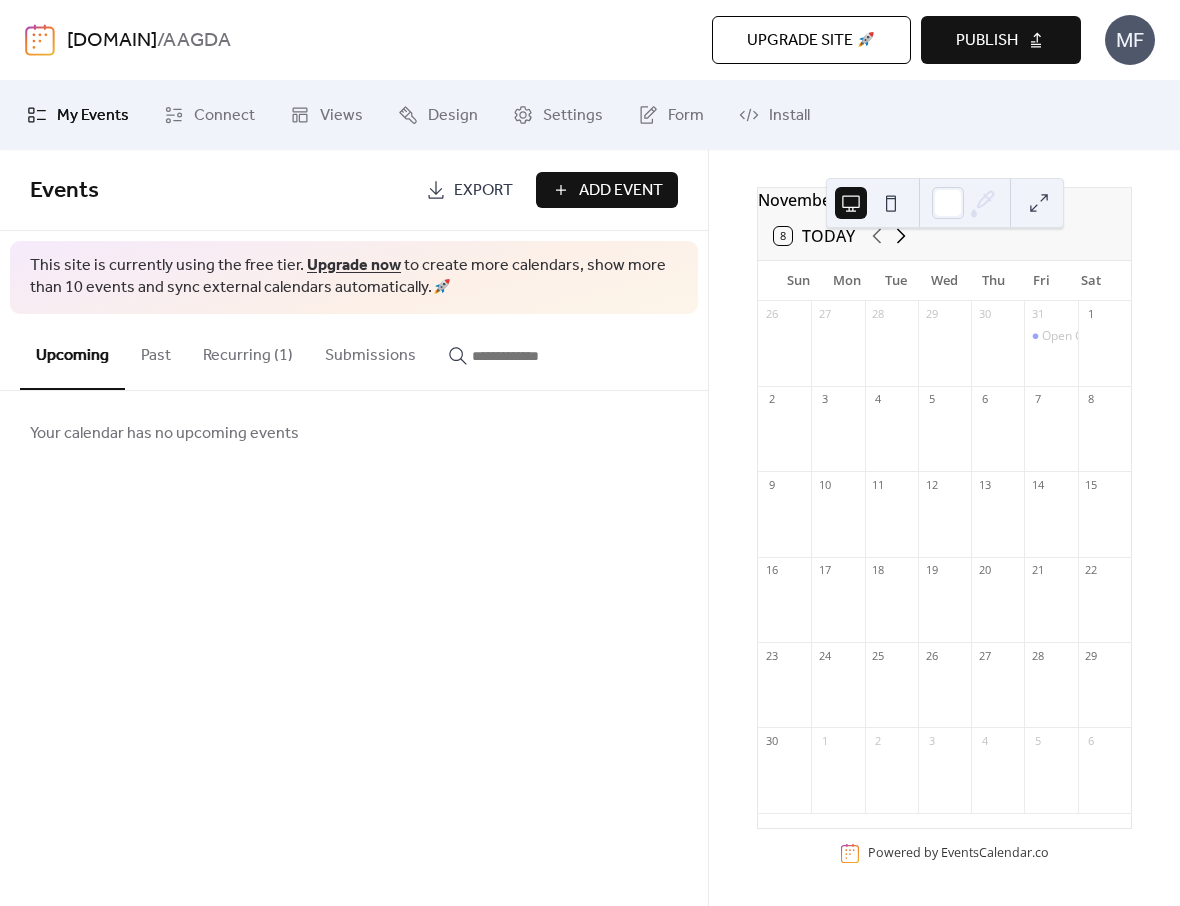 click 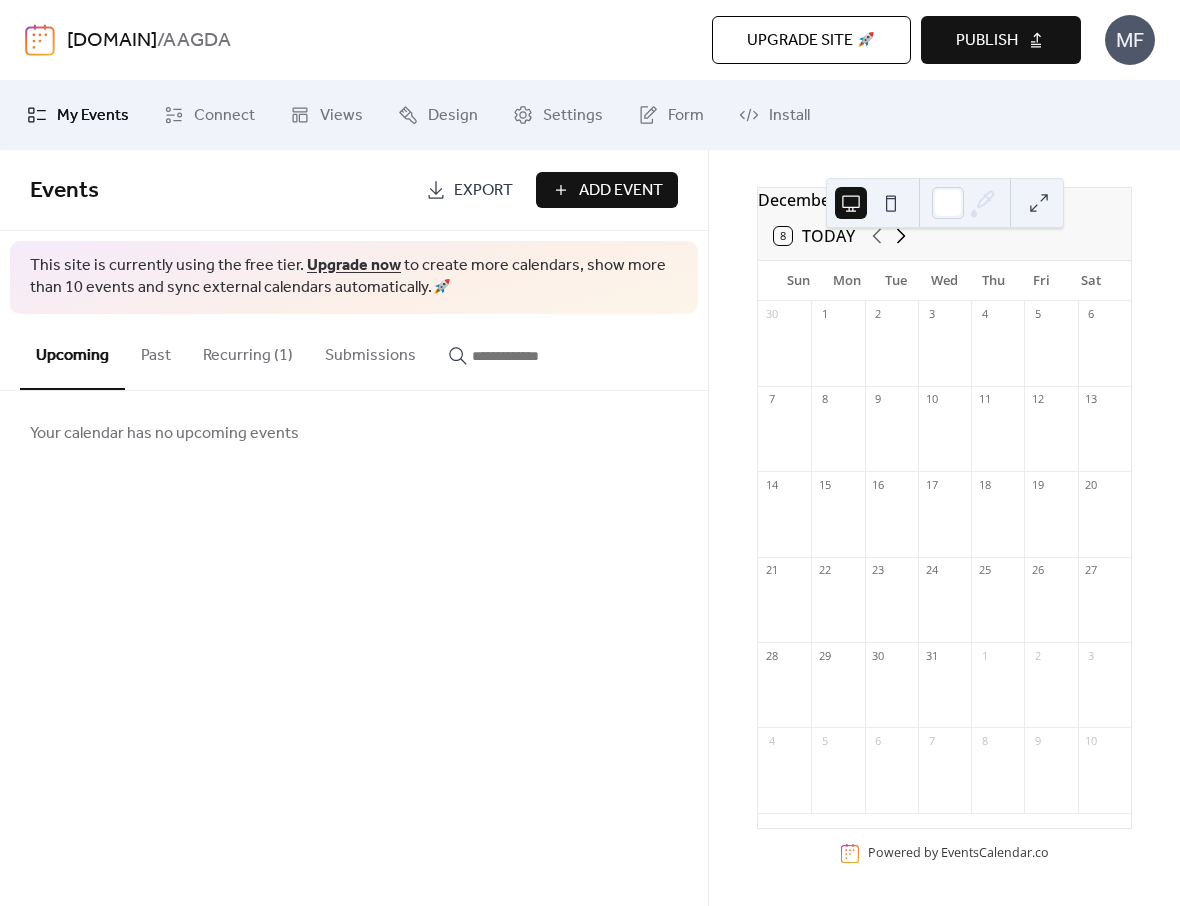 click 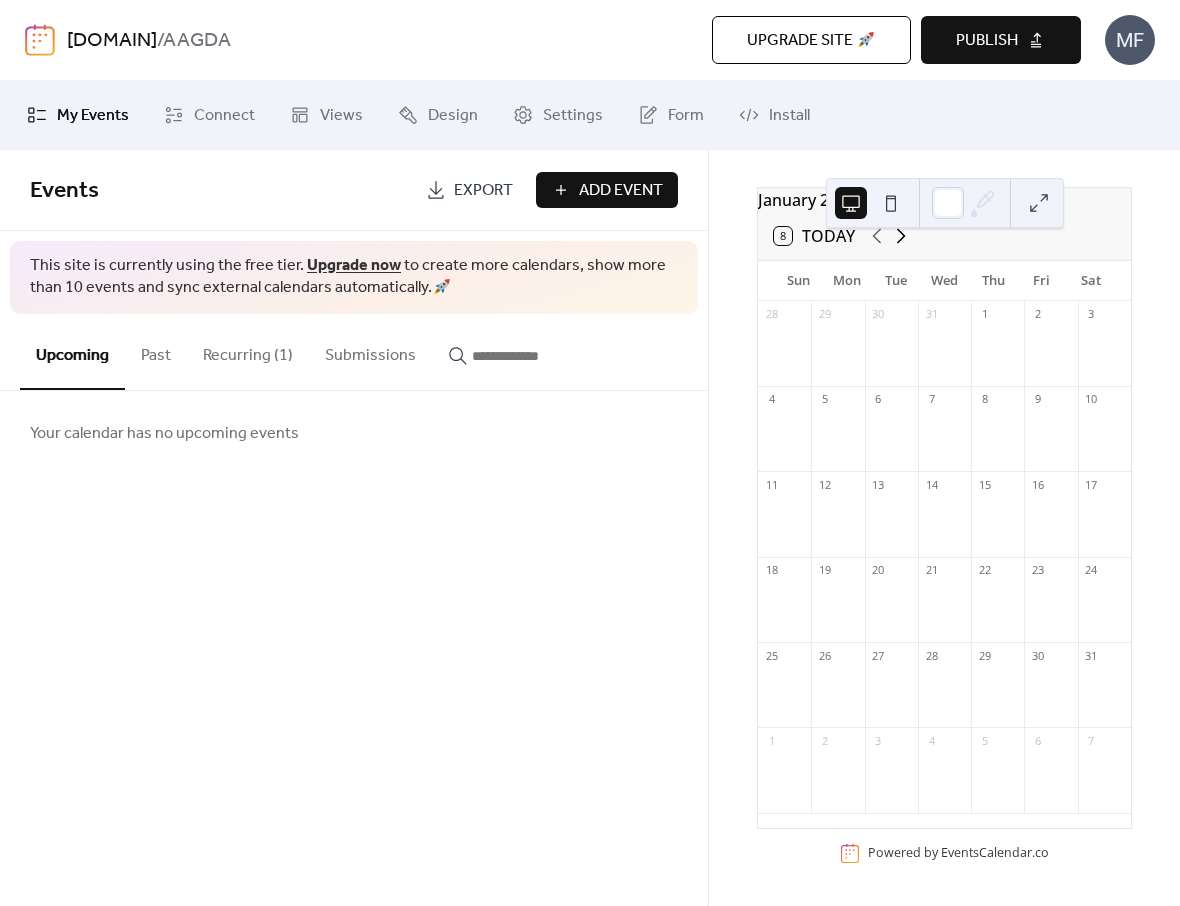 click 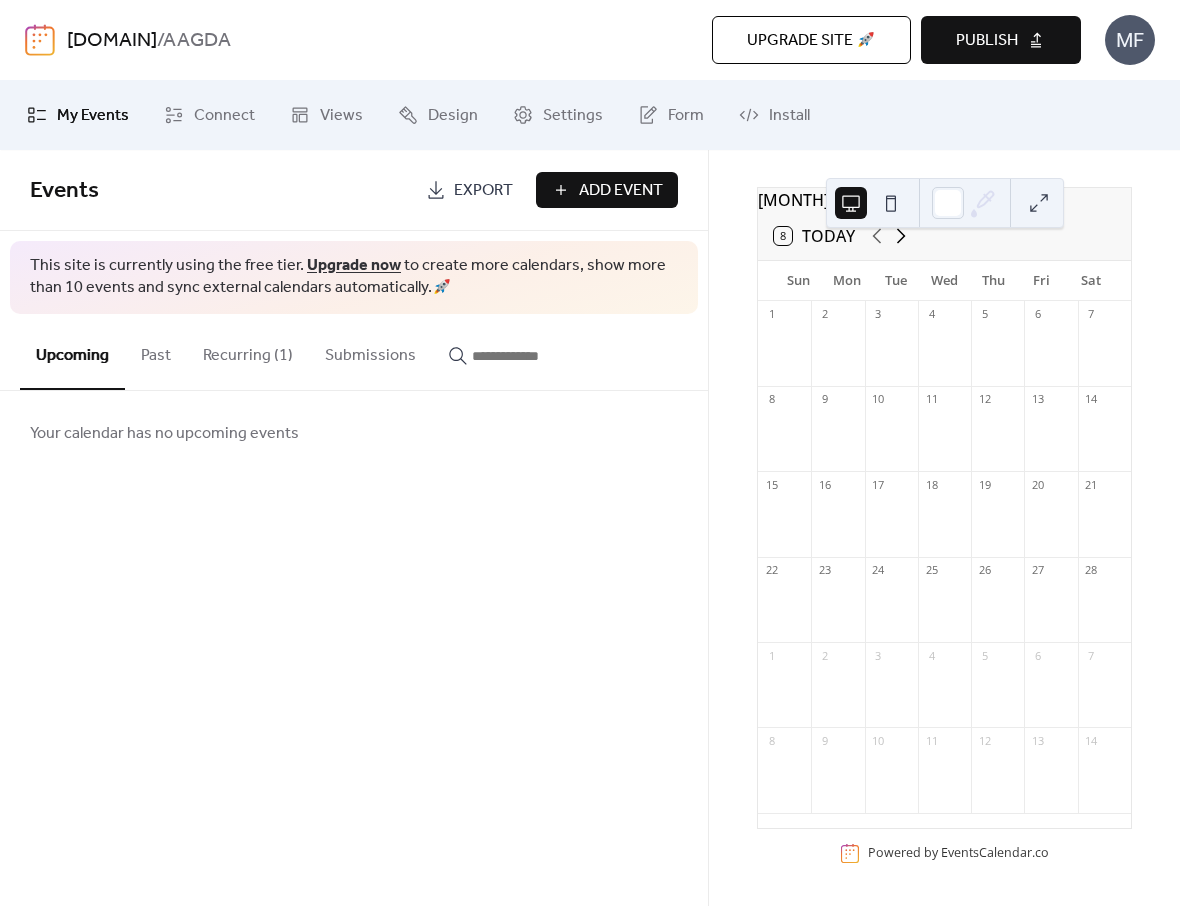 click 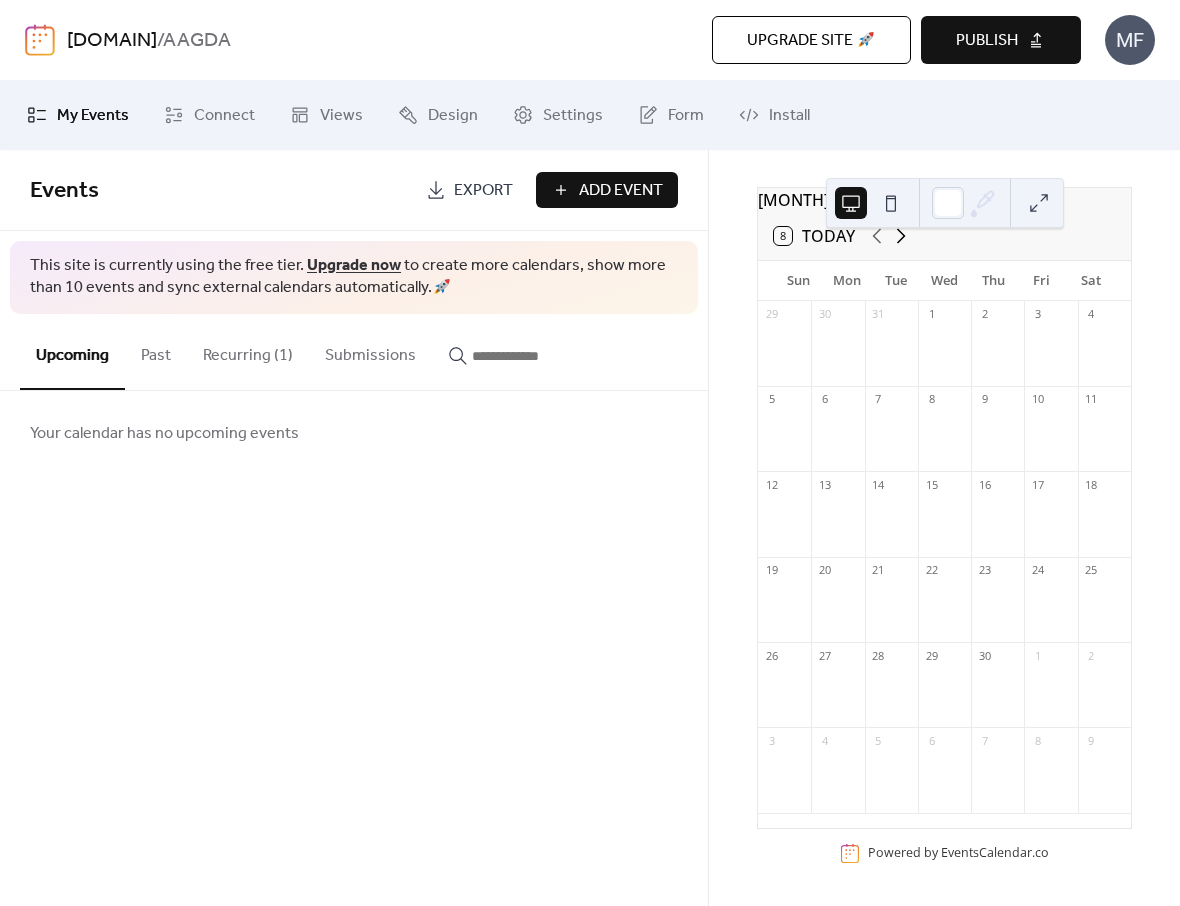 click 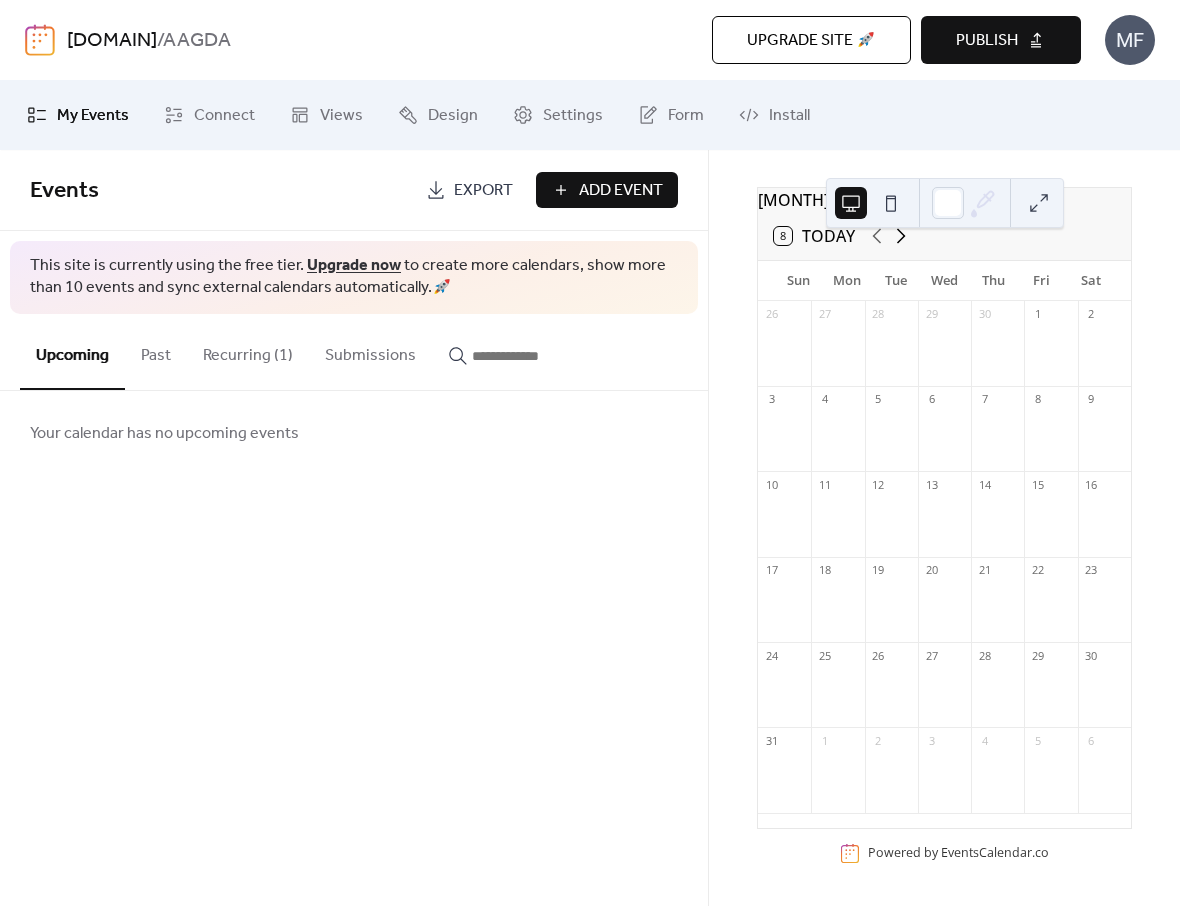 click 